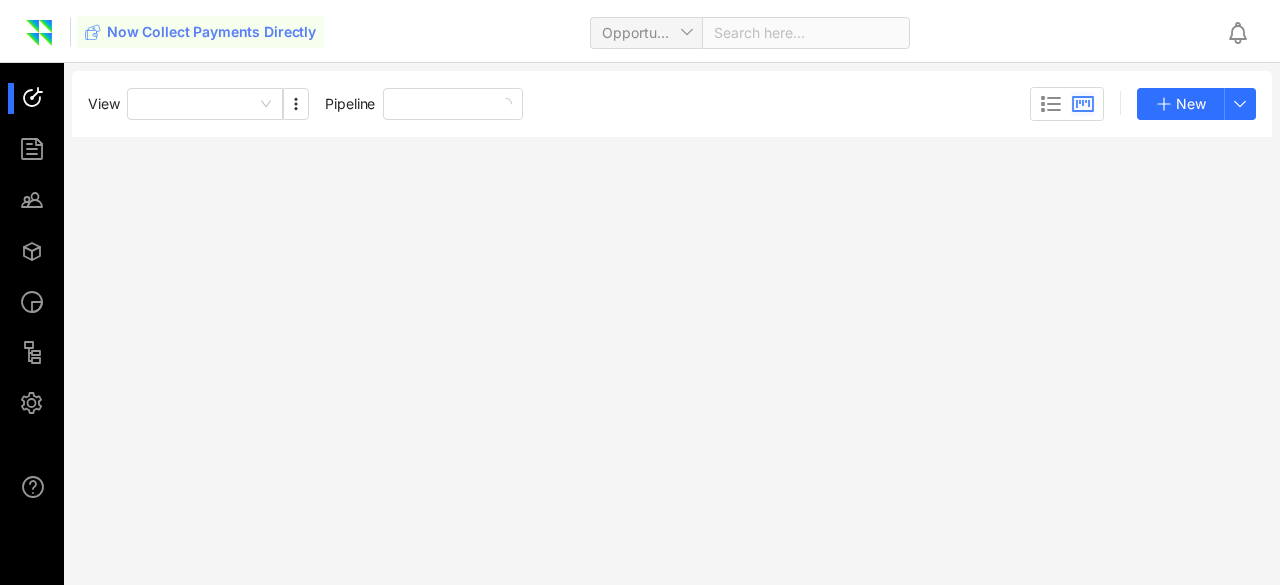 scroll, scrollTop: 0, scrollLeft: 0, axis: both 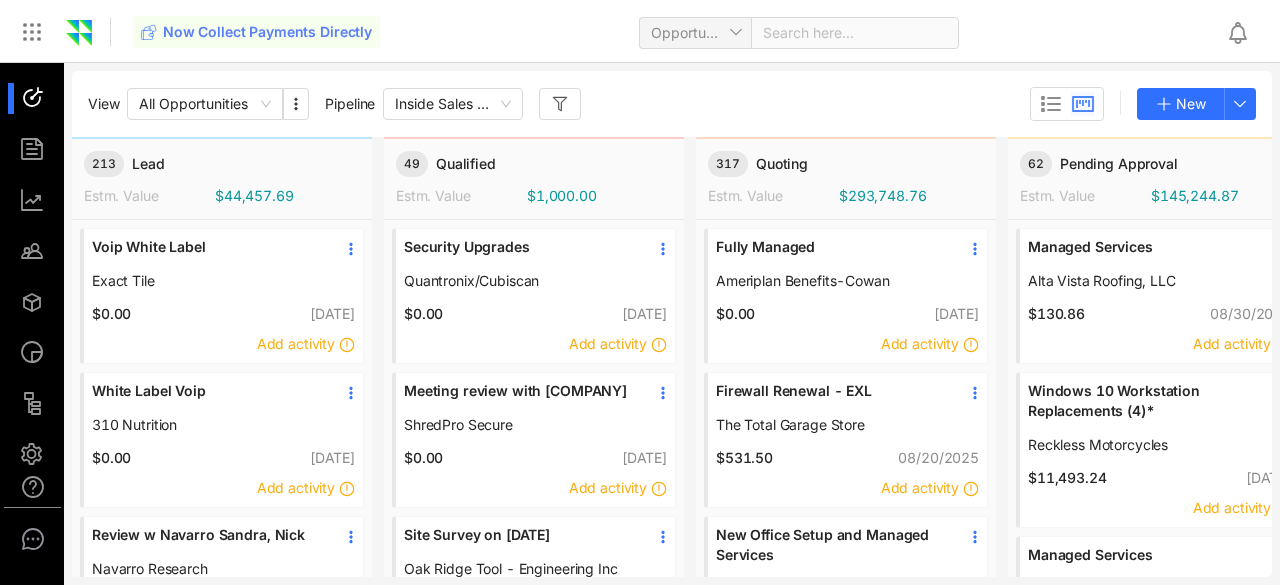 click on "Now Collect Payments Directly Opportunity Search here..." at bounding box center [671, 31] 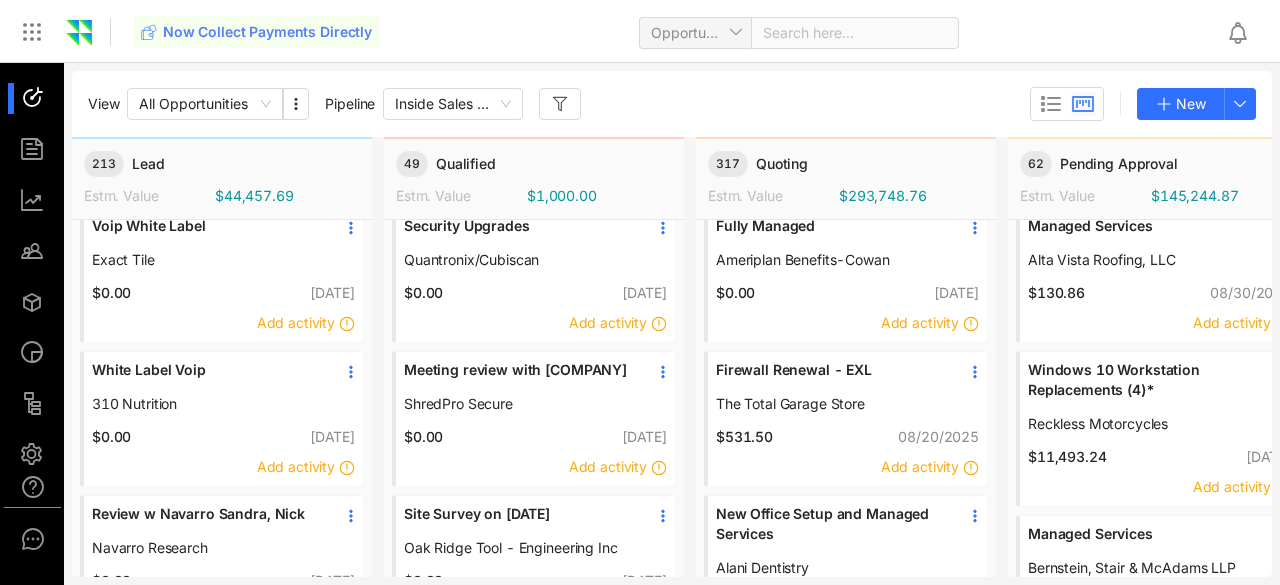 scroll, scrollTop: 0, scrollLeft: 0, axis: both 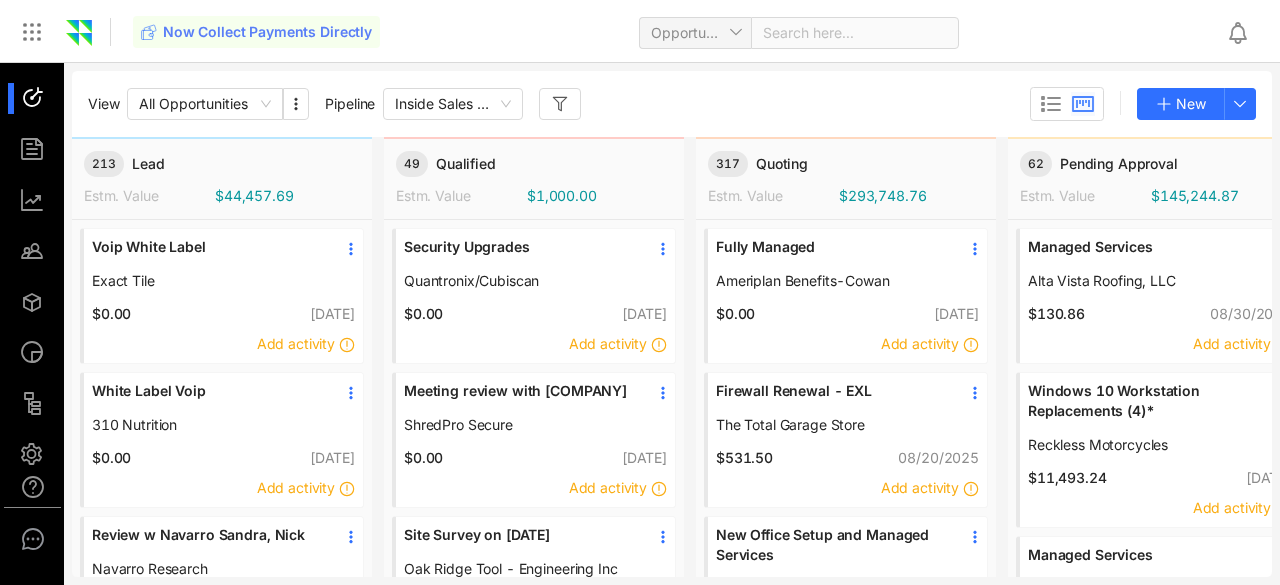 click at bounding box center (560, 104) 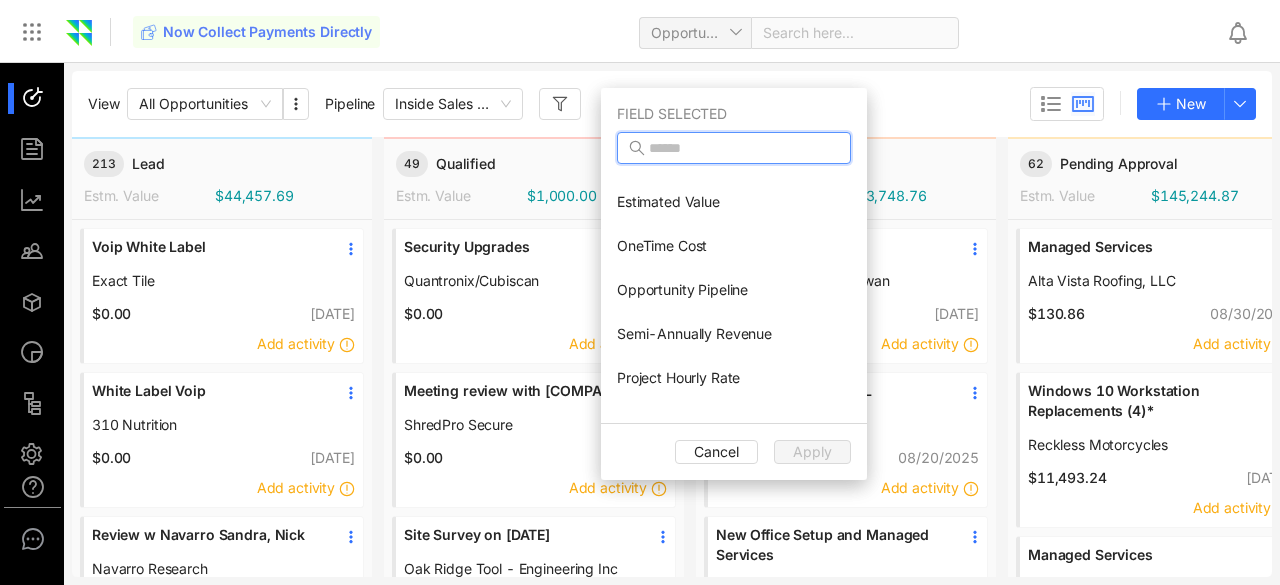 click at bounding box center (736, 148) 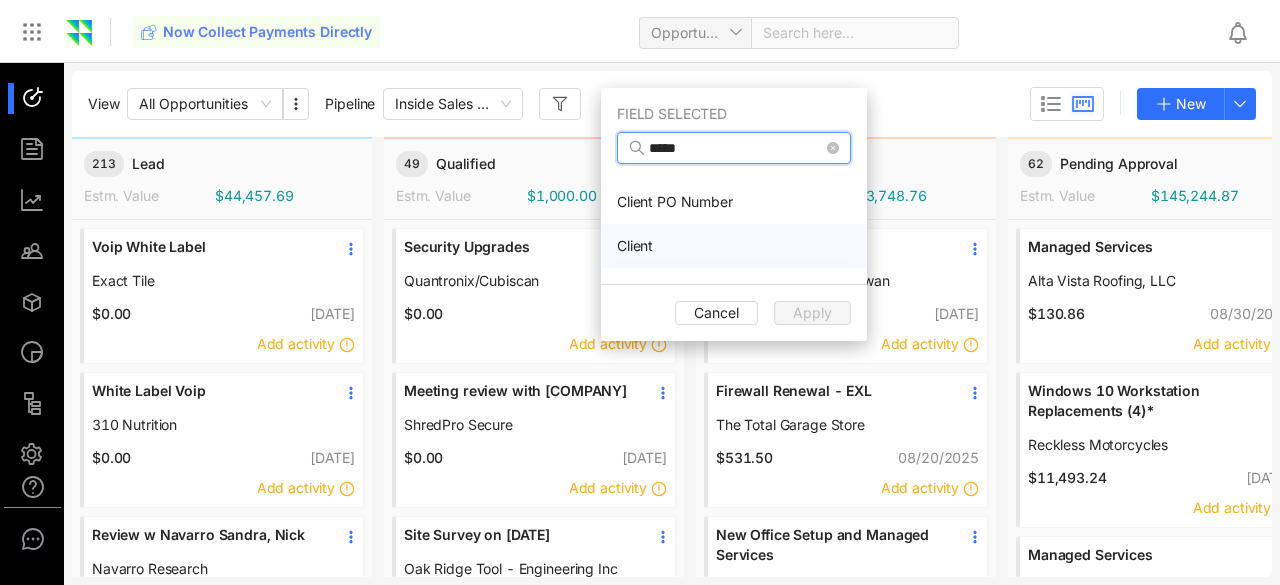 type on "*****" 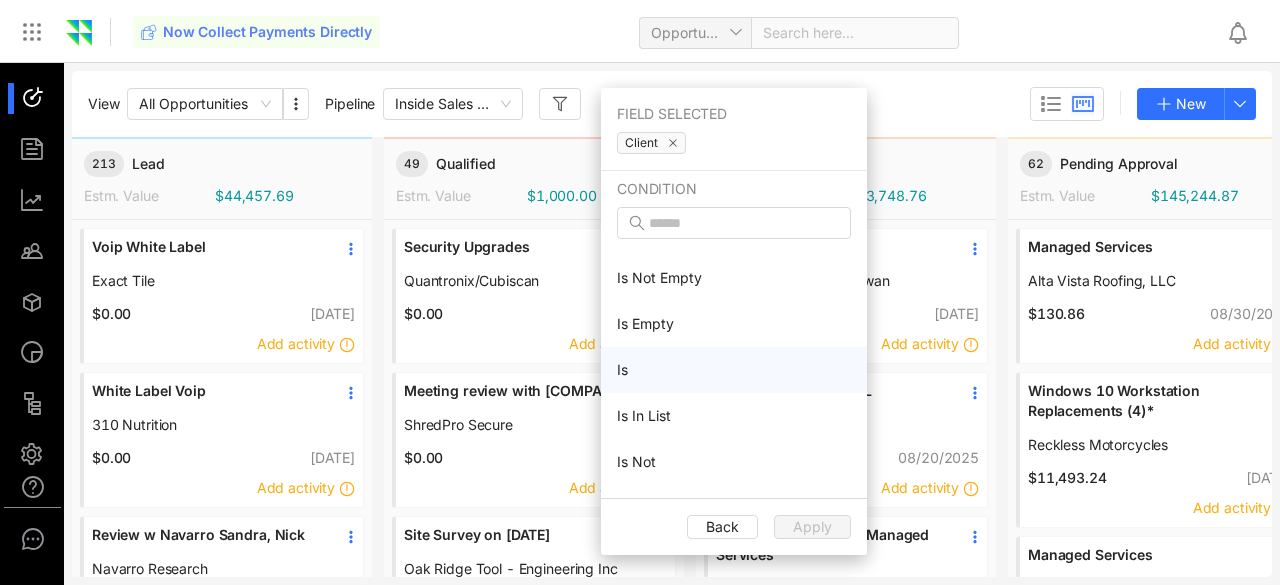 click on "Is" at bounding box center [734, 370] 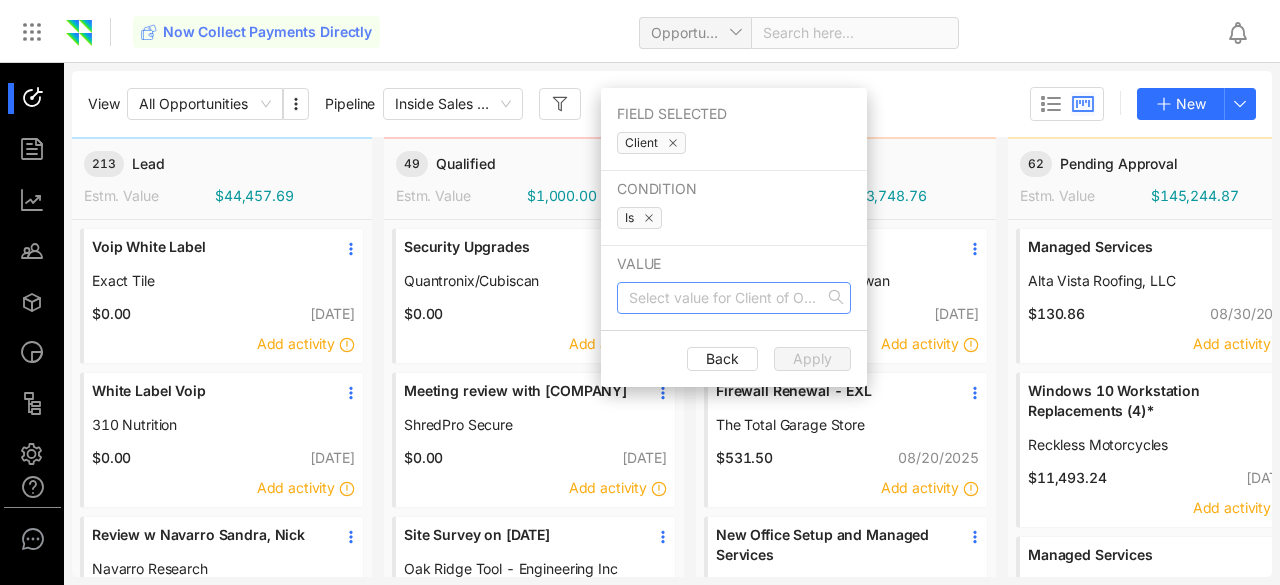 click at bounding box center [727, 298] 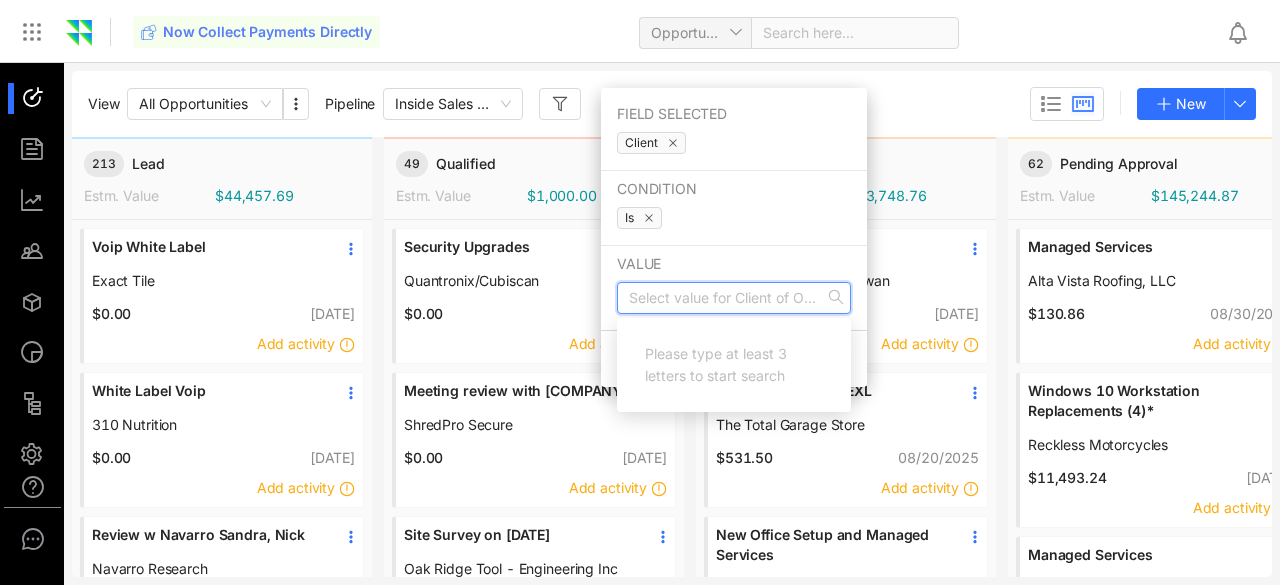 click at bounding box center [727, 298] 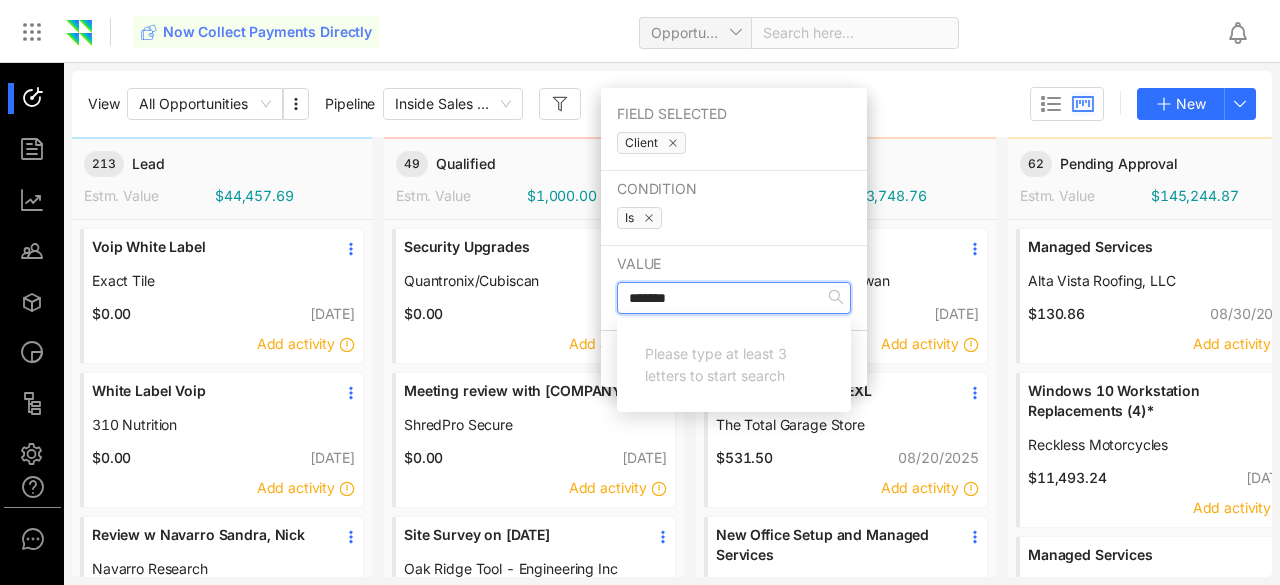 type on "********" 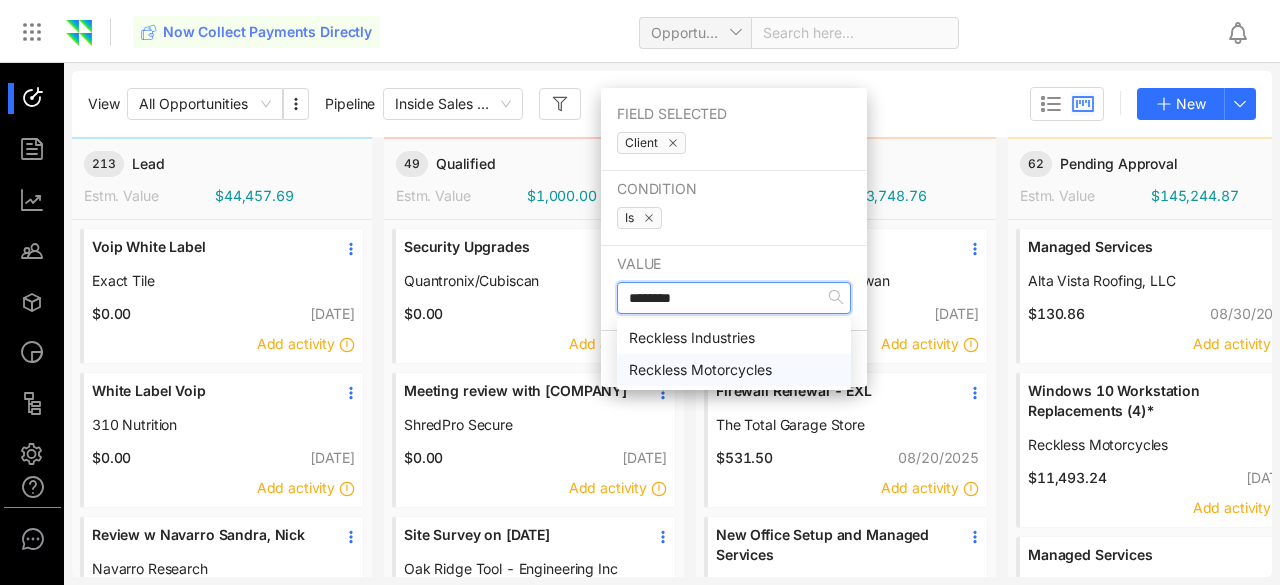 click on "Reckless Motorcycles" at bounding box center [734, 370] 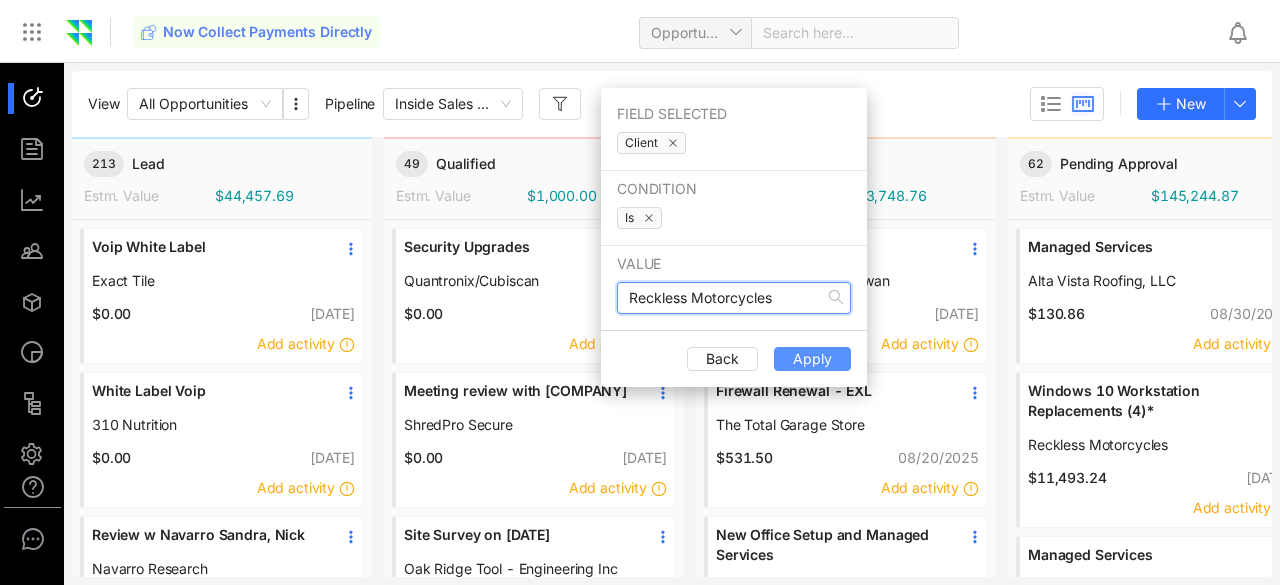 click on "Apply" at bounding box center (812, 359) 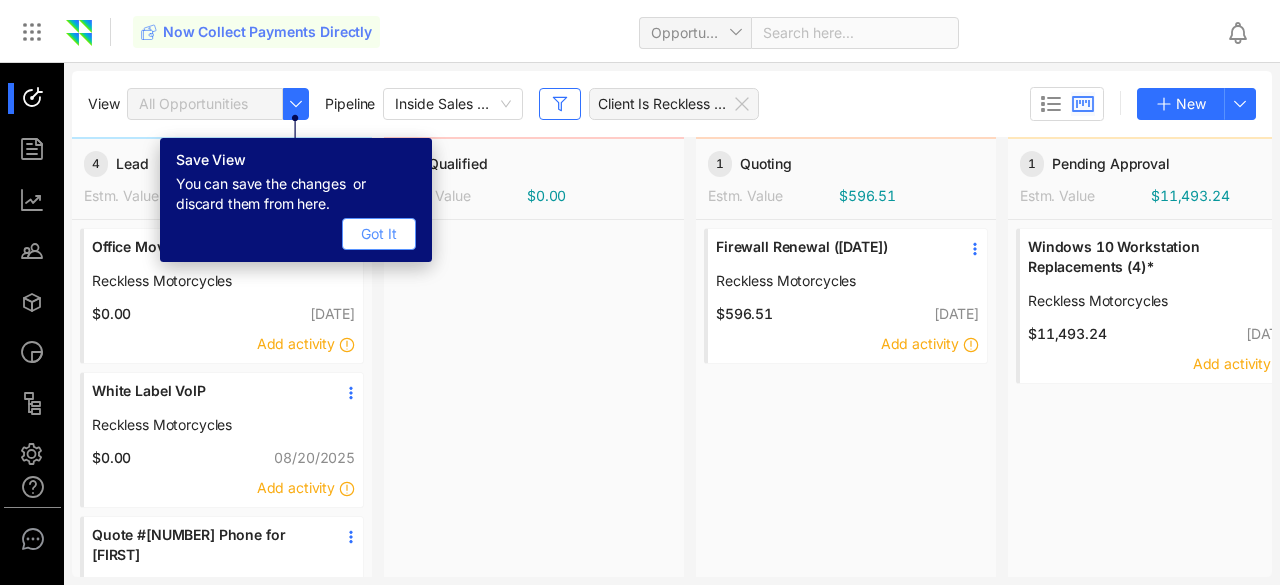 click on "Got It" at bounding box center (379, 234) 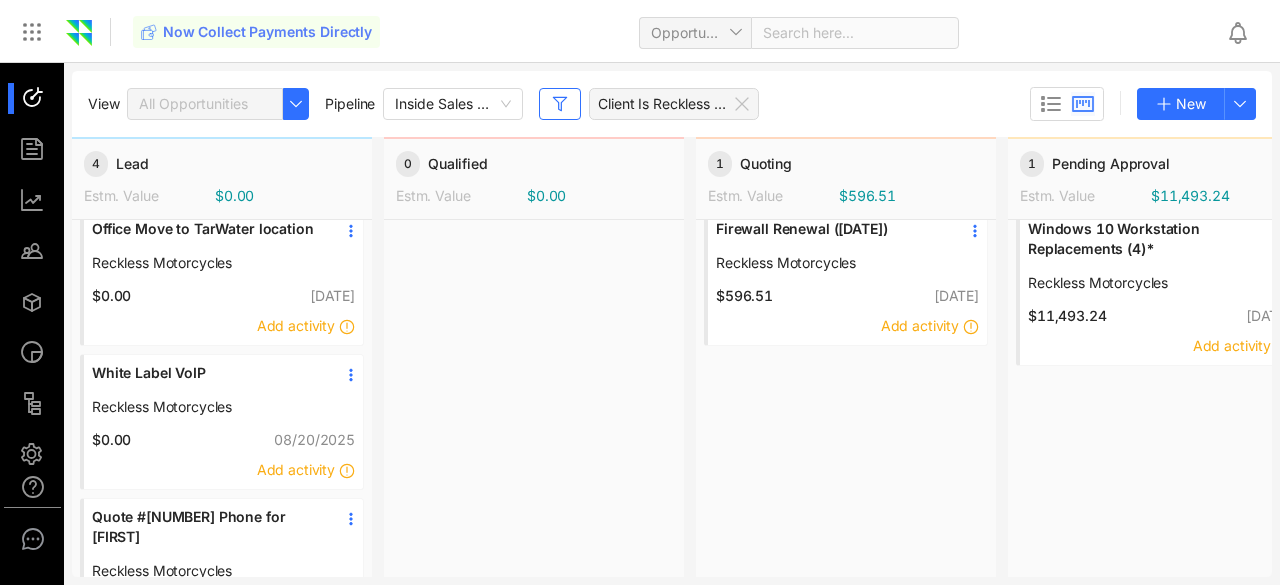 scroll, scrollTop: 0, scrollLeft: 0, axis: both 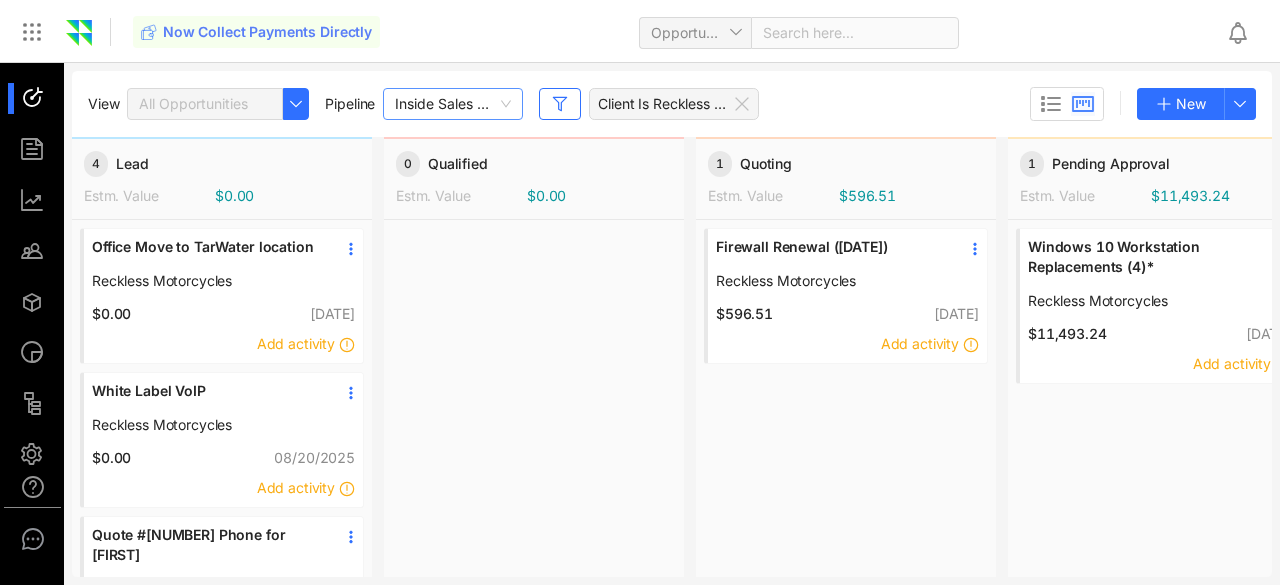 click on "Inside Sales Pipeline" at bounding box center (453, 104) 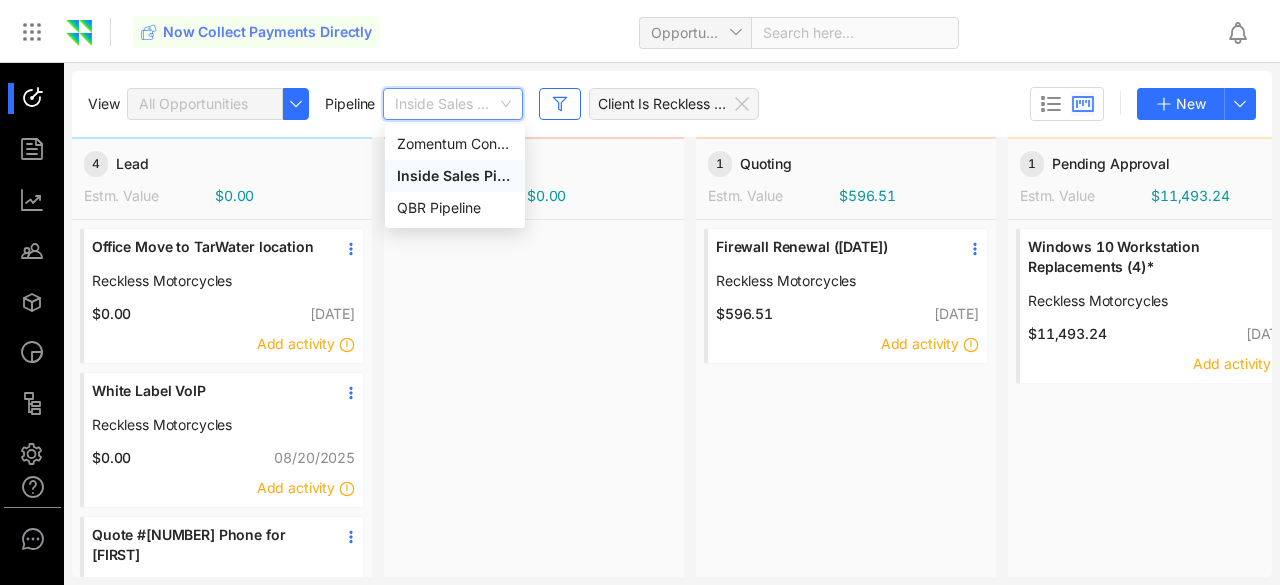 click on "Inside Sales Pipeline" at bounding box center [453, 104] 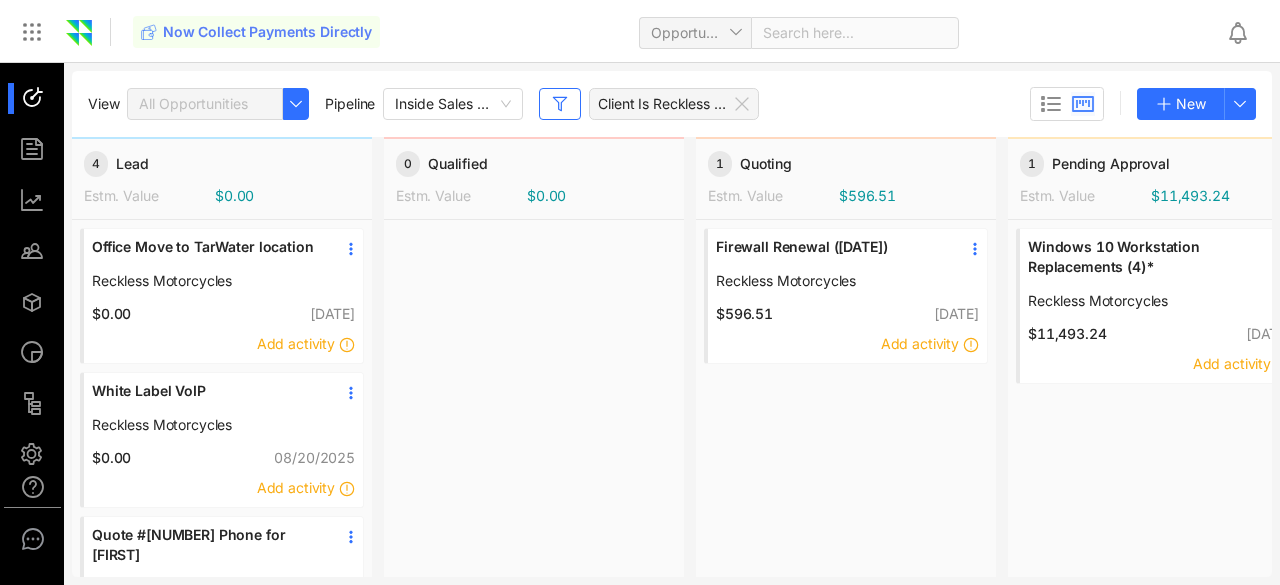 click on "View All Opportunities Pipeline Inside Sales Pipeline Client Is Reckless Motorcycles New" at bounding box center (672, 104) 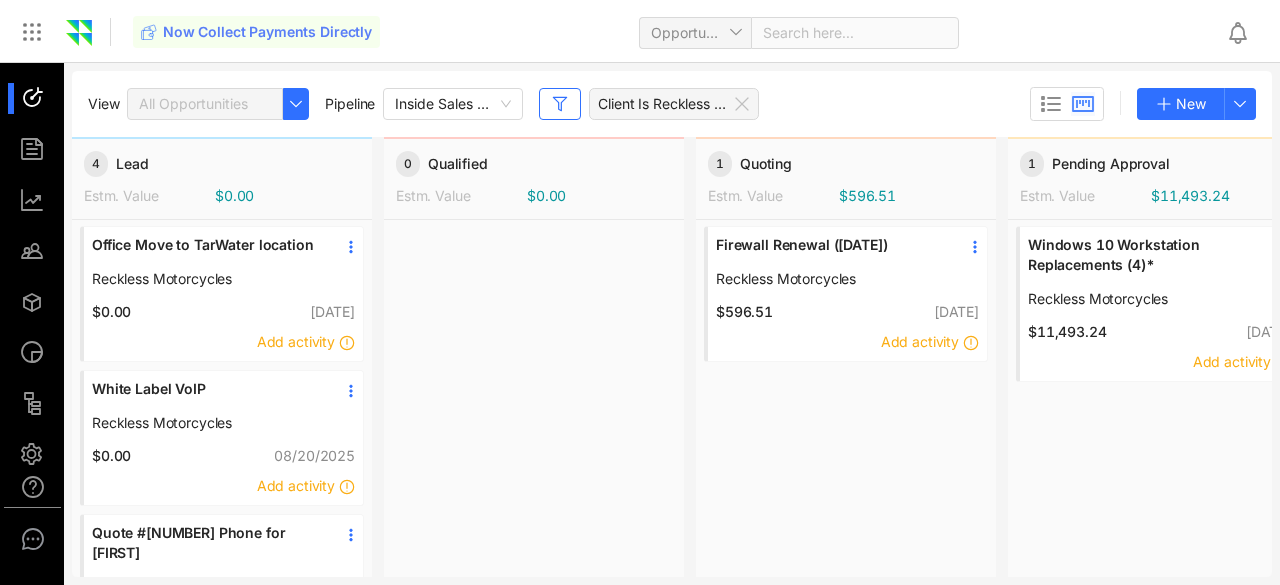 scroll, scrollTop: 0, scrollLeft: 0, axis: both 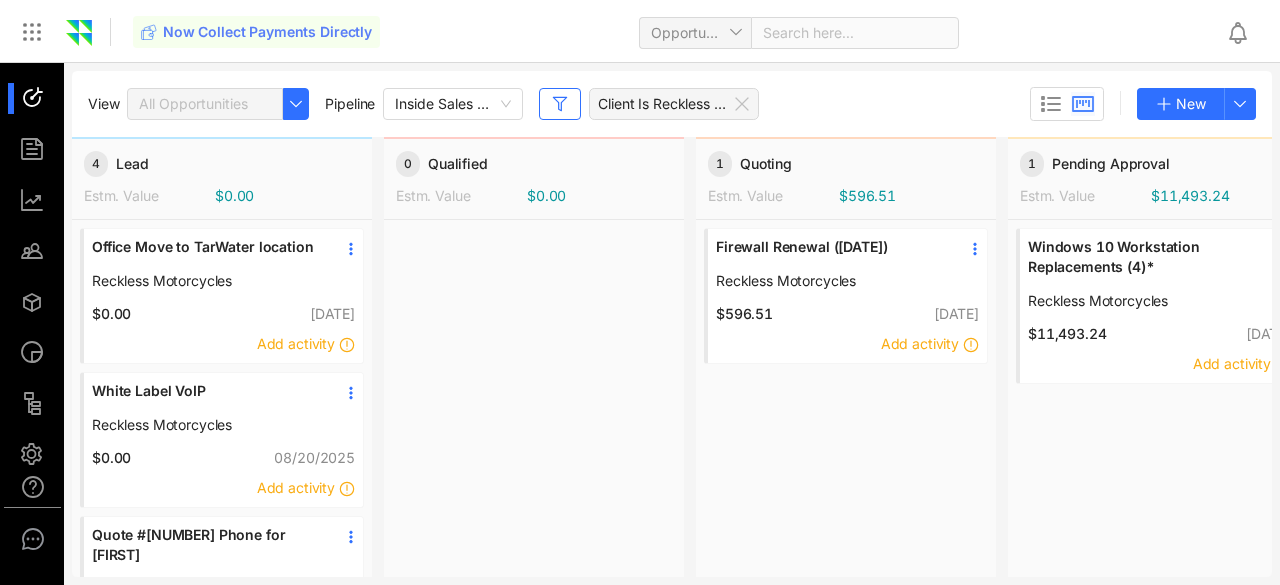 click on "Firewall Renewal ([DATE])" at bounding box center (831, 254) 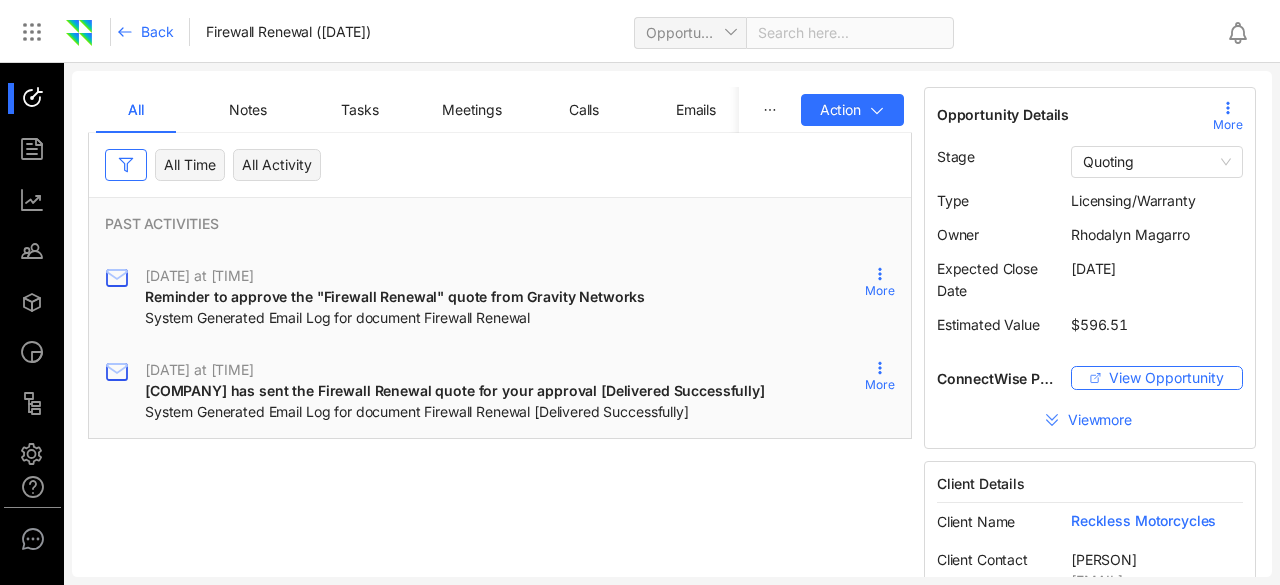 click on "All Notes Tasks Meetings Calls Emails History Action All Time All Activity PAST ACTIVITIES [DATE] at [TIME] Reminder to approve the "Firewall Renewal﻿﻿﻿﻿﻿" quote from Gravity Networks System Generated Email Log for document Firewall Renewal More [DATE] at [TIME] Gravity Networks﻿﻿﻿﻿ has sent the Firewall Renewal﻿﻿﻿﻿﻿﻿﻿﻿﻿﻿﻿ quote for your approval [Delivered Successfully] System Generated Email Log for document Firewall Renewal [Delivered
Successfully] More" at bounding box center (500, 468) 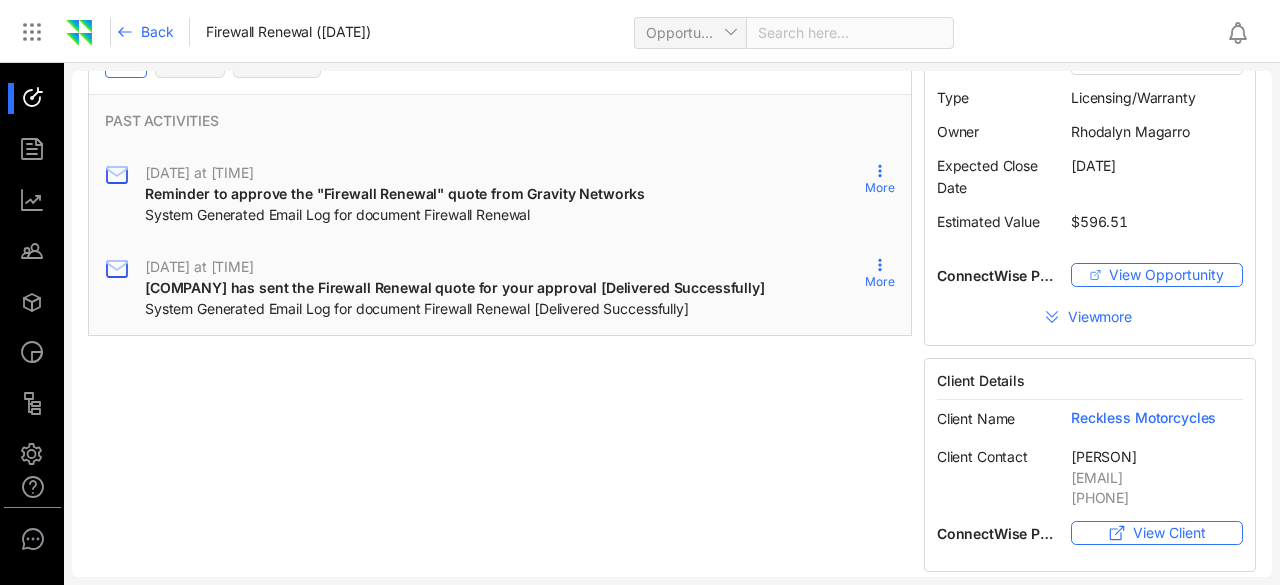 scroll, scrollTop: 100, scrollLeft: 0, axis: vertical 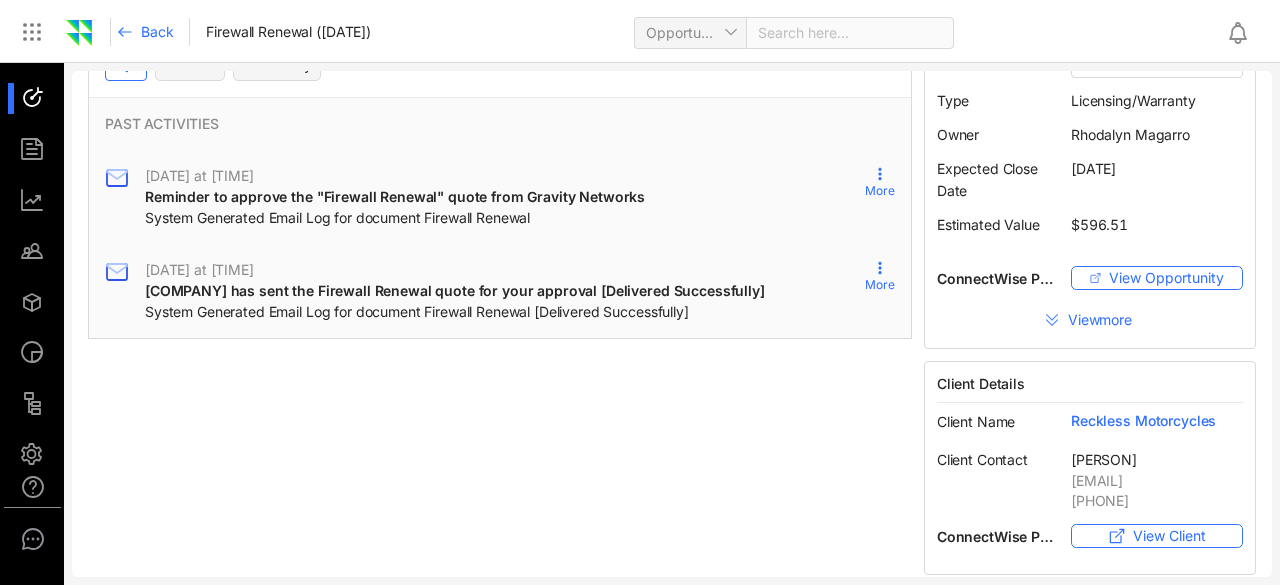 click on "View  more" at bounding box center [1102, 320] 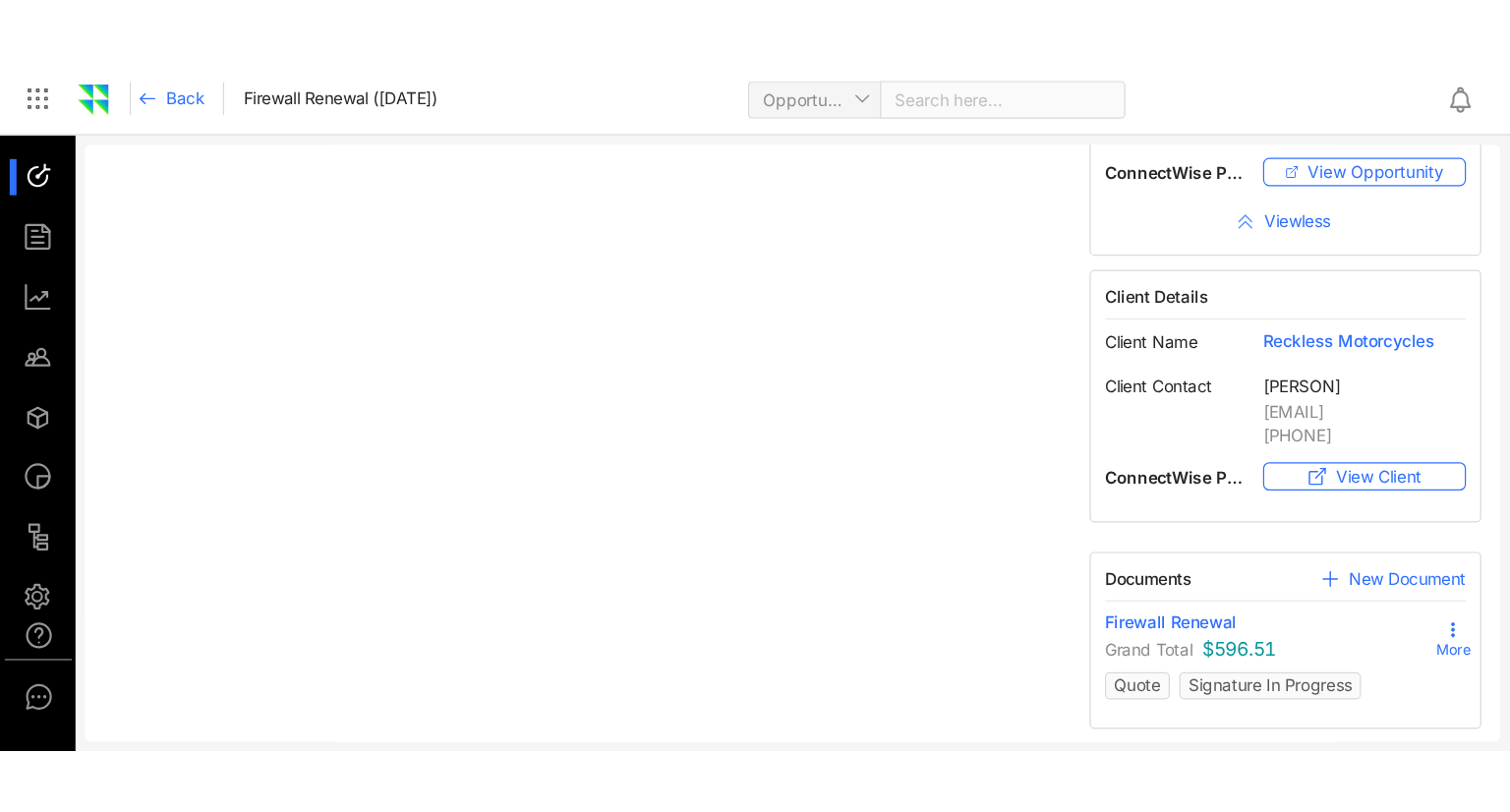 scroll, scrollTop: 656, scrollLeft: 0, axis: vertical 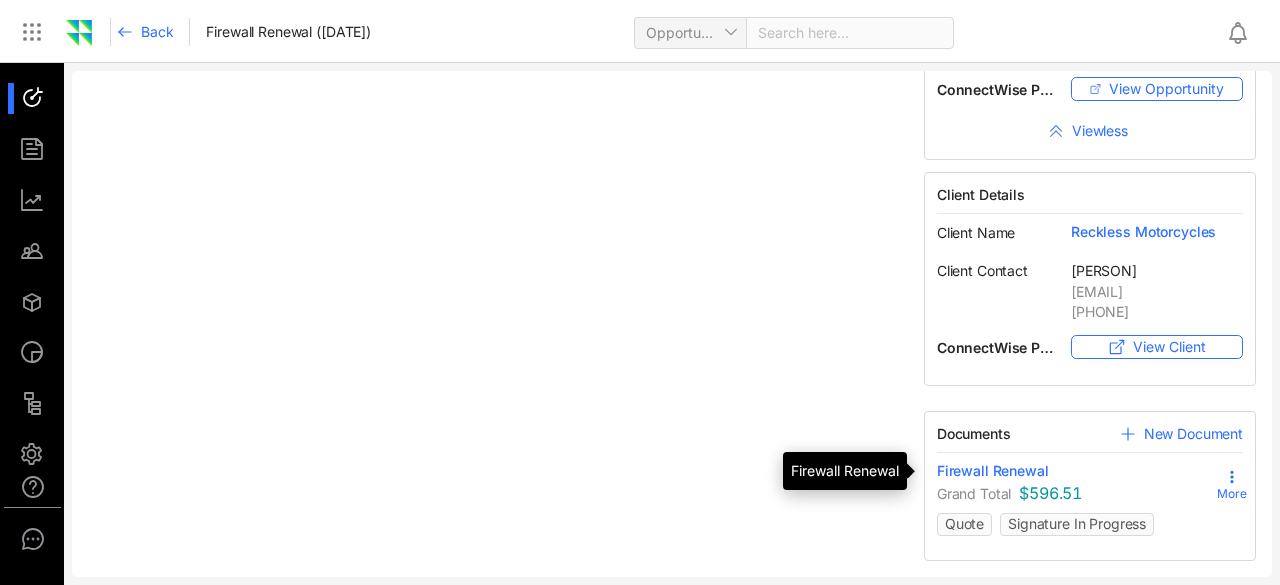 click on "Firewall Renewal" at bounding box center [993, 471] 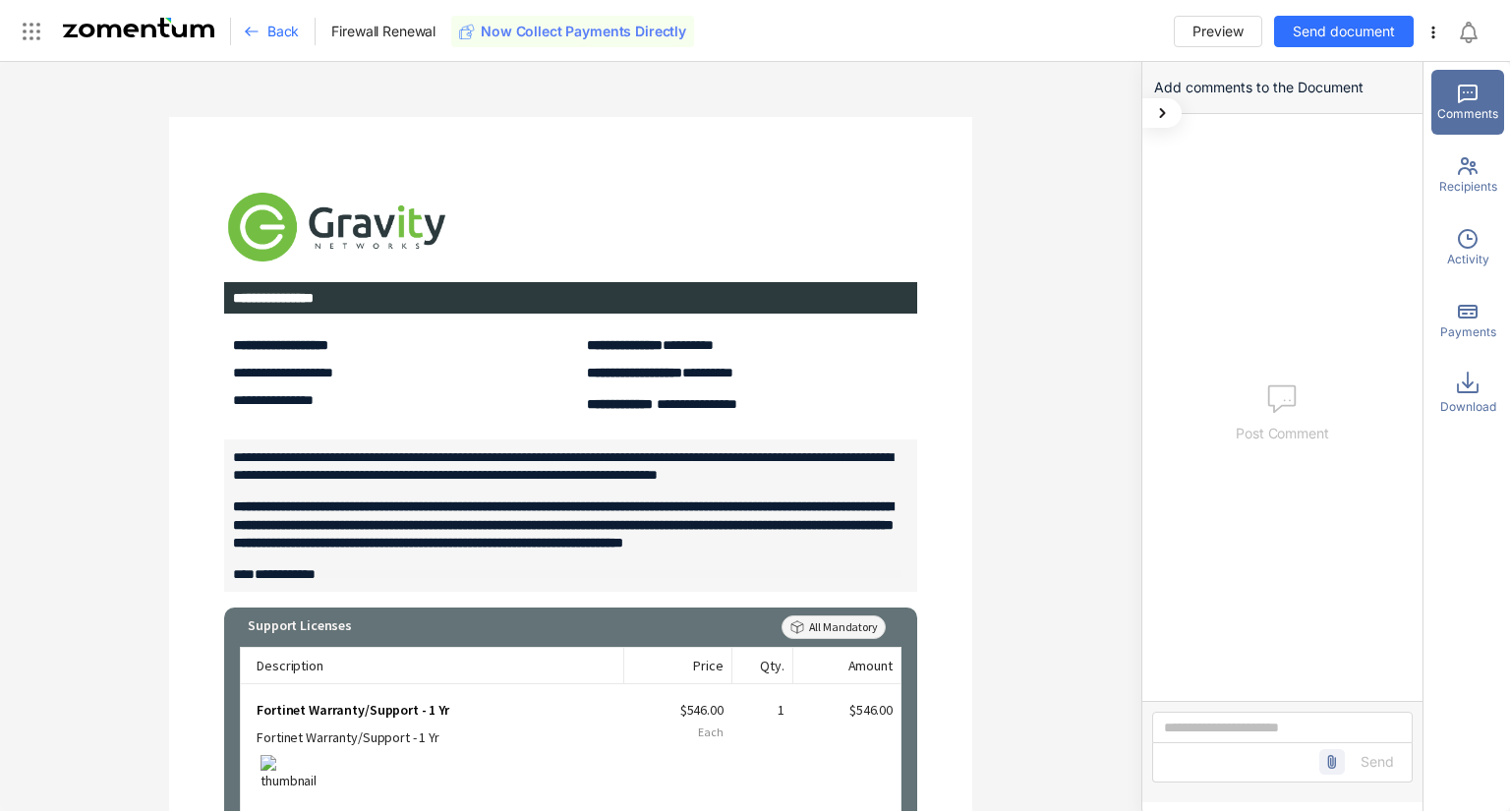 click on "Support Licenses All Mandatory Description Price Qty. Amount Fortinet Warranty/Support - 1 Yr Fortinet Warranty/Support - 1 Yr $546.00 1" at bounding box center [570, 436] 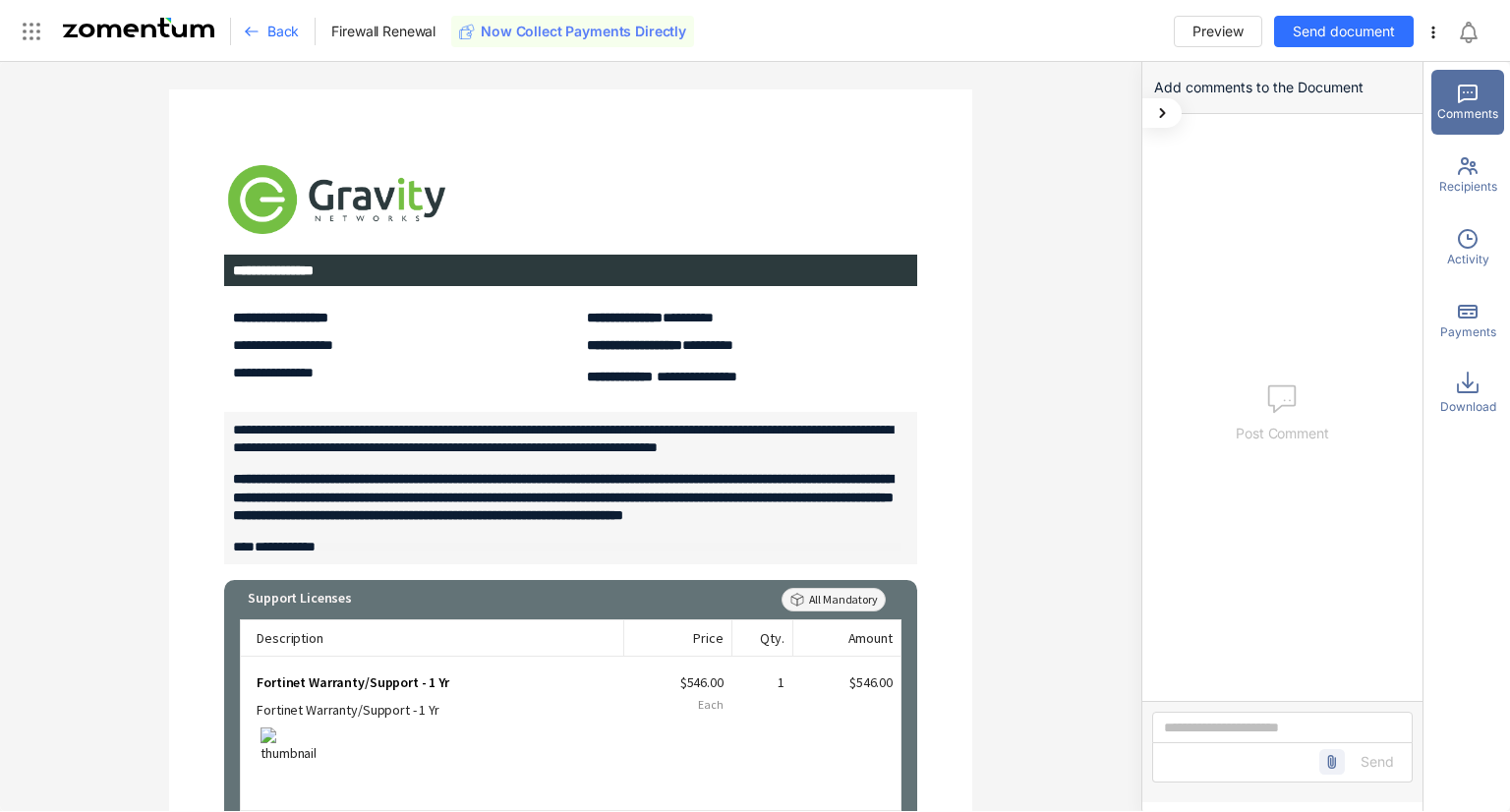 scroll, scrollTop: 0, scrollLeft: 0, axis: both 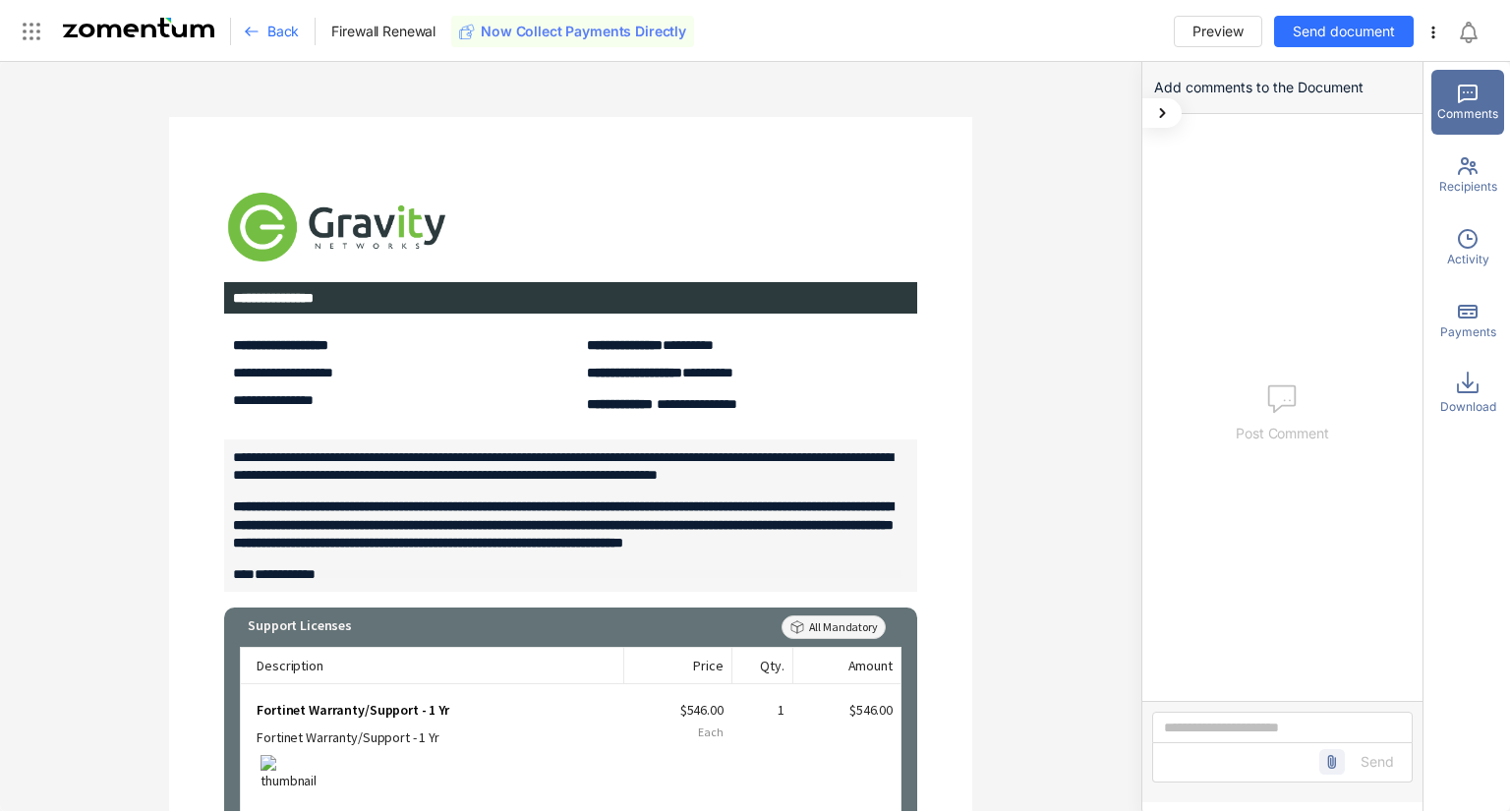 click on "Support Licenses All Mandatory Description Price Qty. Amount Fortinet Warranty/Support - 1 Yr Fortinet Warranty/Support - 1 Yr $546.00 1" at bounding box center (570, 436) 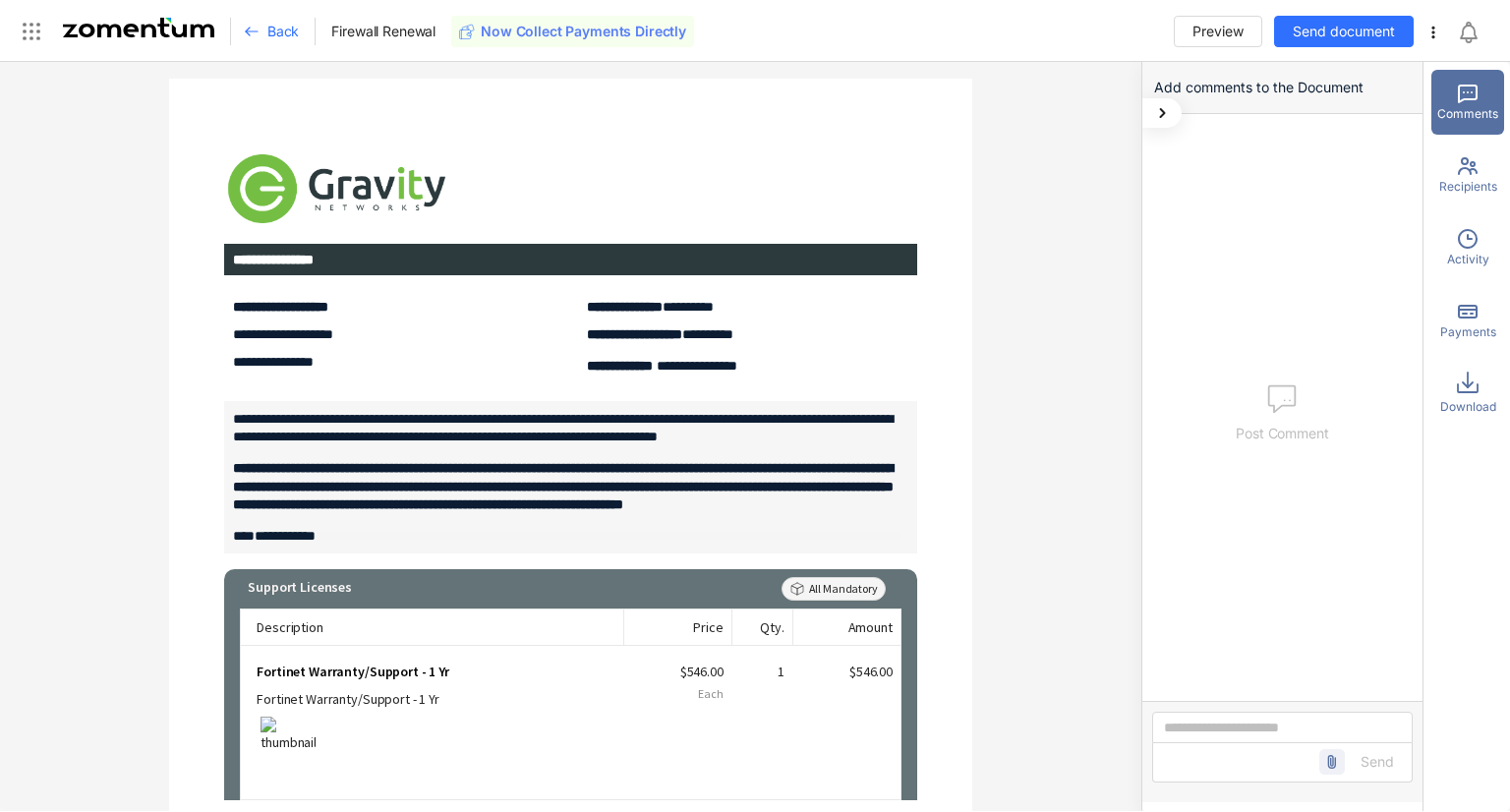 scroll, scrollTop: 0, scrollLeft: 0, axis: both 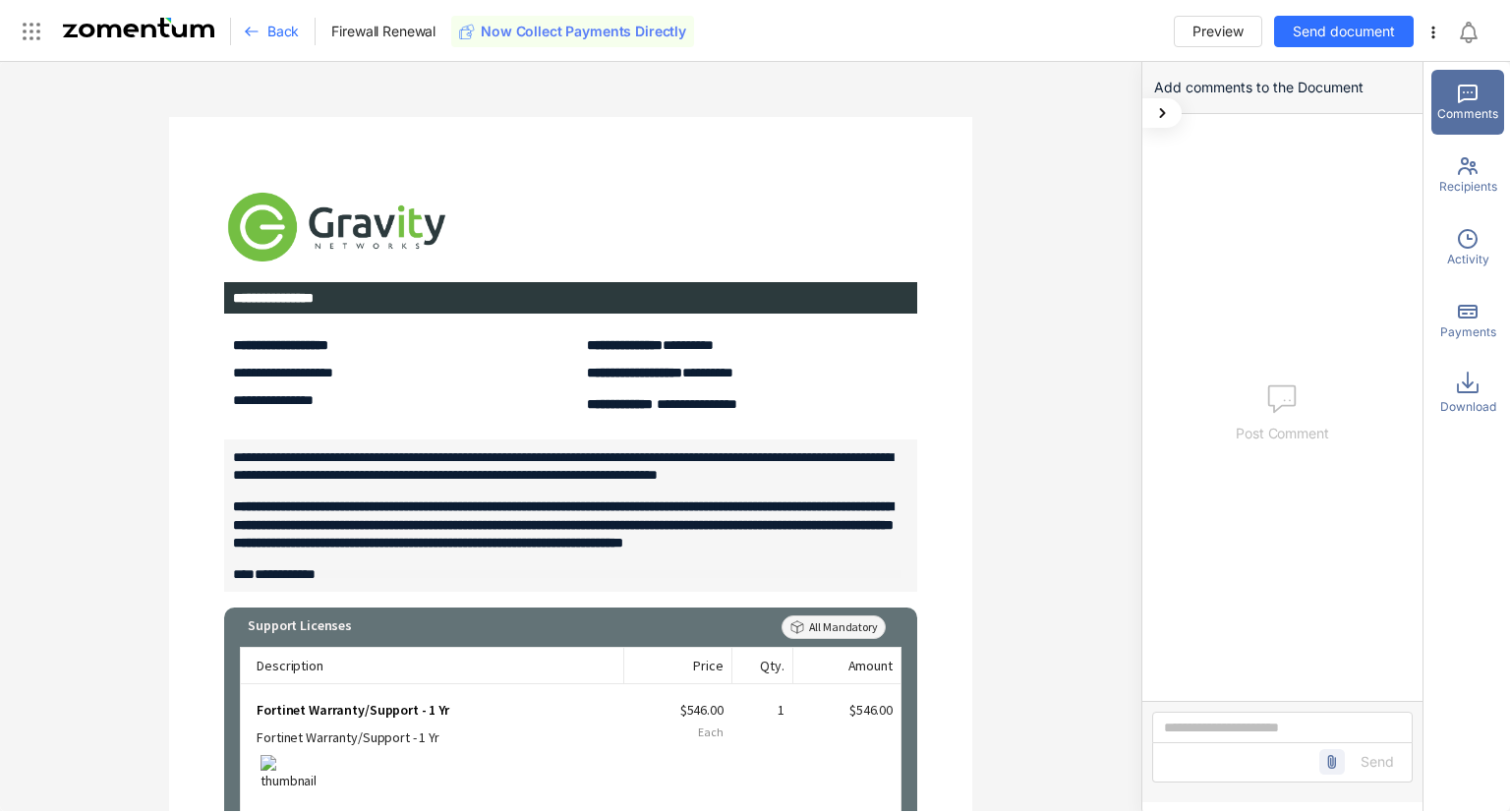 click on "Support Licenses All Mandatory Description Price Qty. Amount Fortinet Warranty/Support - 1 Yr Fortinet Warranty/Support - 1 Yr $546.00 1" at bounding box center [570, 436] 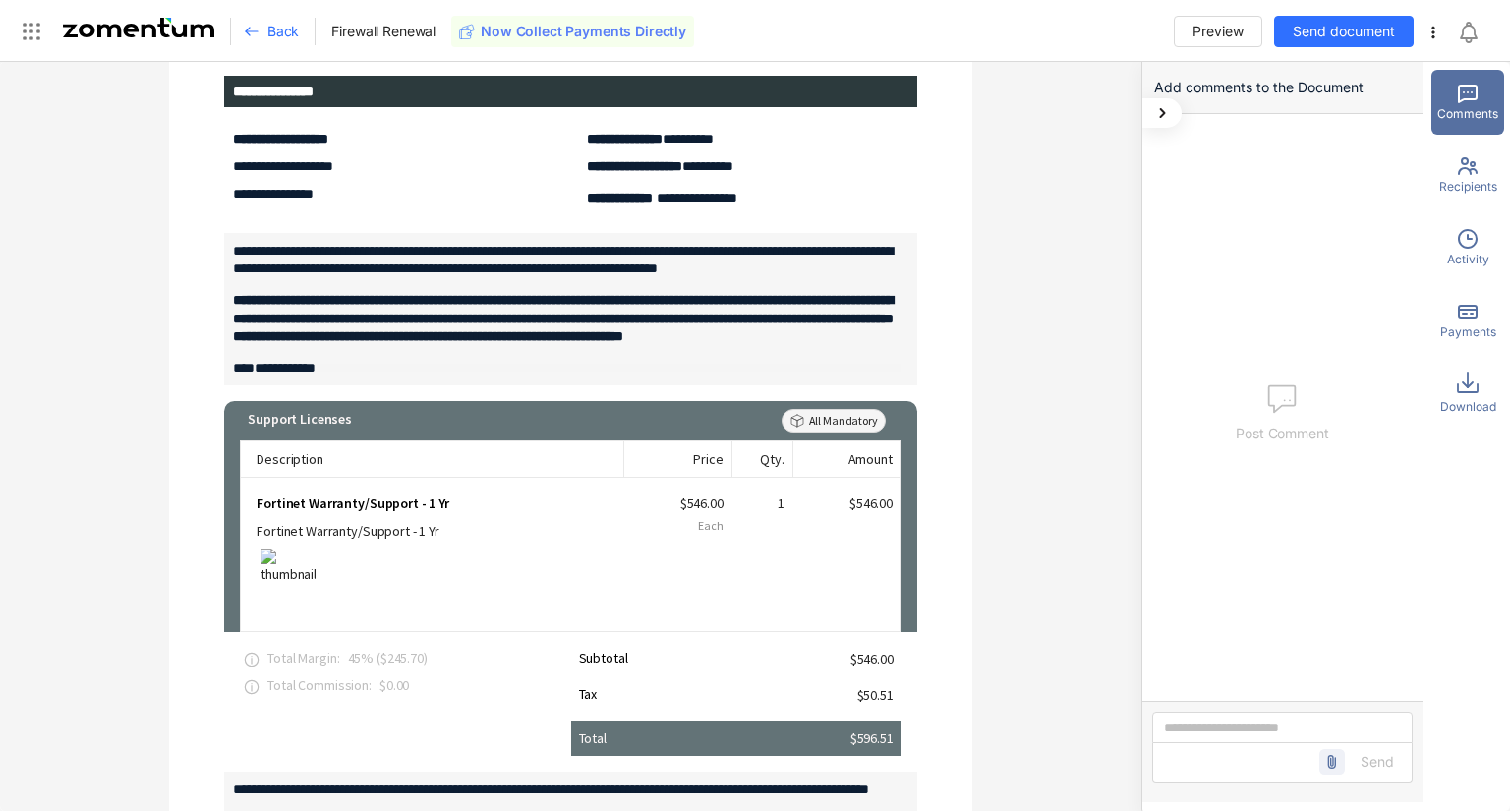 scroll, scrollTop: 295, scrollLeft: 0, axis: vertical 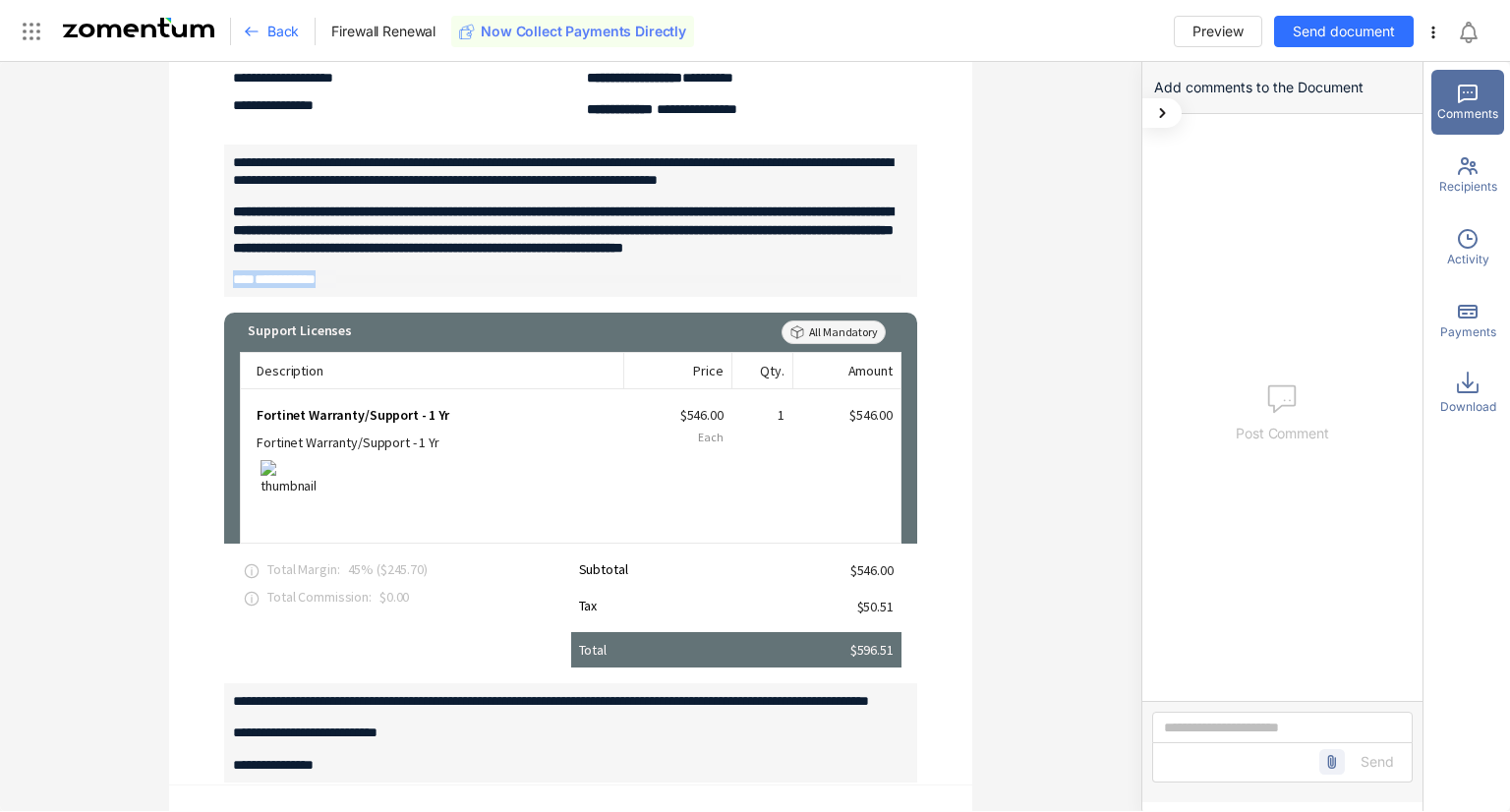 drag, startPoint x: 322, startPoint y: 300, endPoint x: 213, endPoint y: 296, distance: 109.07337 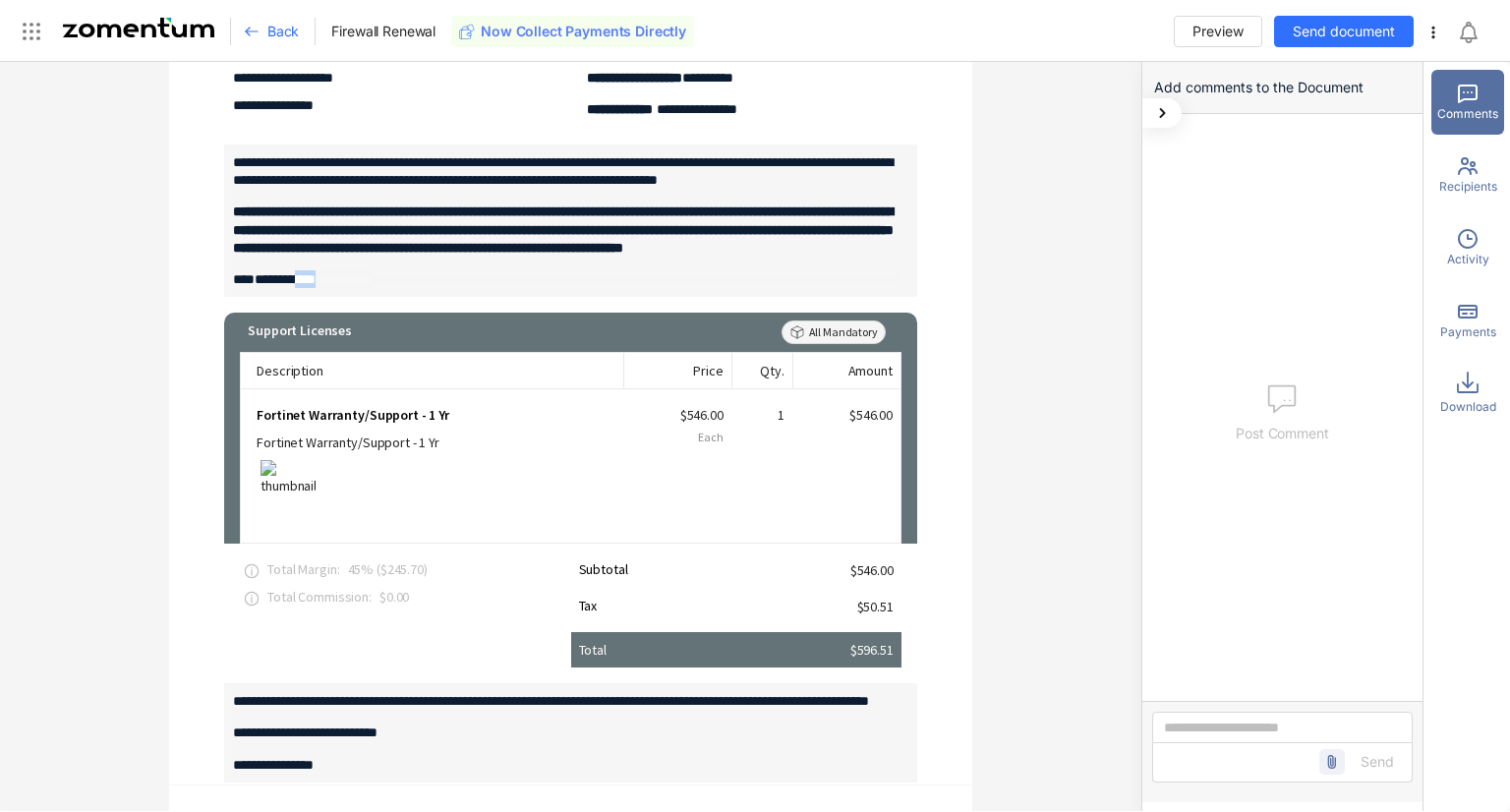 drag, startPoint x: 335, startPoint y: 297, endPoint x: 299, endPoint y: 297, distance: 36 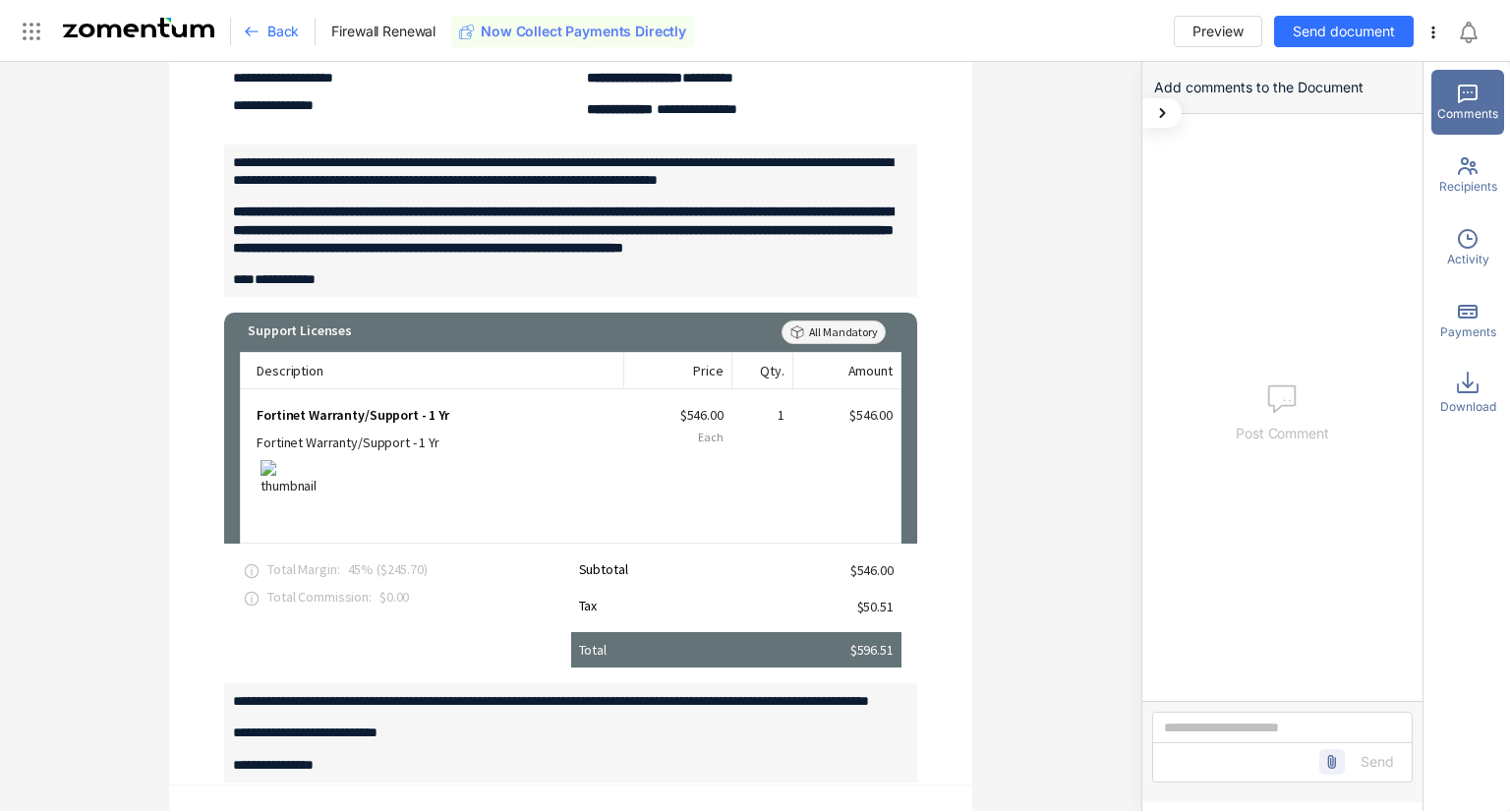 click on "Support Licenses All Mandatory Description Price Qty. Amount Fortinet Warranty/Support - 1 Yr Fortinet Warranty/Support - 1 Yr $546.00 1" at bounding box center (570, 436) 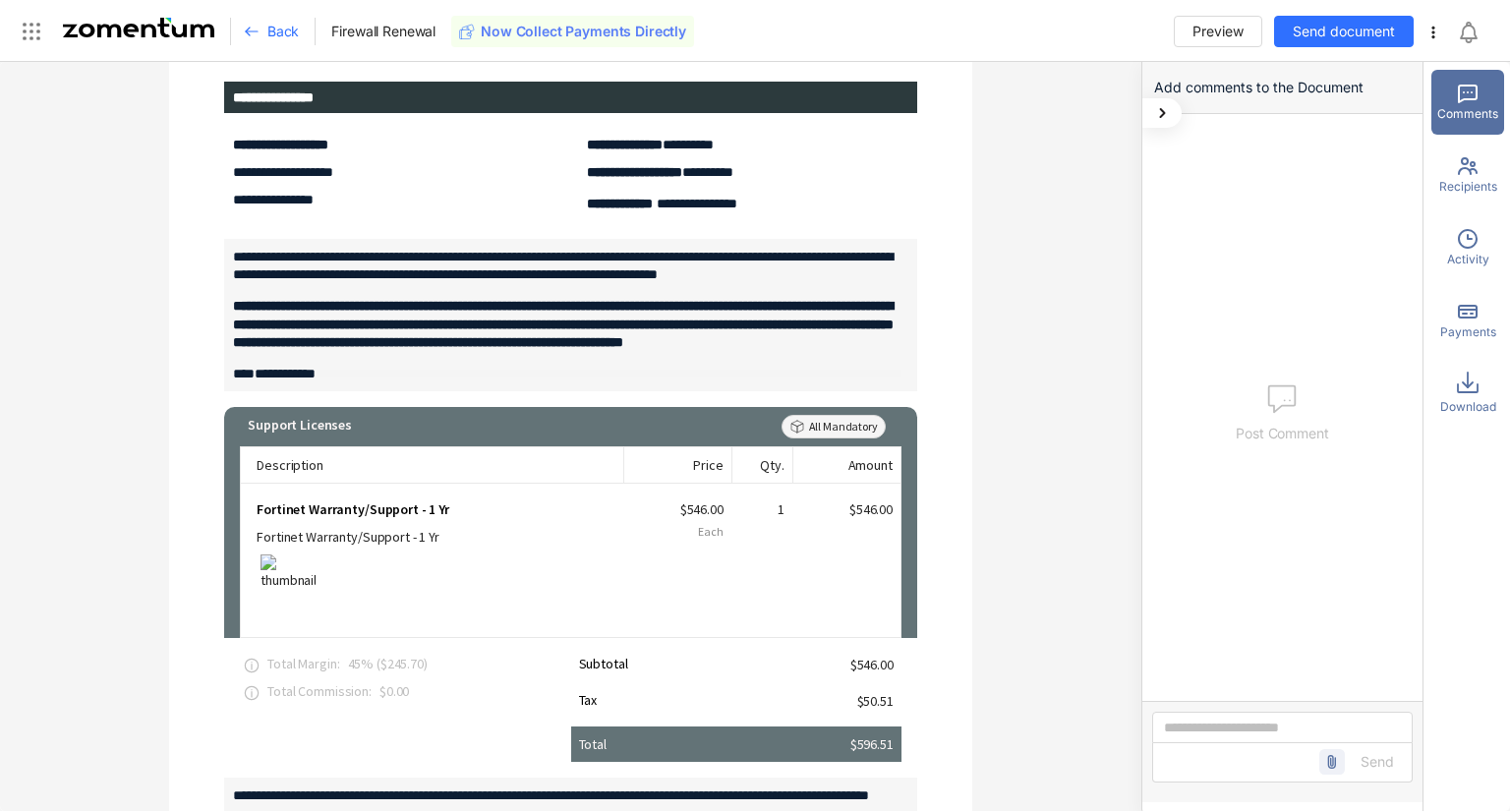 scroll, scrollTop: 197, scrollLeft: 0, axis: vertical 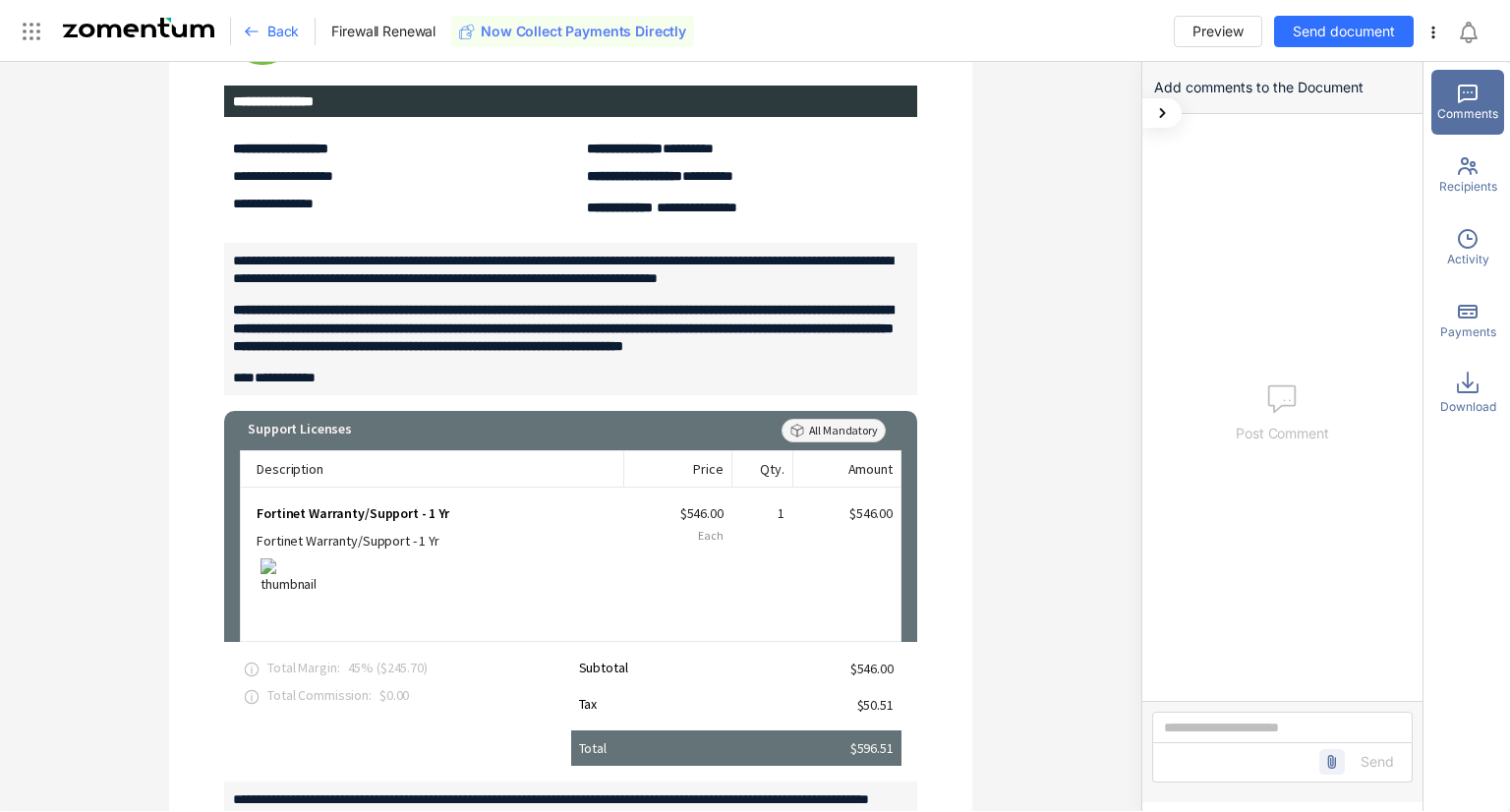 click on "Recipients" at bounding box center (1468, 187) 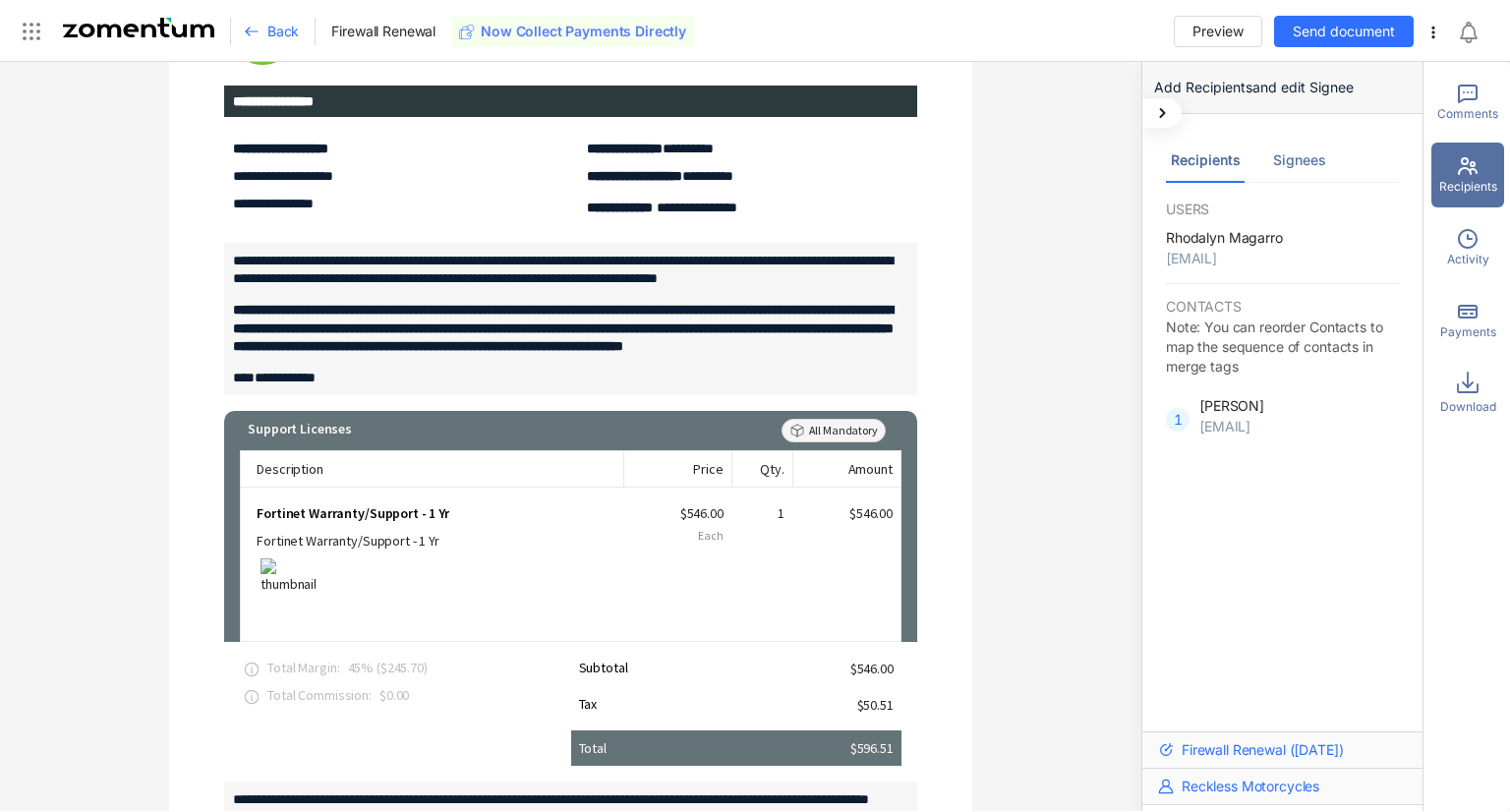 click on "Signees" at bounding box center [1300, 160] 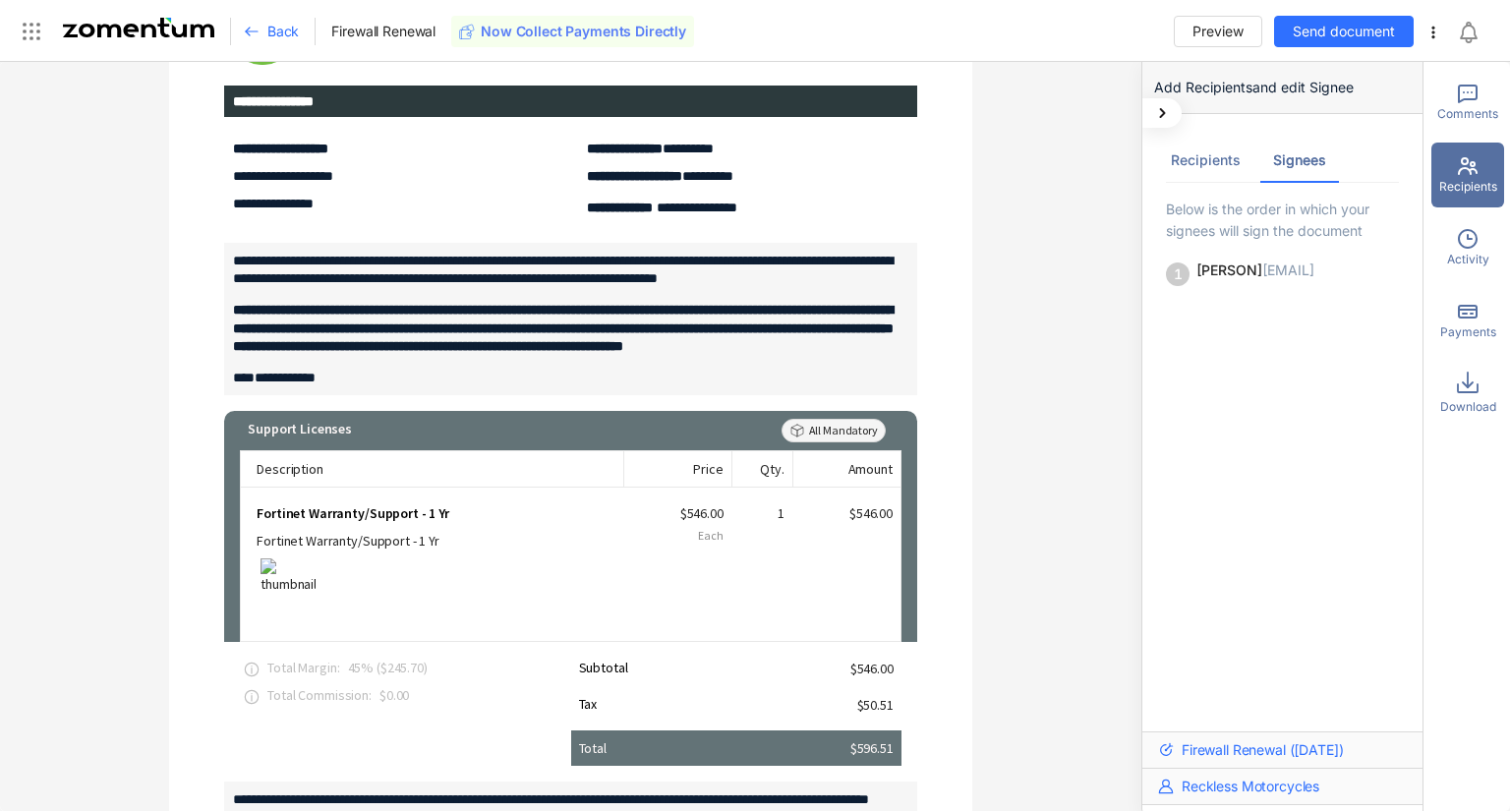 click on "Activity" at bounding box center (1468, 248) 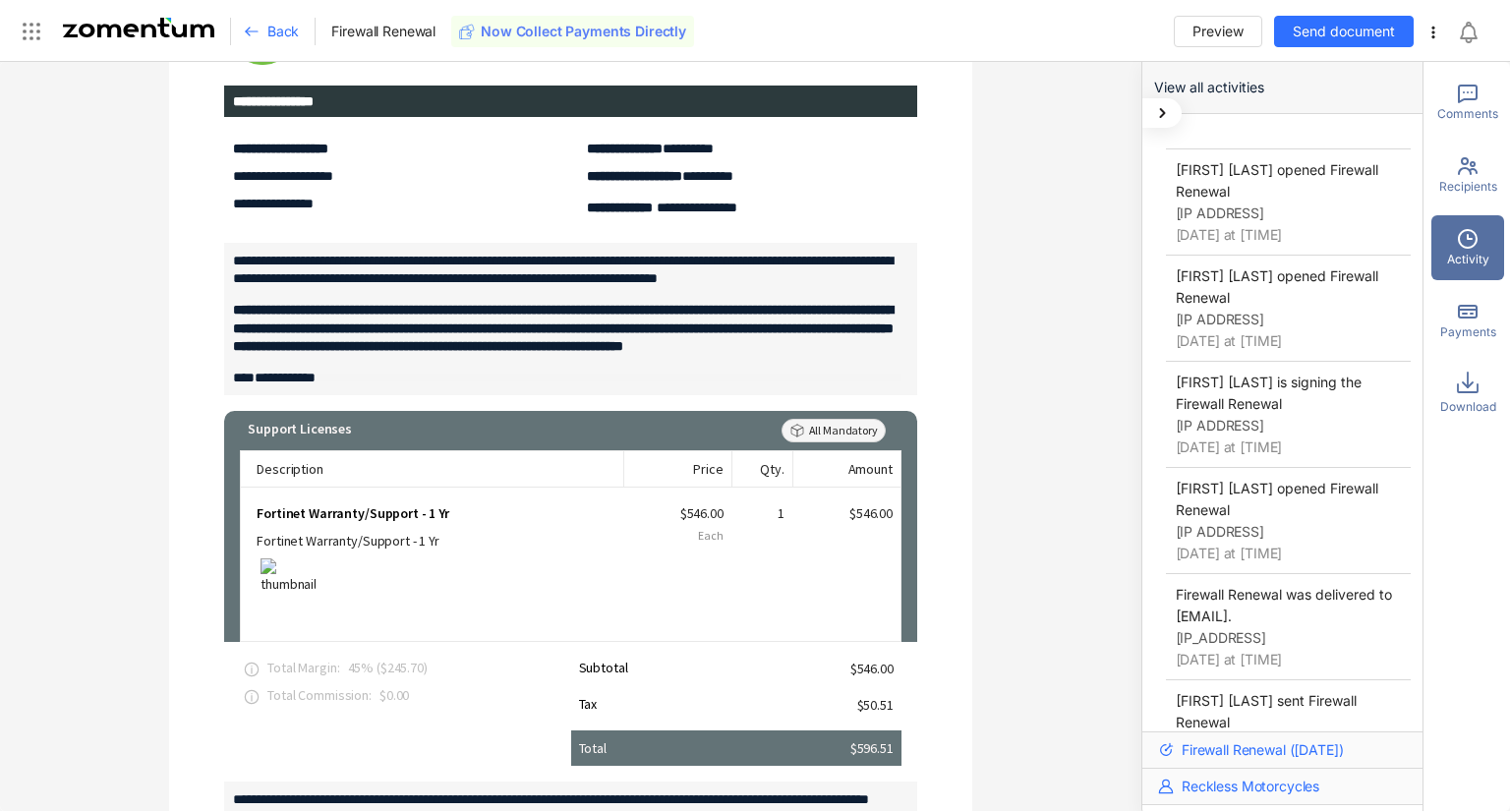 scroll, scrollTop: 98, scrollLeft: 0, axis: vertical 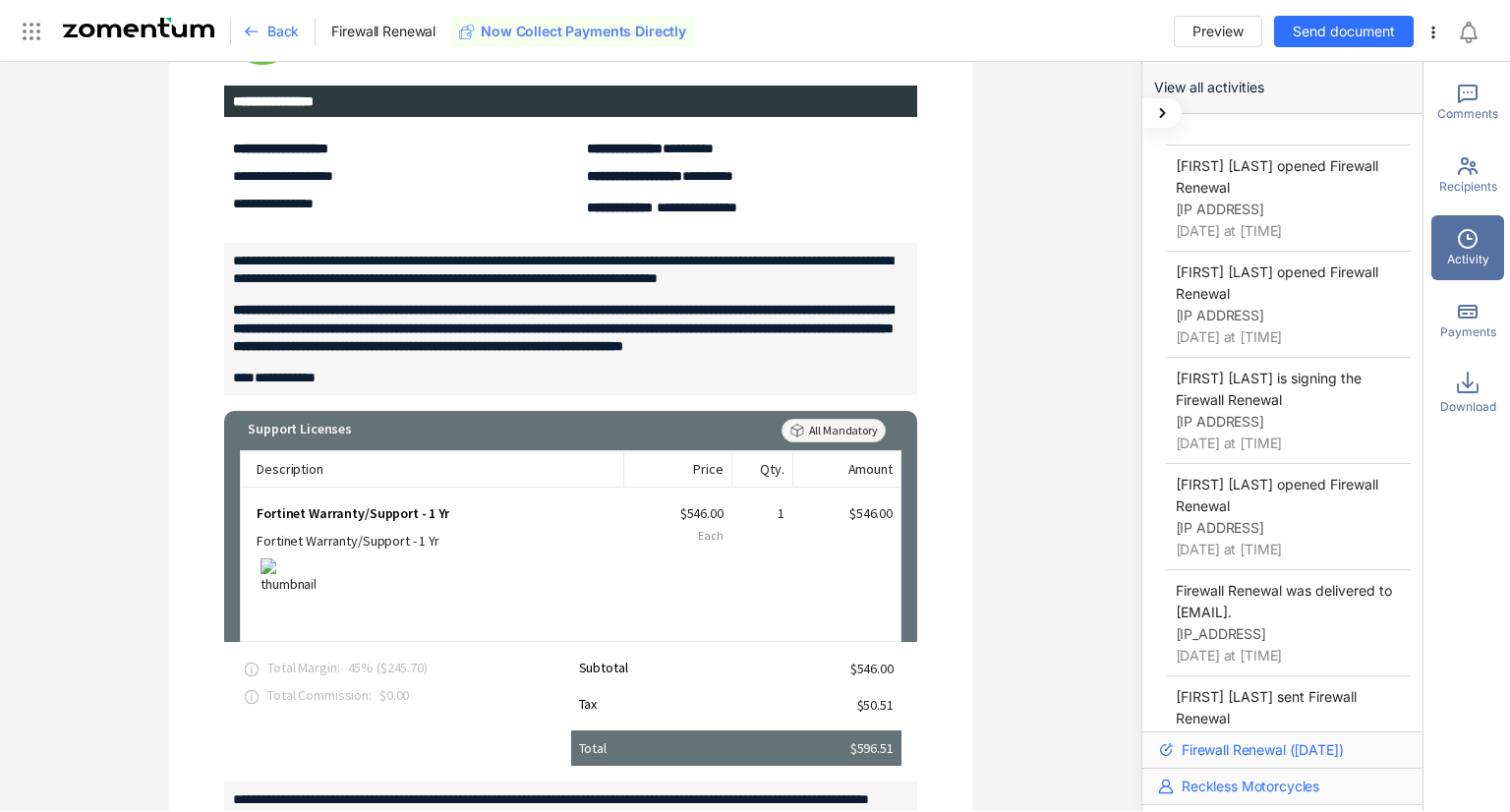 drag, startPoint x: 1296, startPoint y: 403, endPoint x: 1181, endPoint y: 380, distance: 117.27745 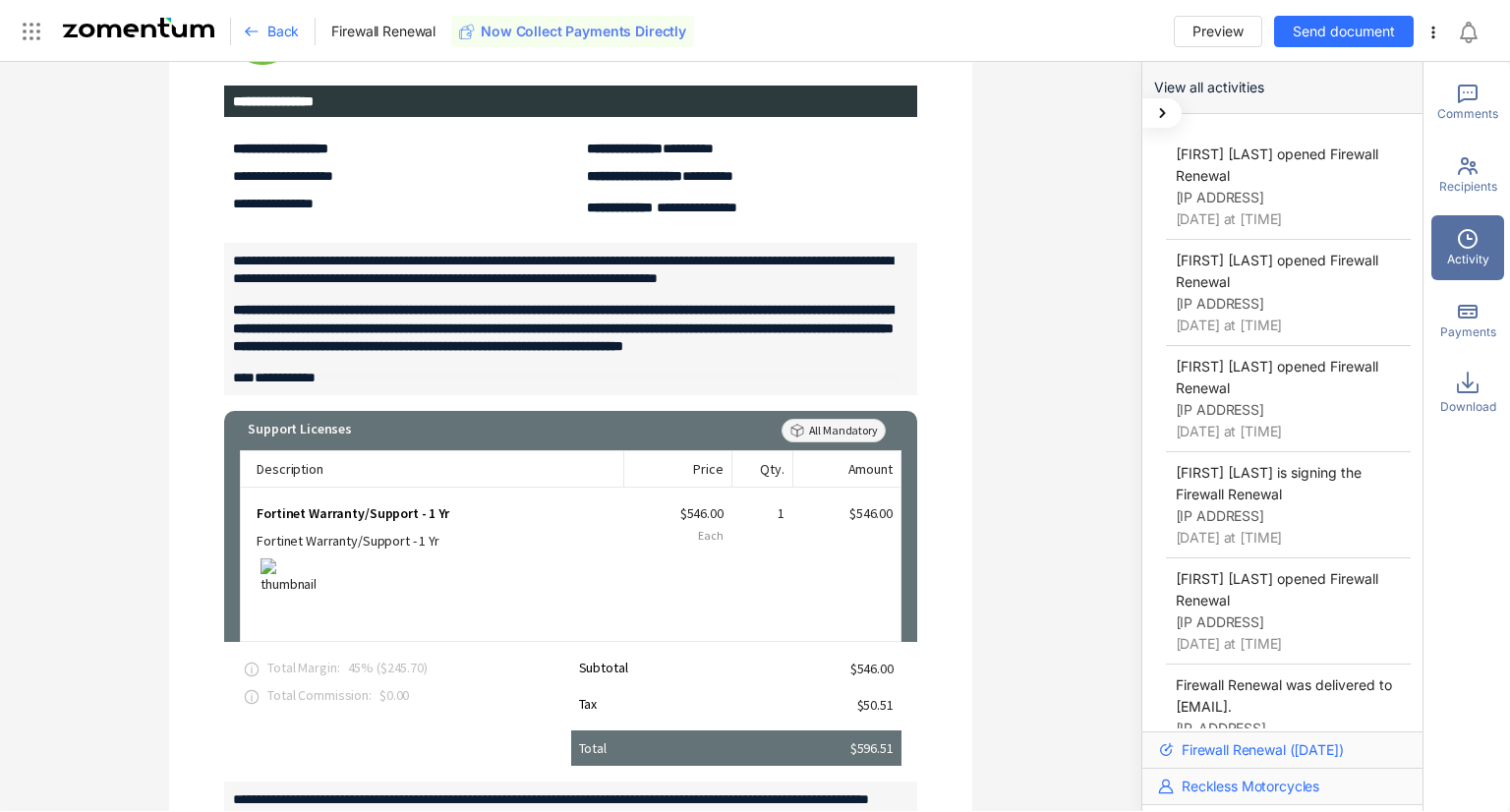 scroll, scrollTop: 0, scrollLeft: 0, axis: both 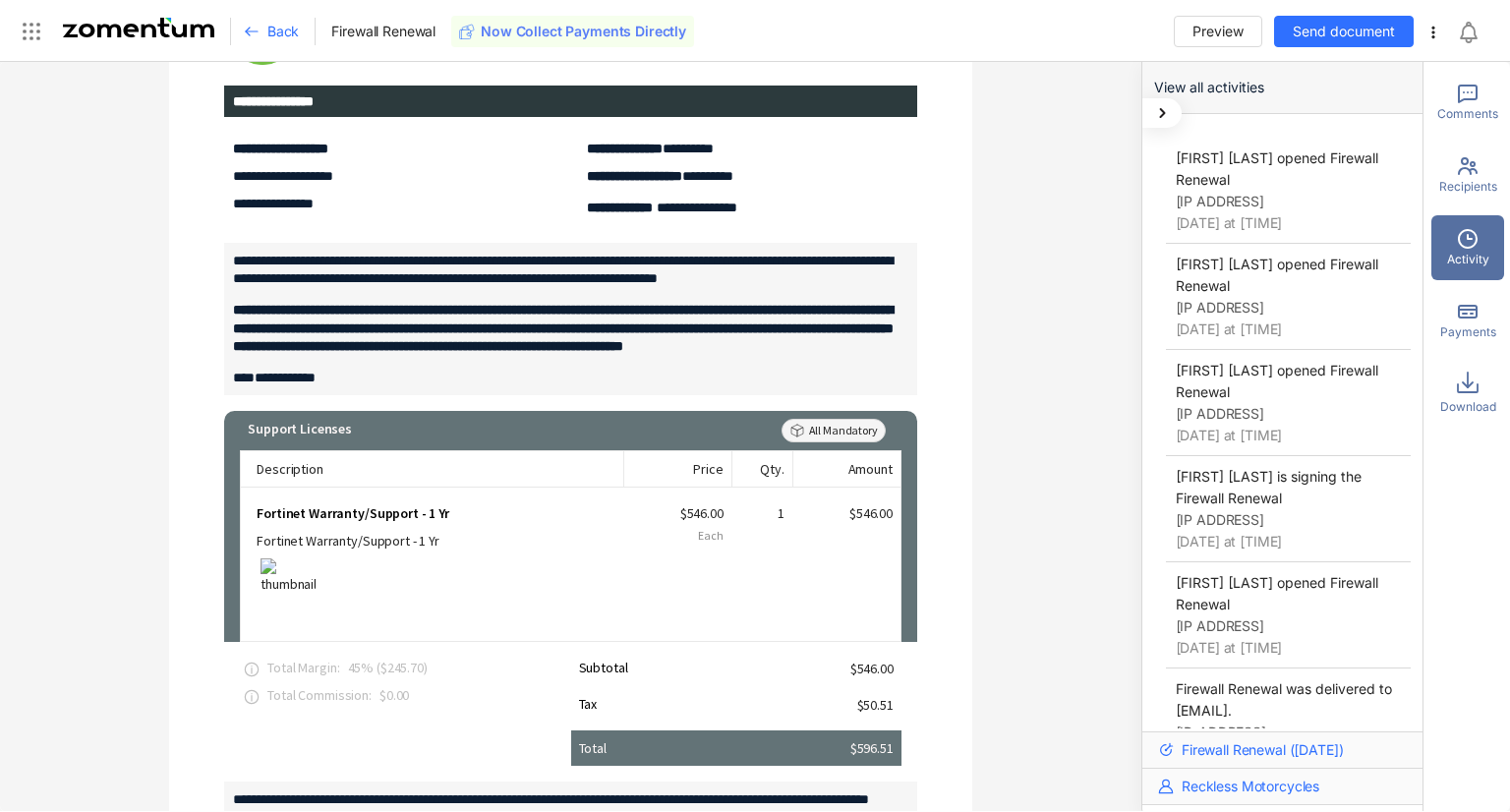 click on "[IP ADDRESS]" at bounding box center [1220, 201] 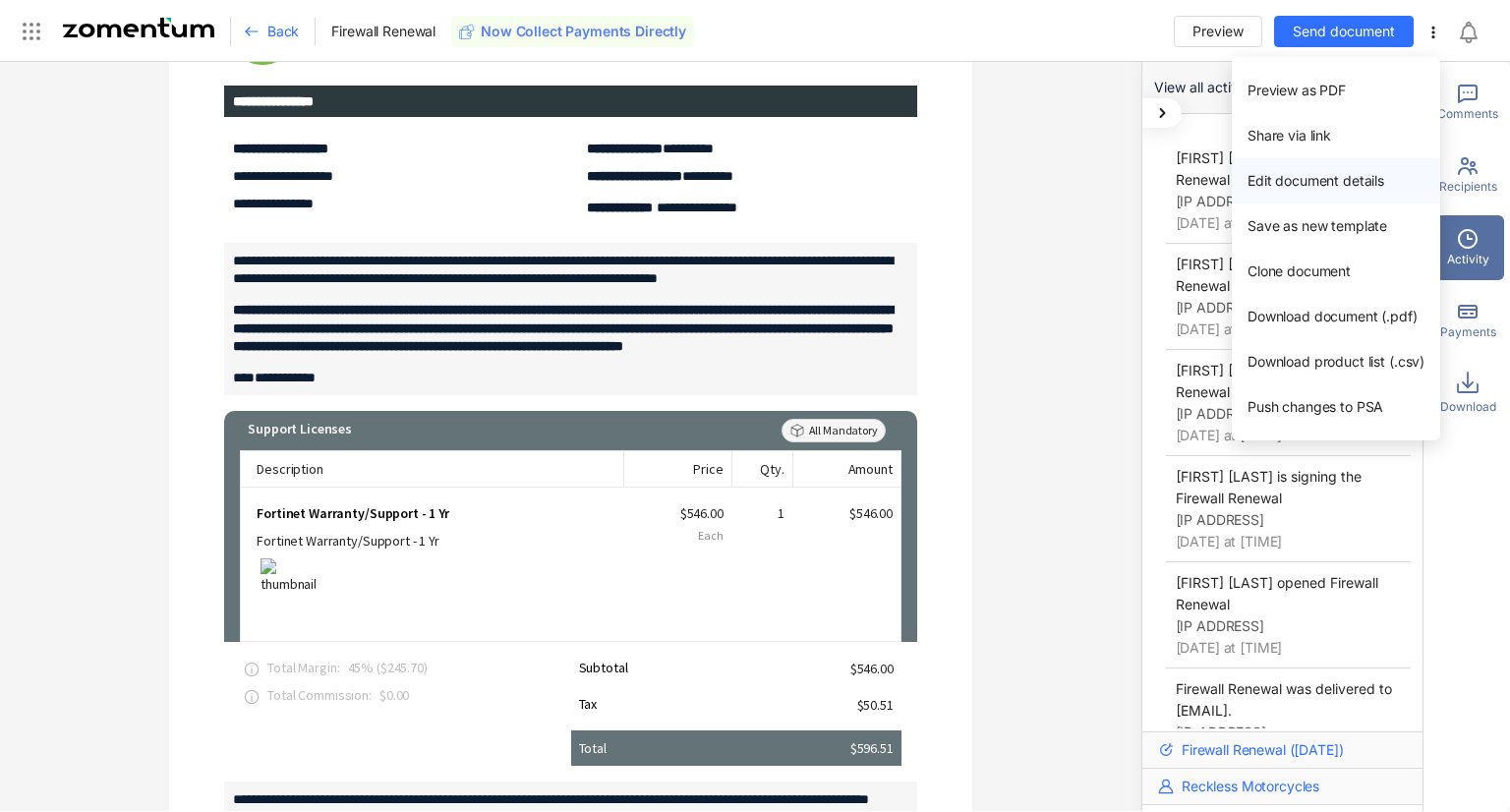 click on "Edit document details" at bounding box center (1315, 180) 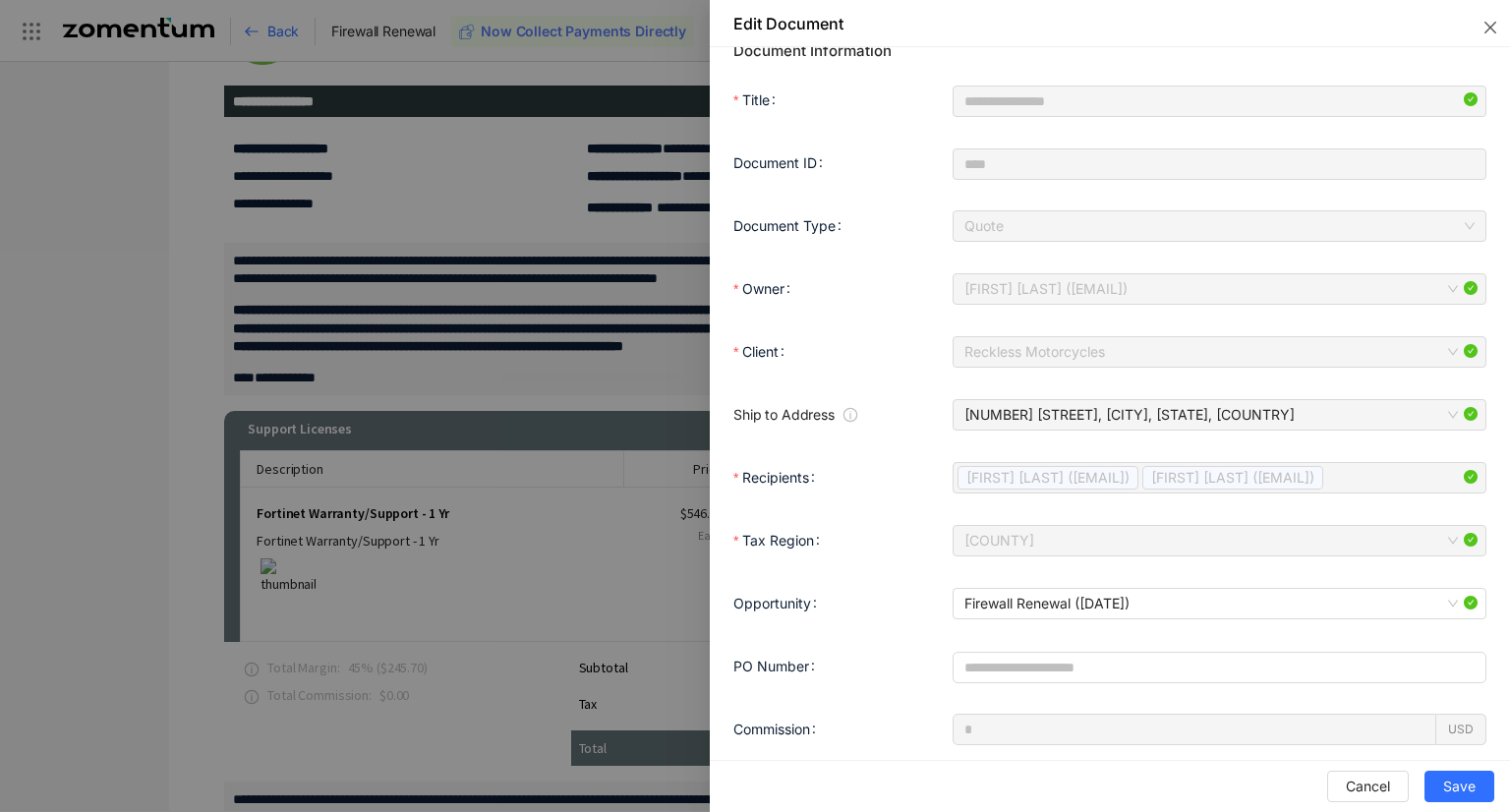 scroll, scrollTop: 54, scrollLeft: 0, axis: vertical 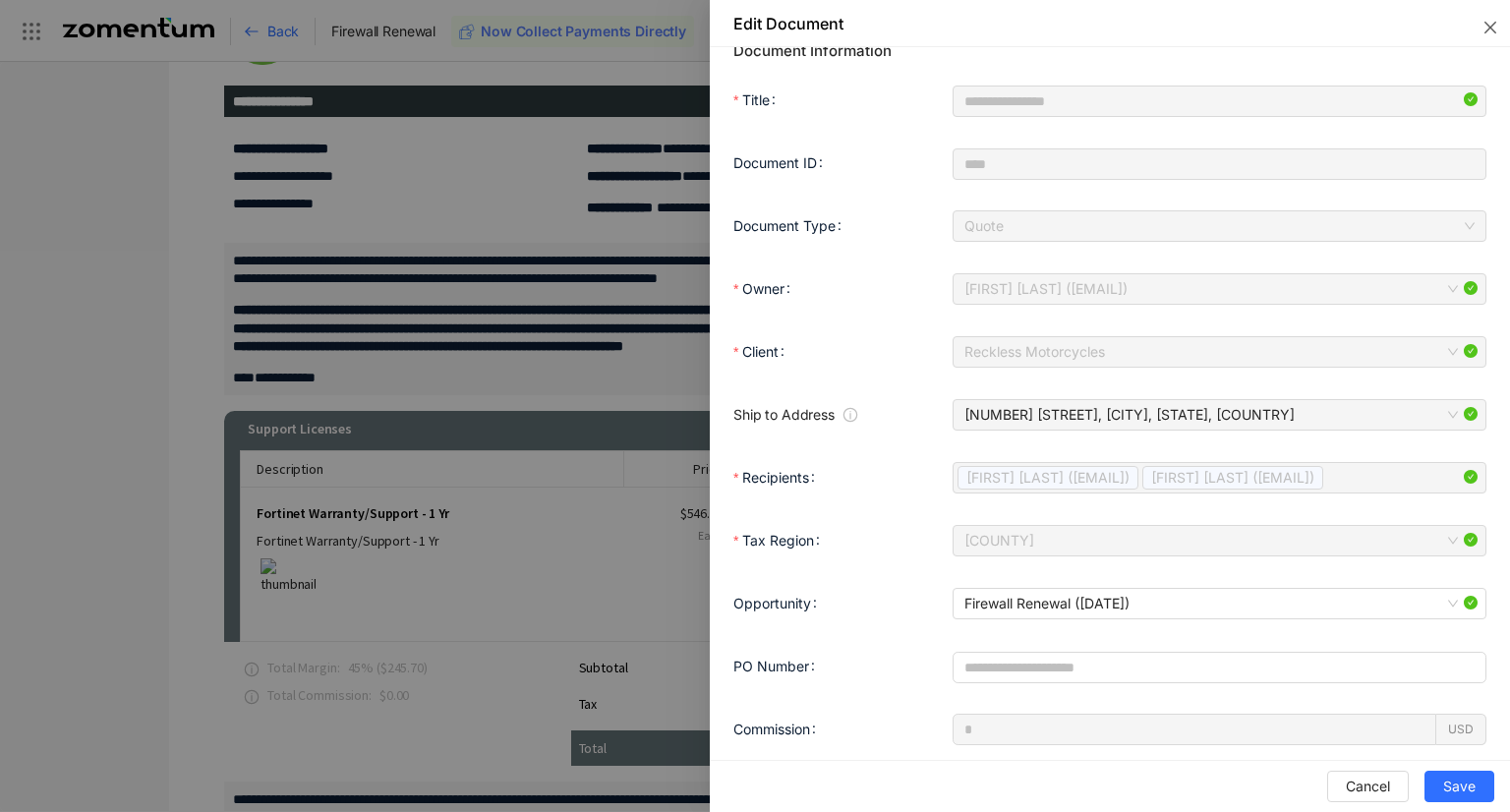 click on "Cancel Save" at bounding box center (1110, 785) 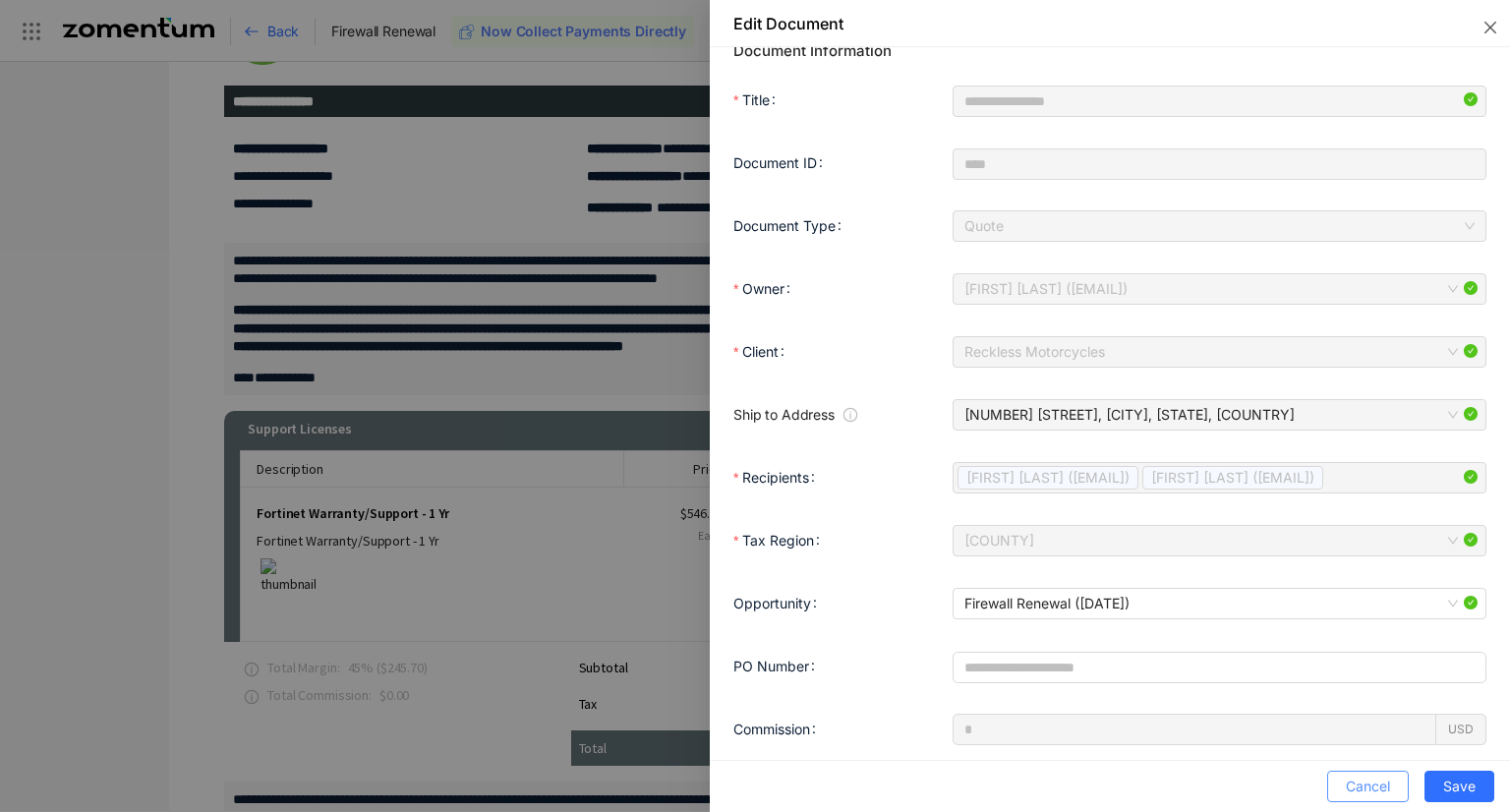 click on "Cancel" at bounding box center (1367, 786) 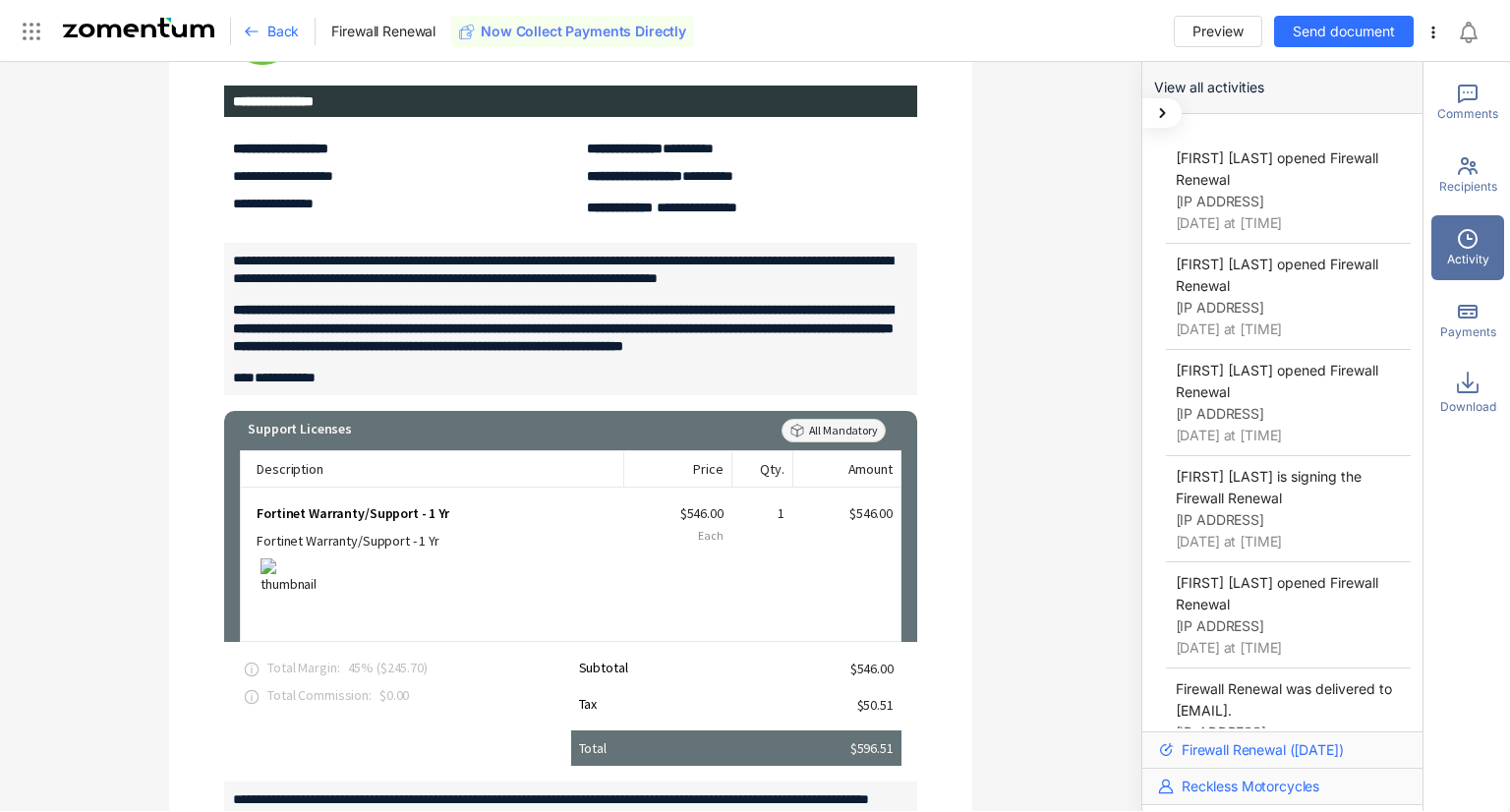 scroll, scrollTop: 0, scrollLeft: 0, axis: both 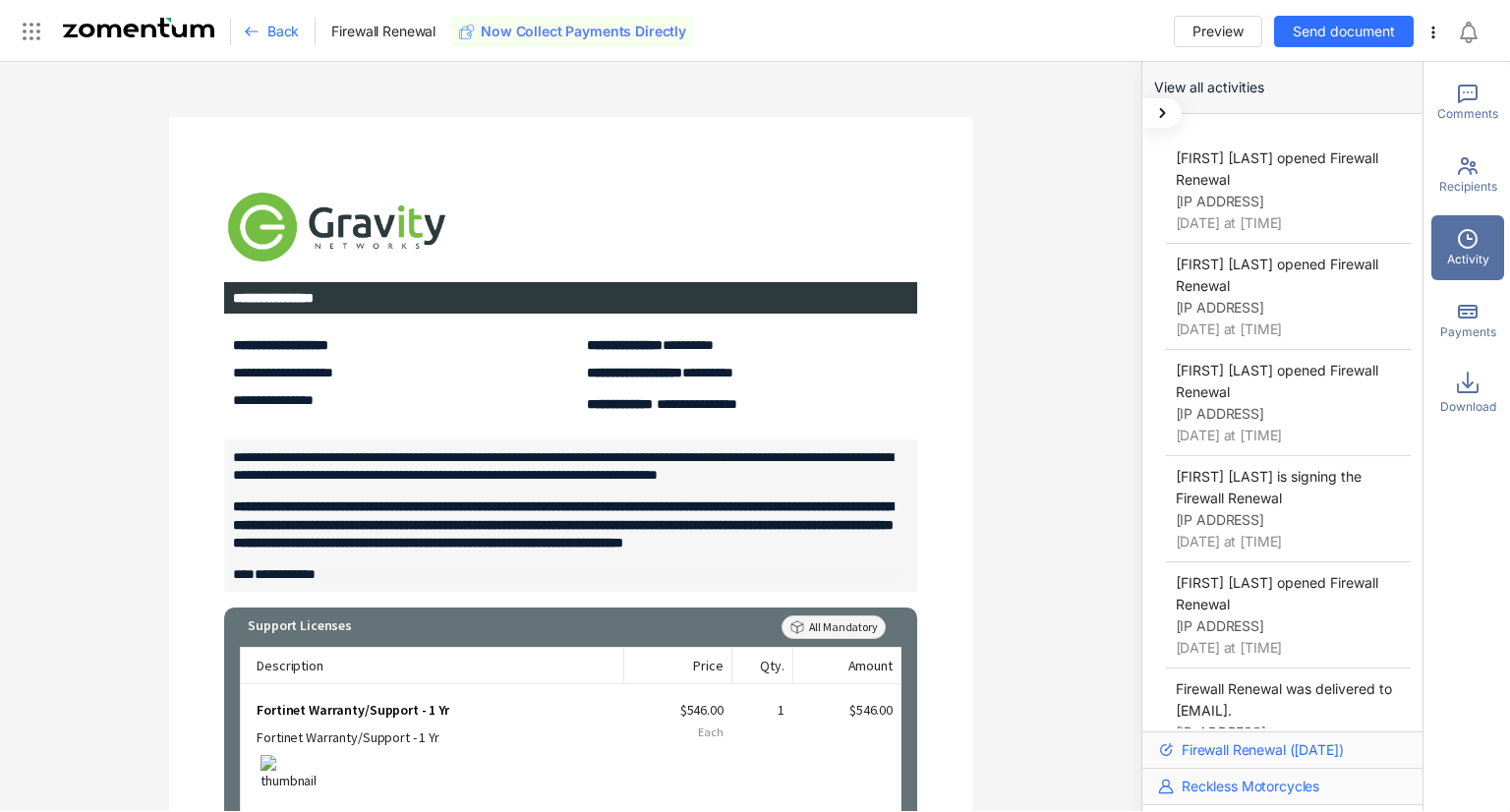 click on "Back Firewall Renewal Now Collect Payments Directly Preview Send document" at bounding box center (850, 31) 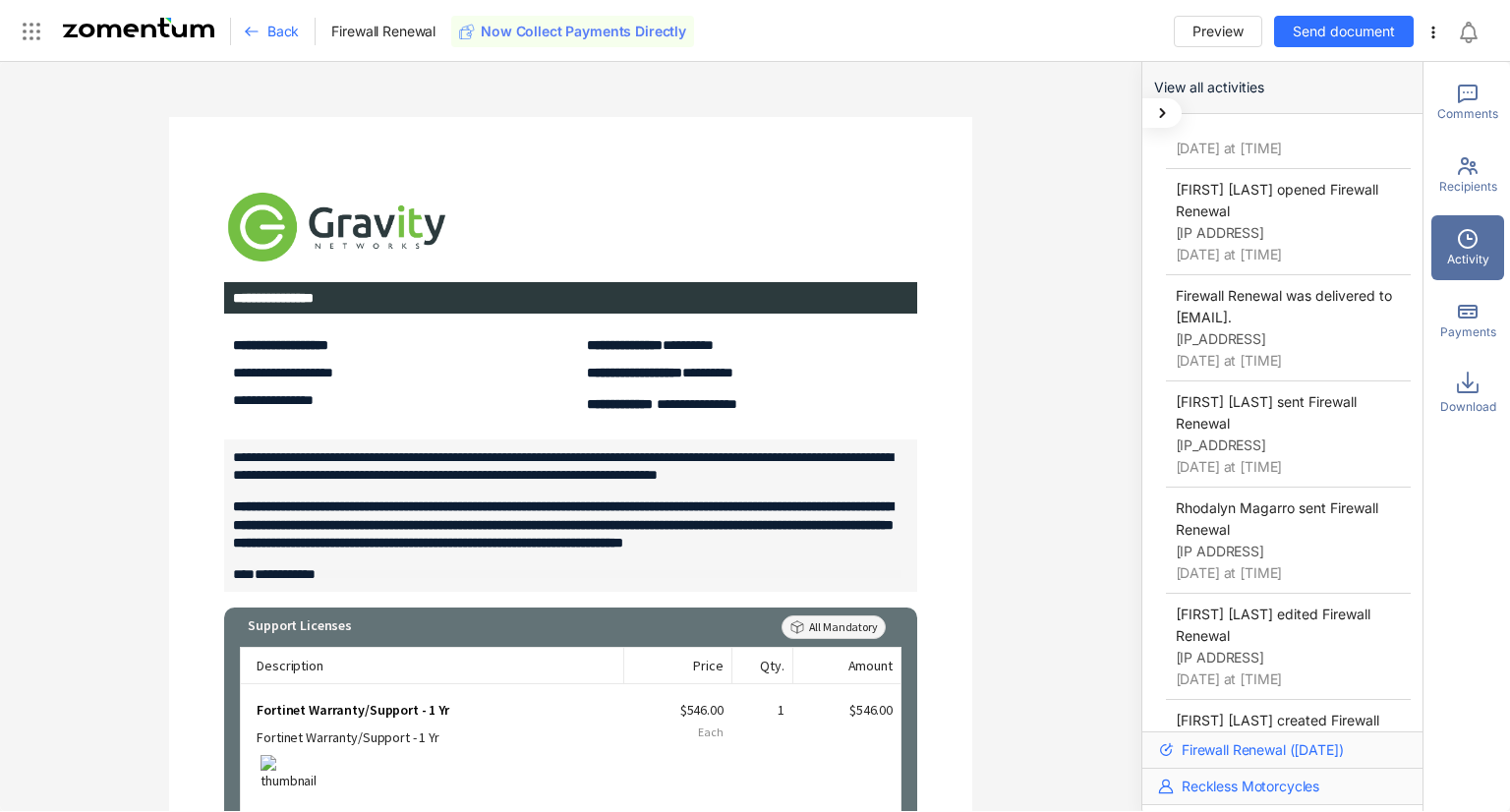 scroll, scrollTop: 490, scrollLeft: 0, axis: vertical 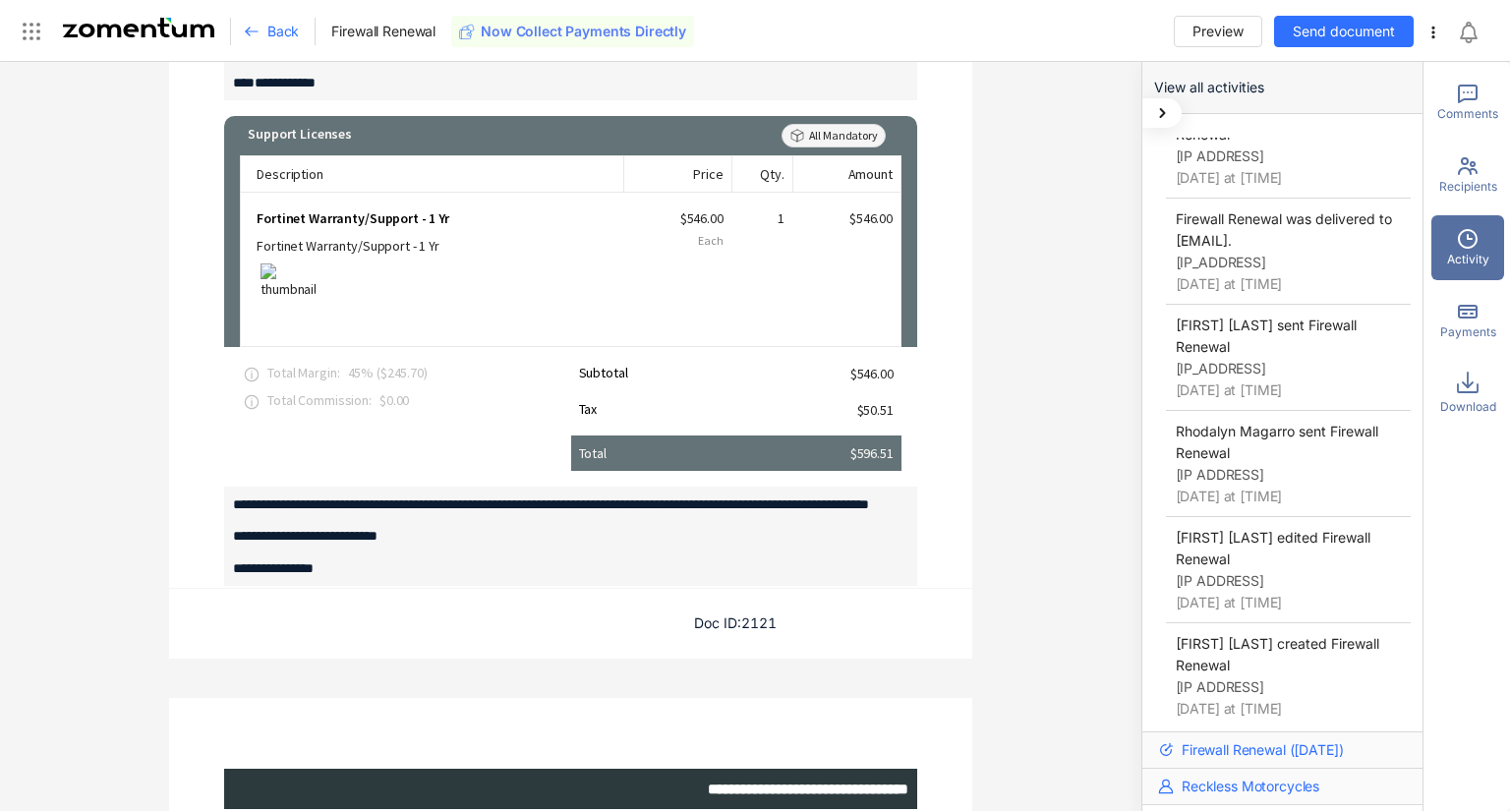 click on "Support Licenses All Mandatory Description Price Qty. Amount Fortinet Warranty/Support - 1 Yr Fortinet Warranty/Support - 1 Yr $546.00 1" at bounding box center (570, 436) 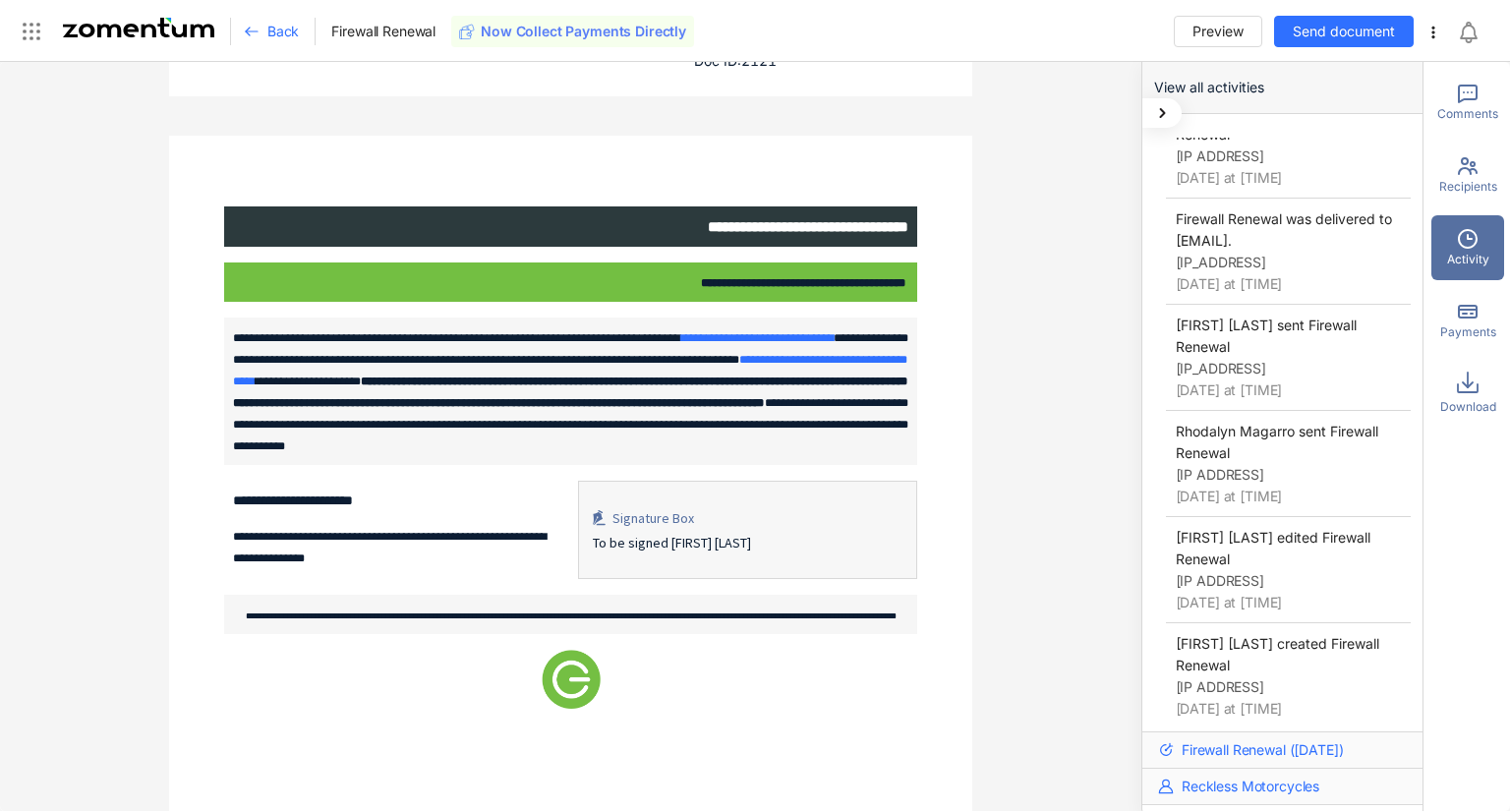scroll, scrollTop: 1081, scrollLeft: 0, axis: vertical 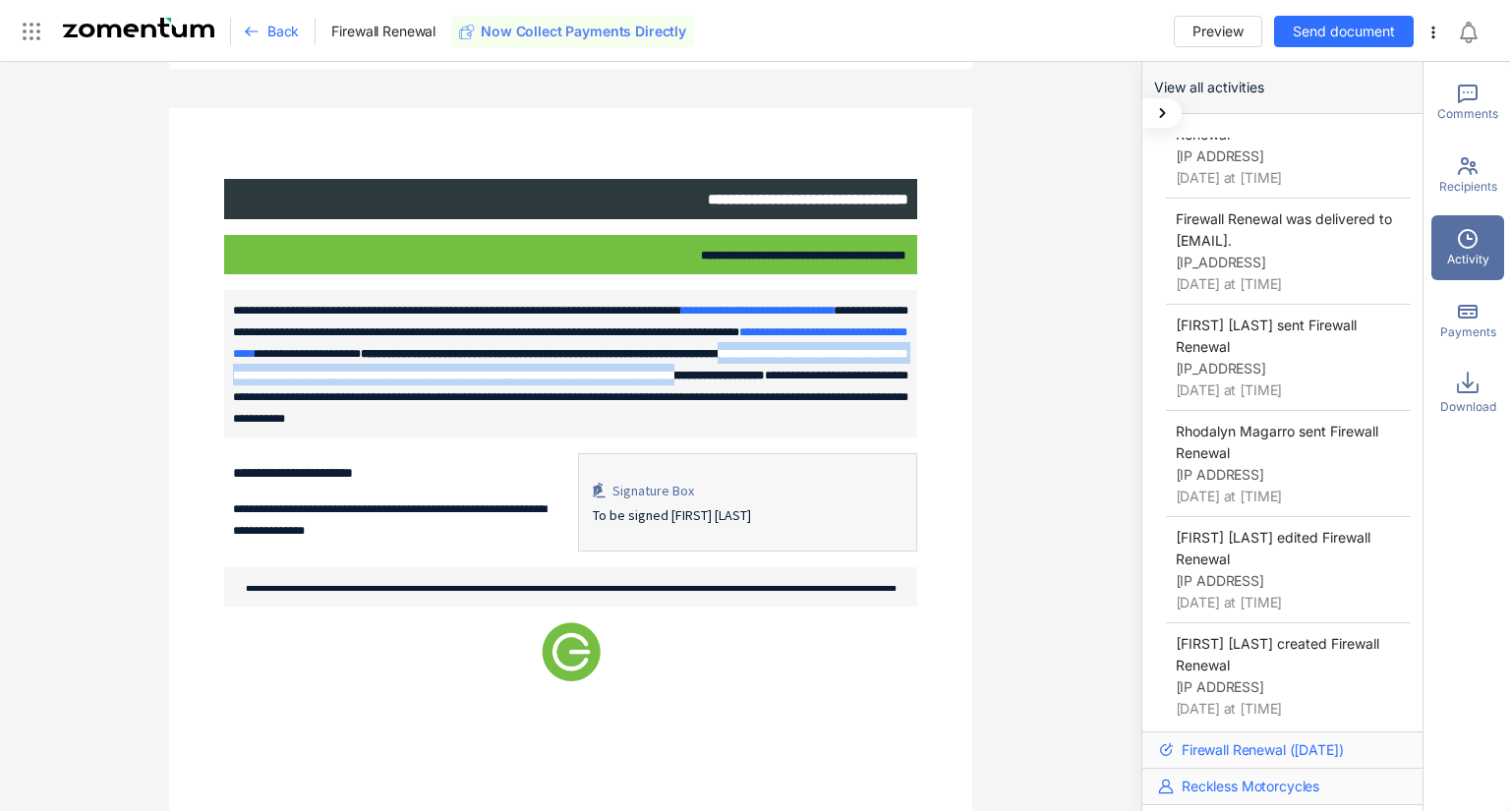 drag, startPoint x: 197, startPoint y: 536, endPoint x: 162, endPoint y: 418, distance: 123 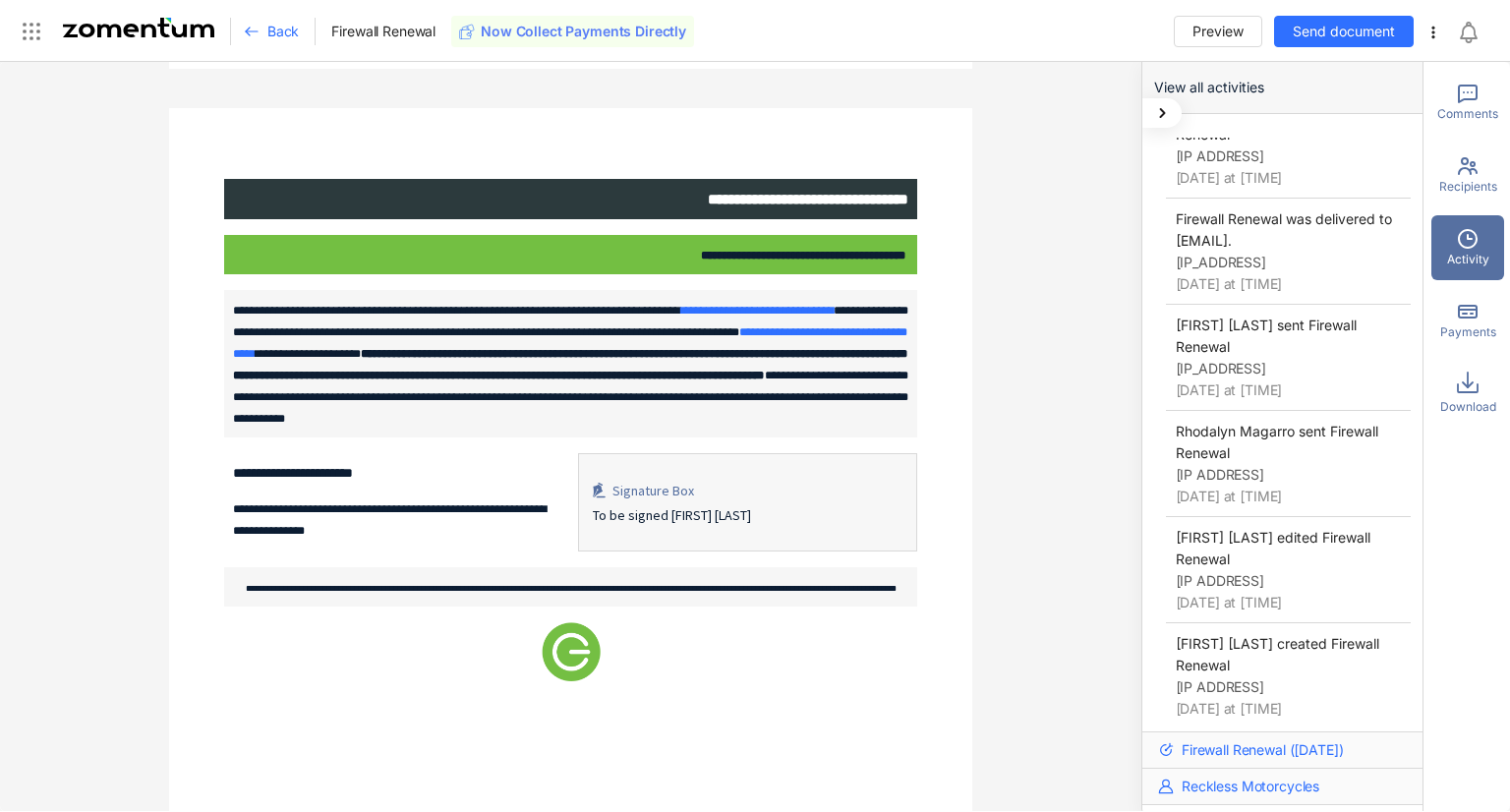click on "**********" at bounding box center (393, 502) 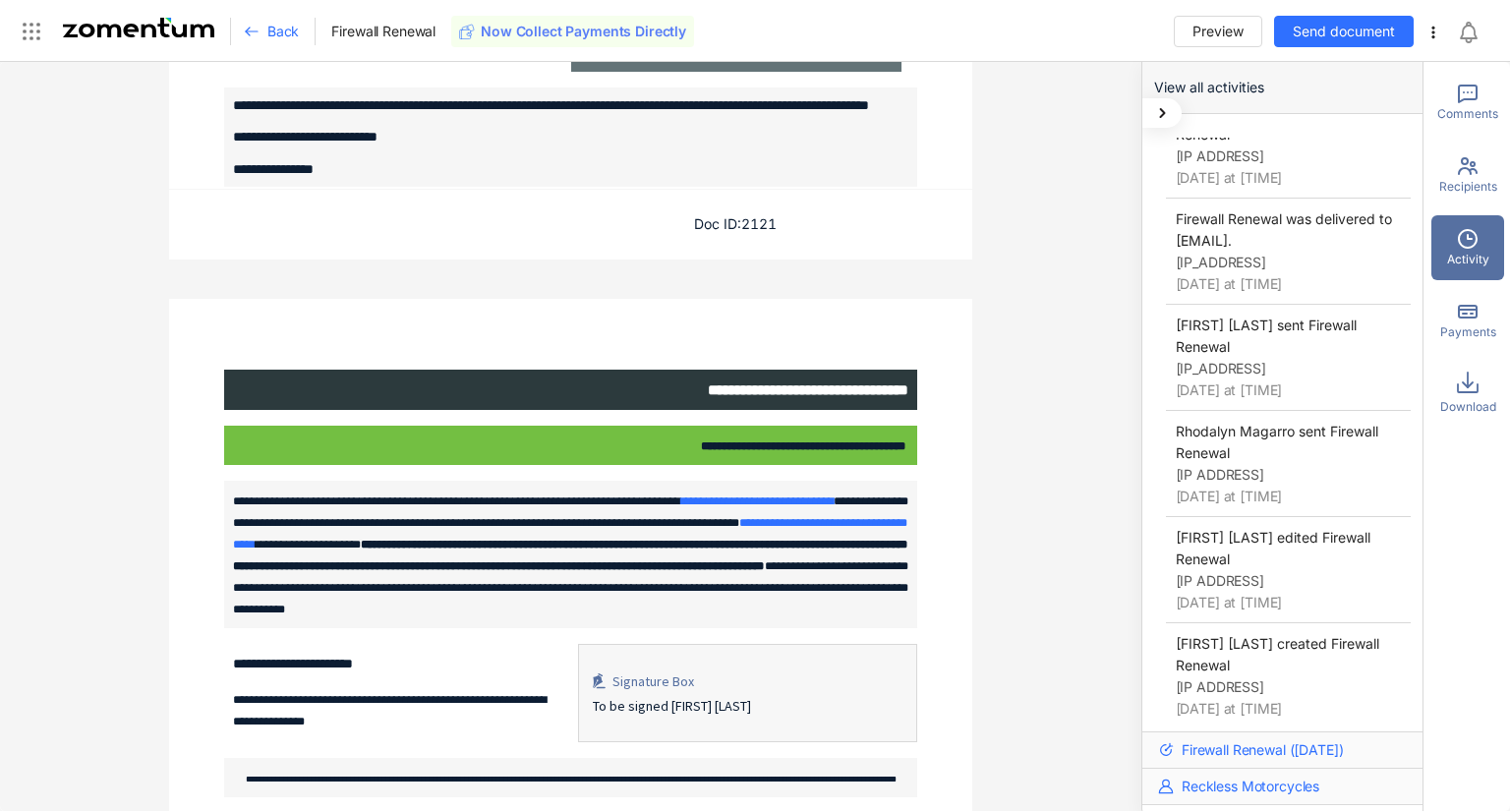 scroll, scrollTop: 885, scrollLeft: 0, axis: vertical 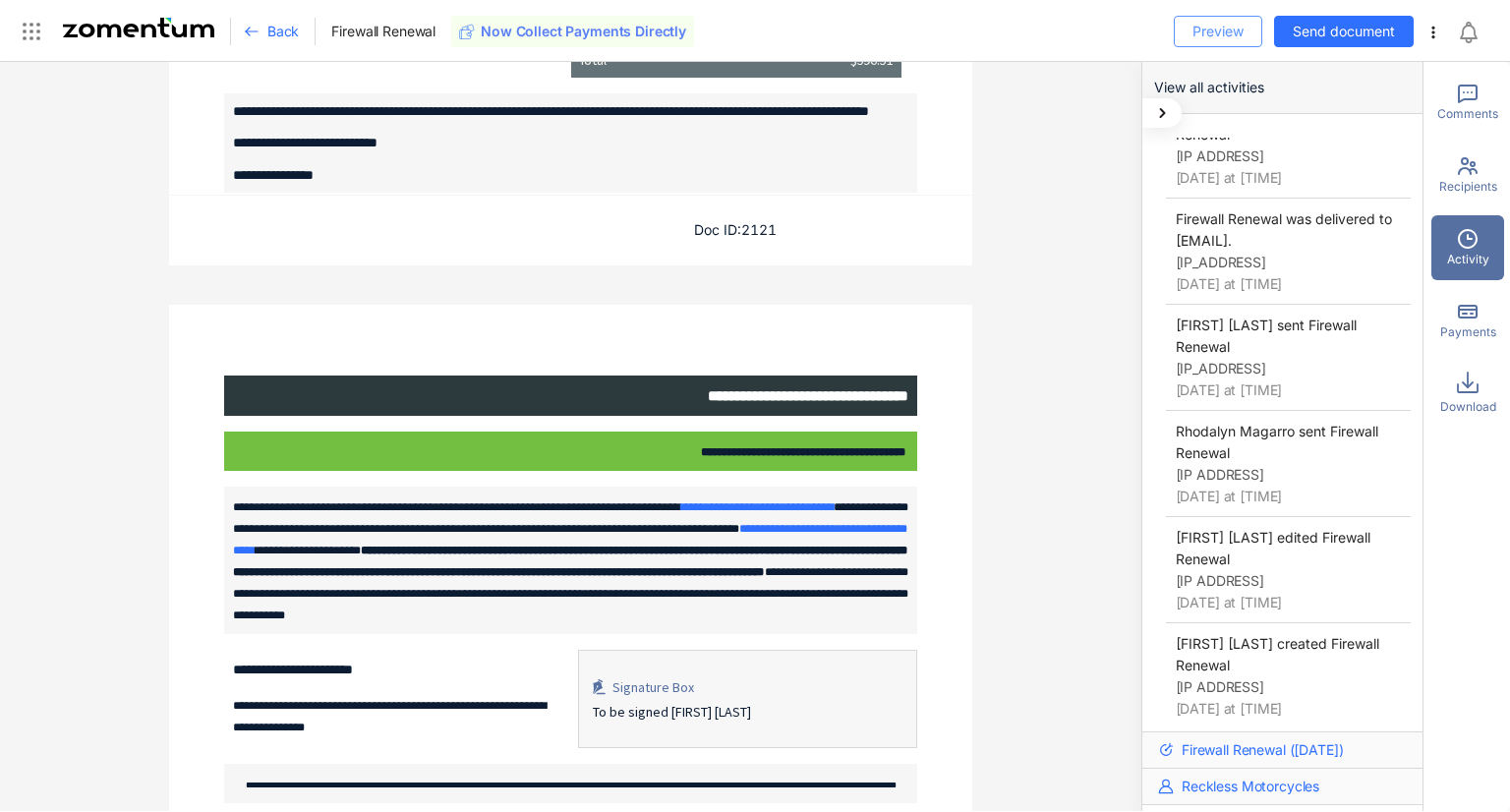 click on "Preview" at bounding box center (1218, 31) 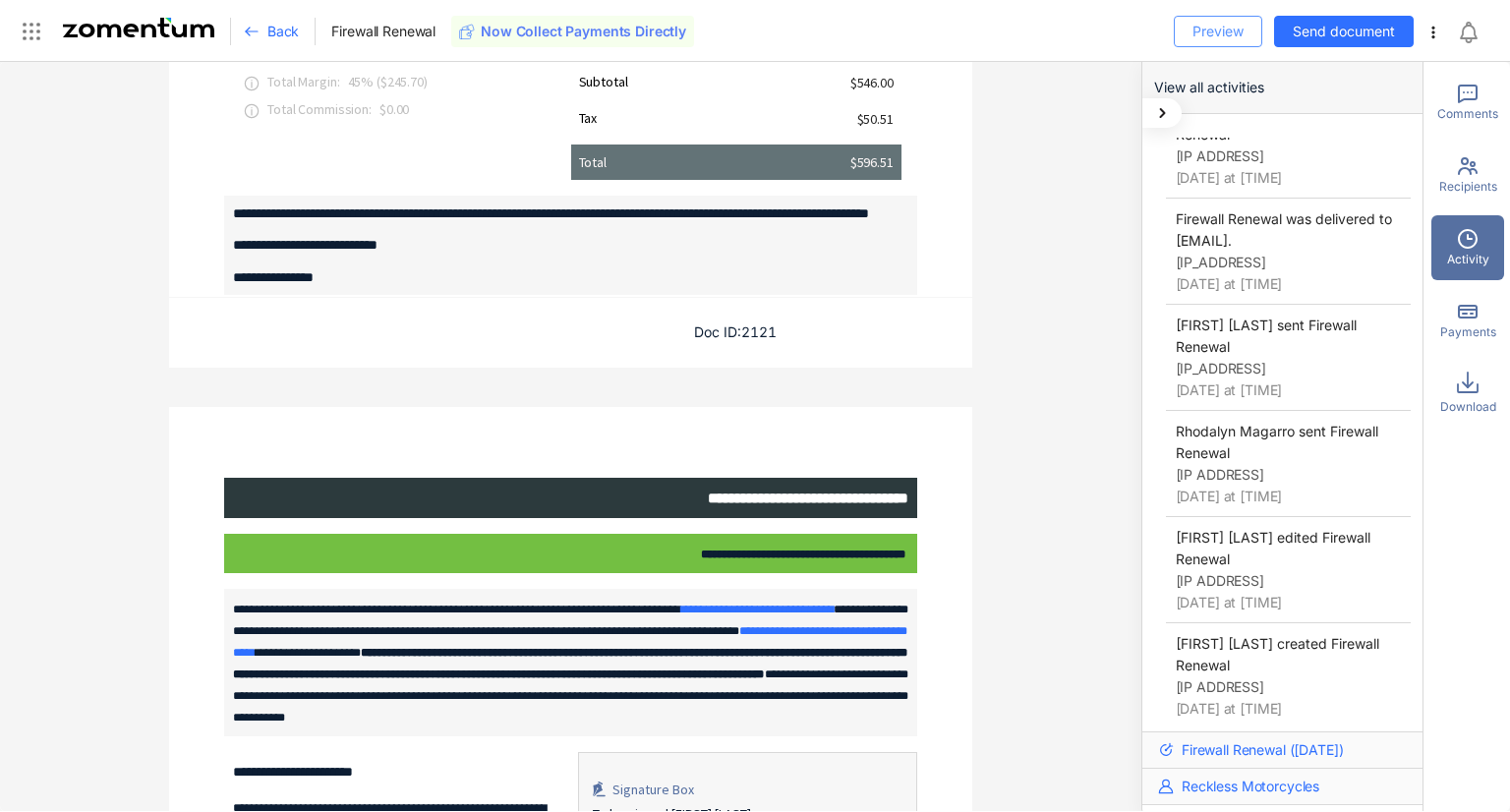 scroll, scrollTop: 492, scrollLeft: 0, axis: vertical 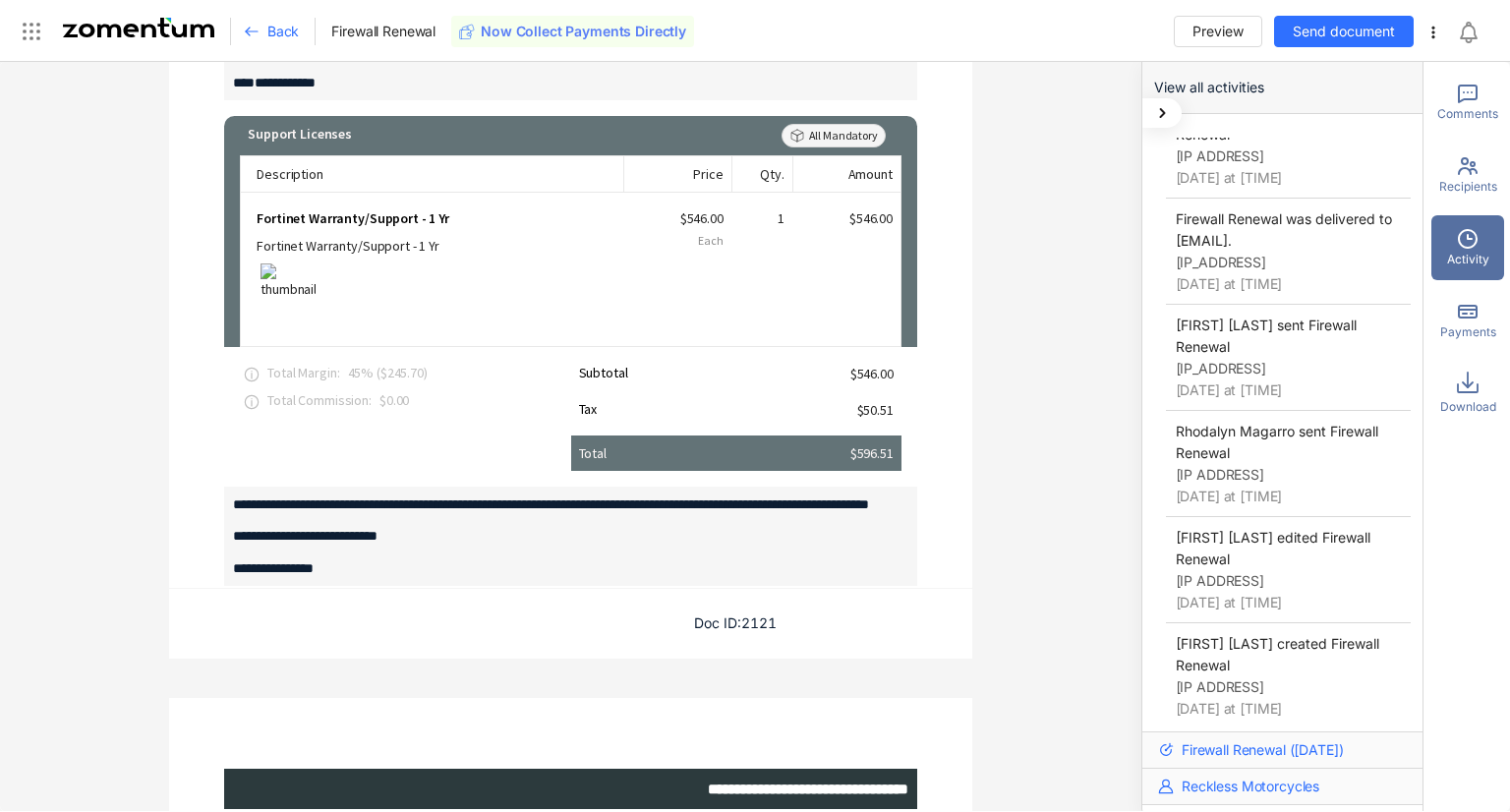 click on "Back" at bounding box center (283, 31) 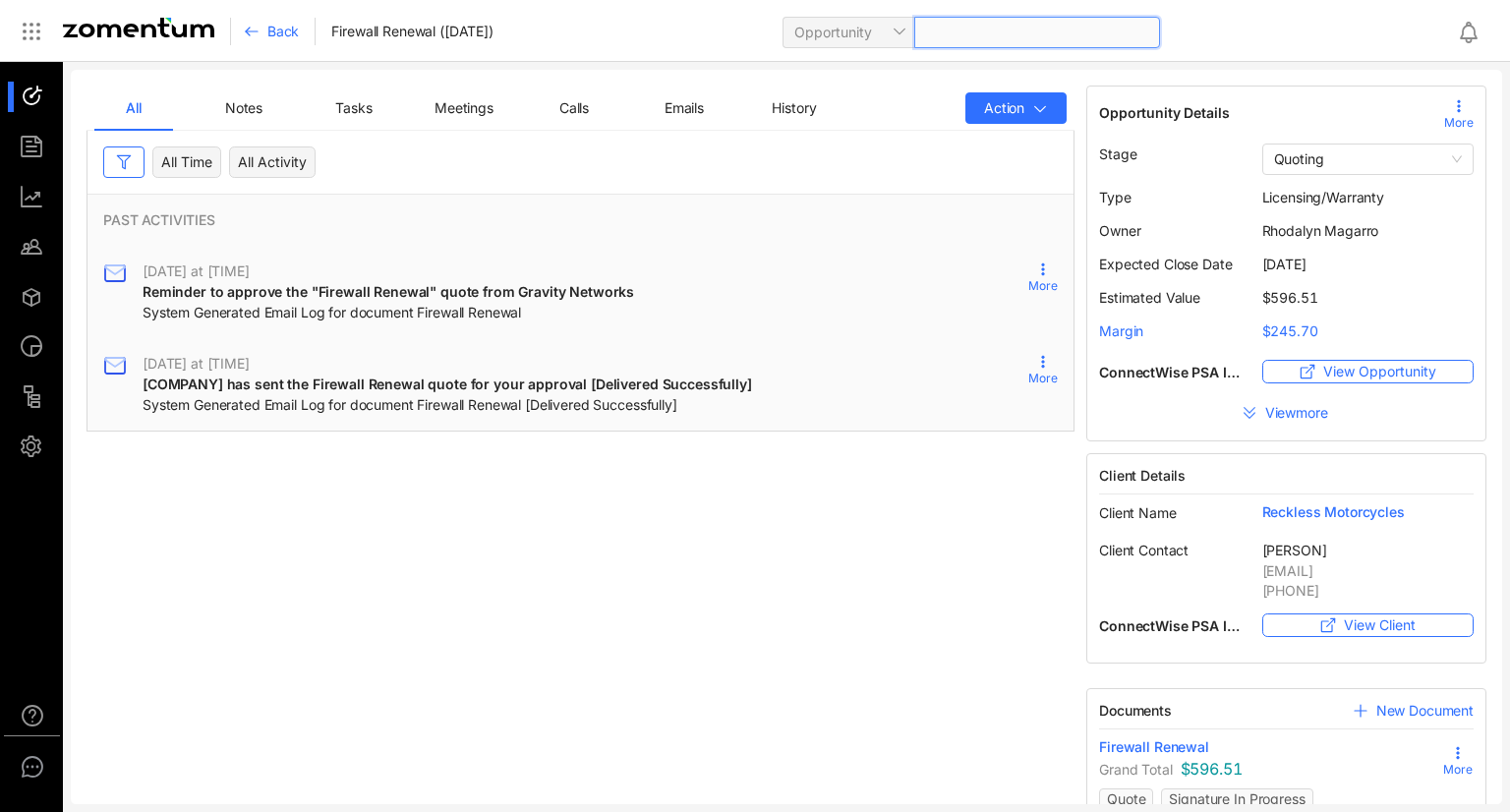 click at bounding box center [1037, 32] 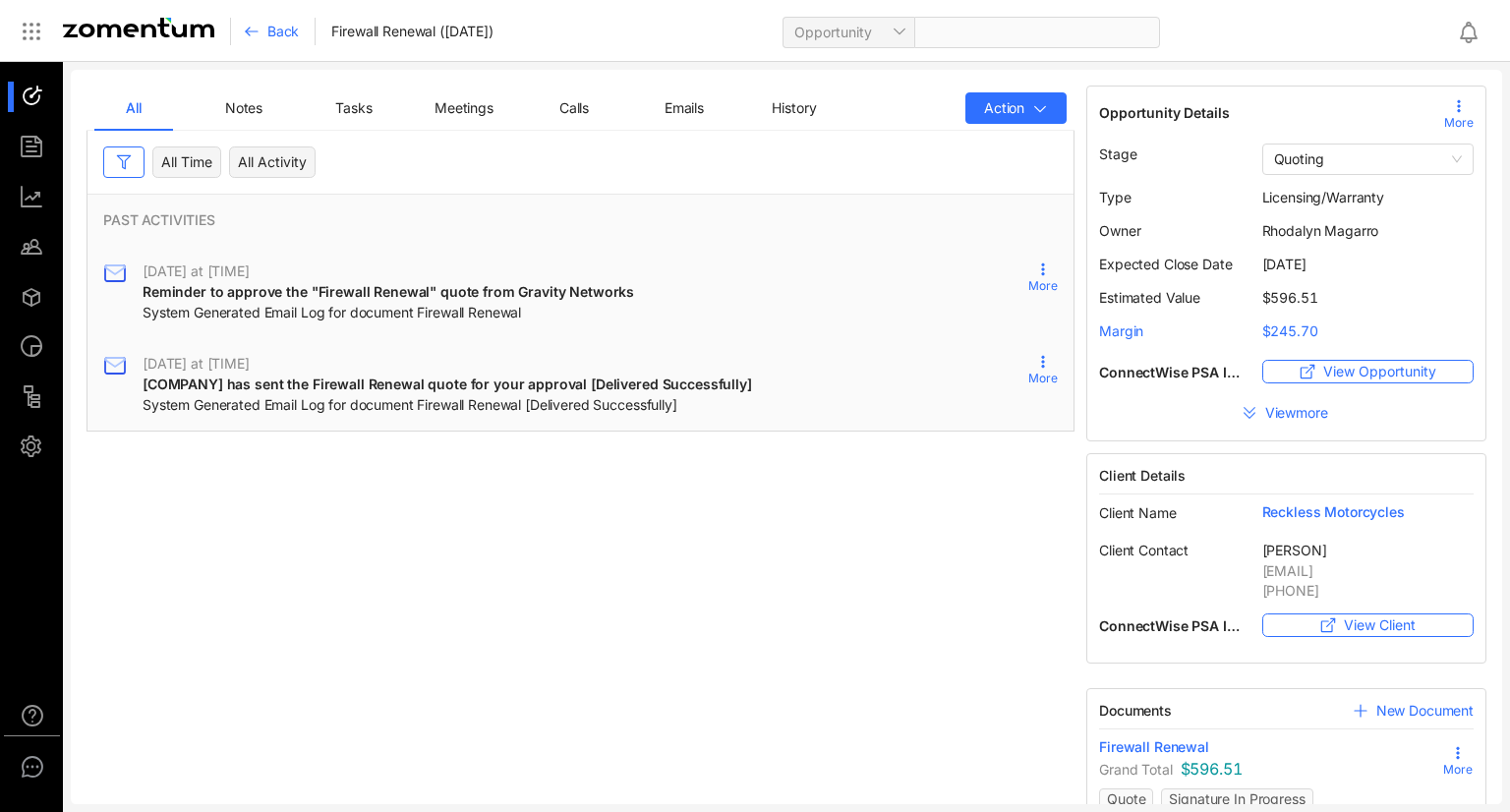 click on "Back" at bounding box center (283, 31) 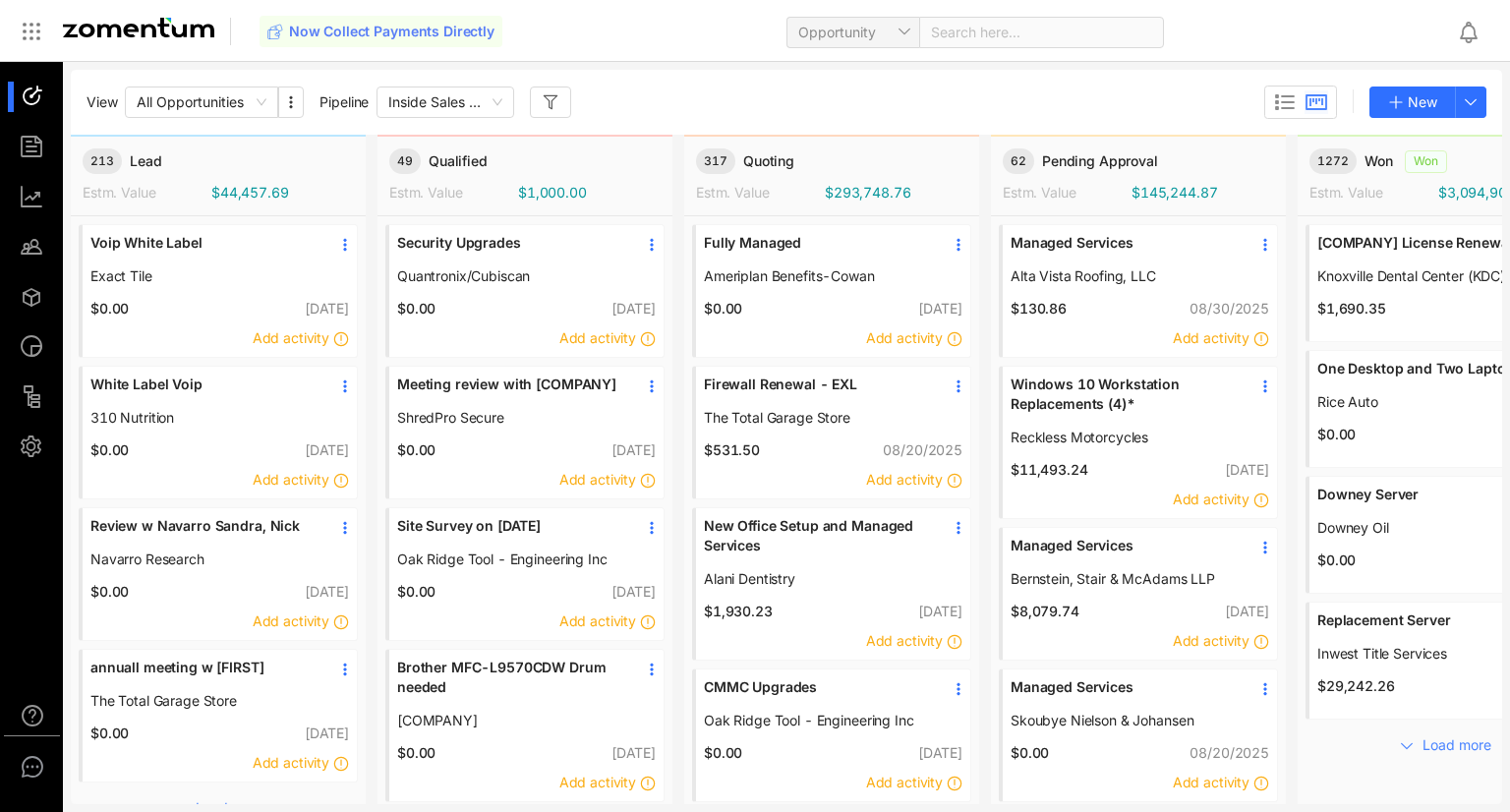click 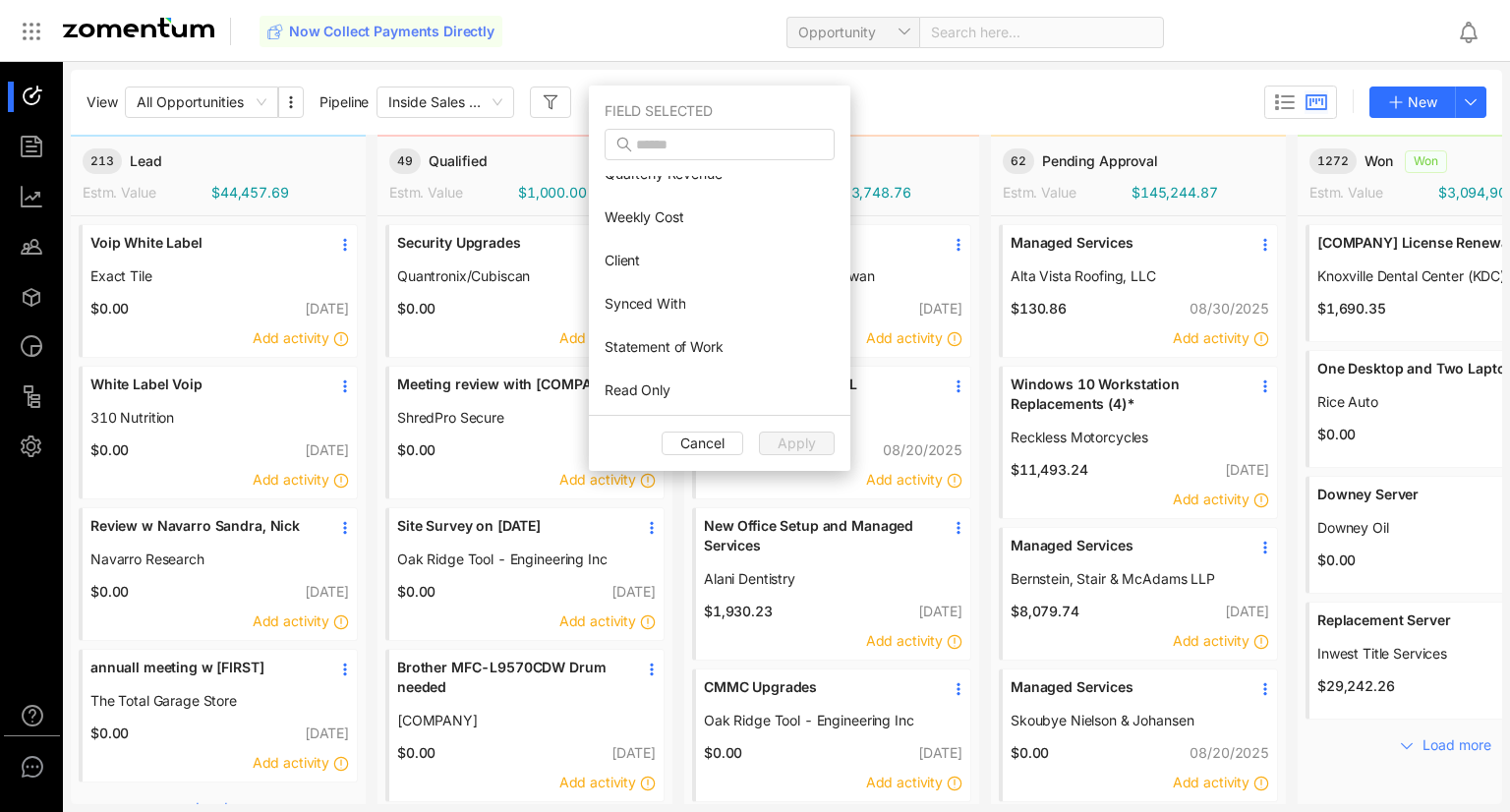 scroll, scrollTop: 590, scrollLeft: 0, axis: vertical 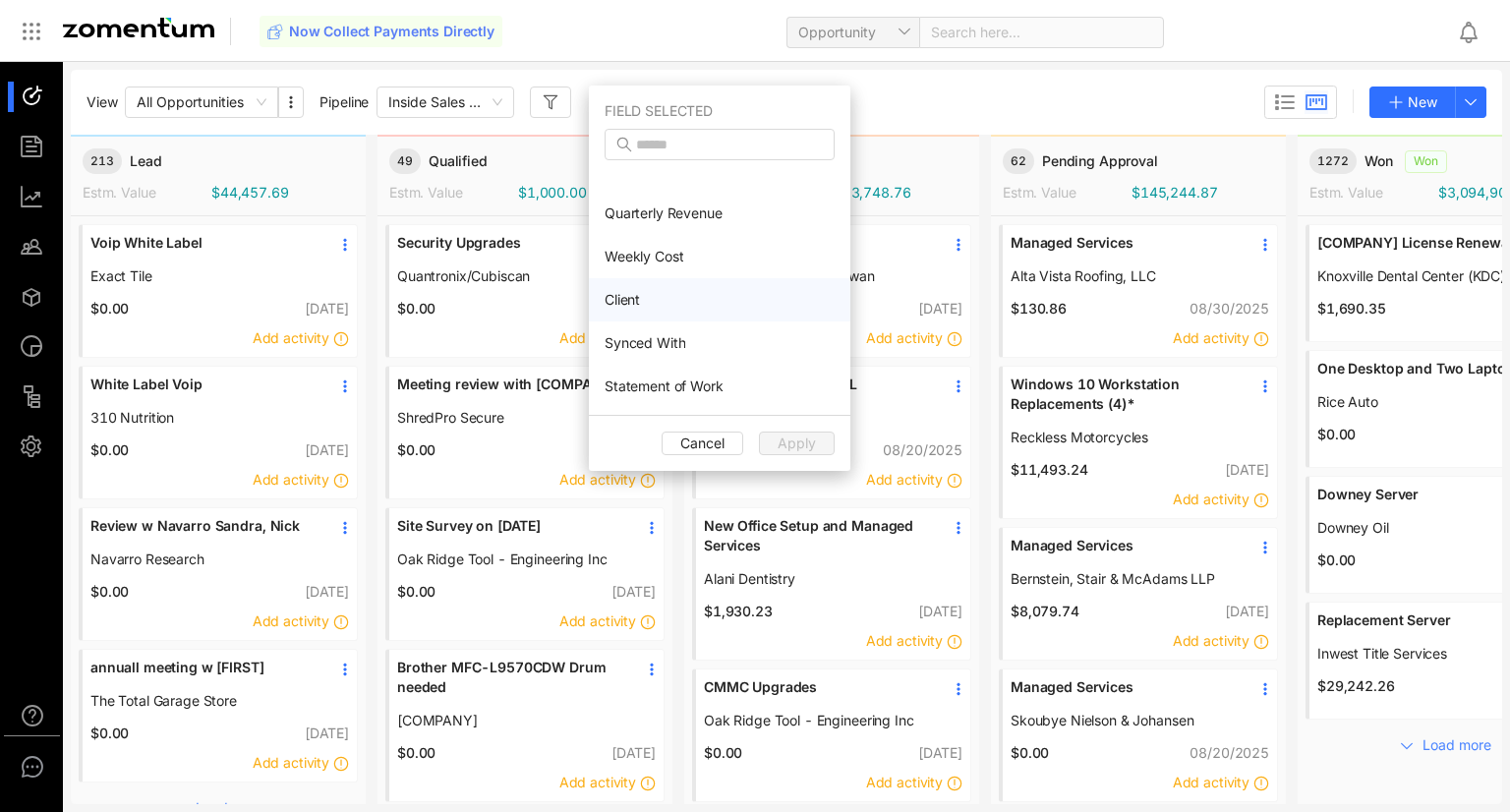 click on "Client" at bounding box center [720, 300] 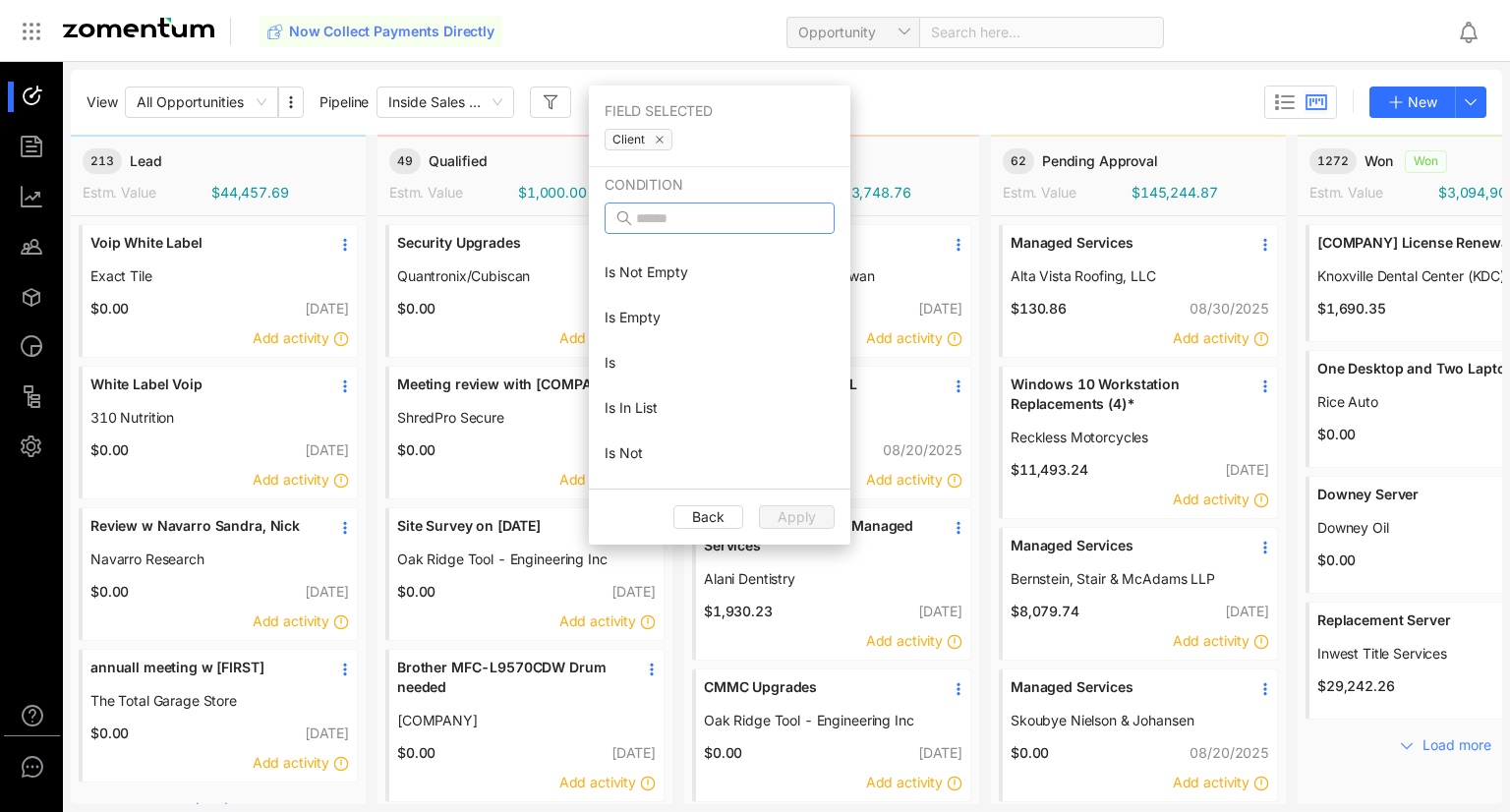 click at bounding box center (722, 218) 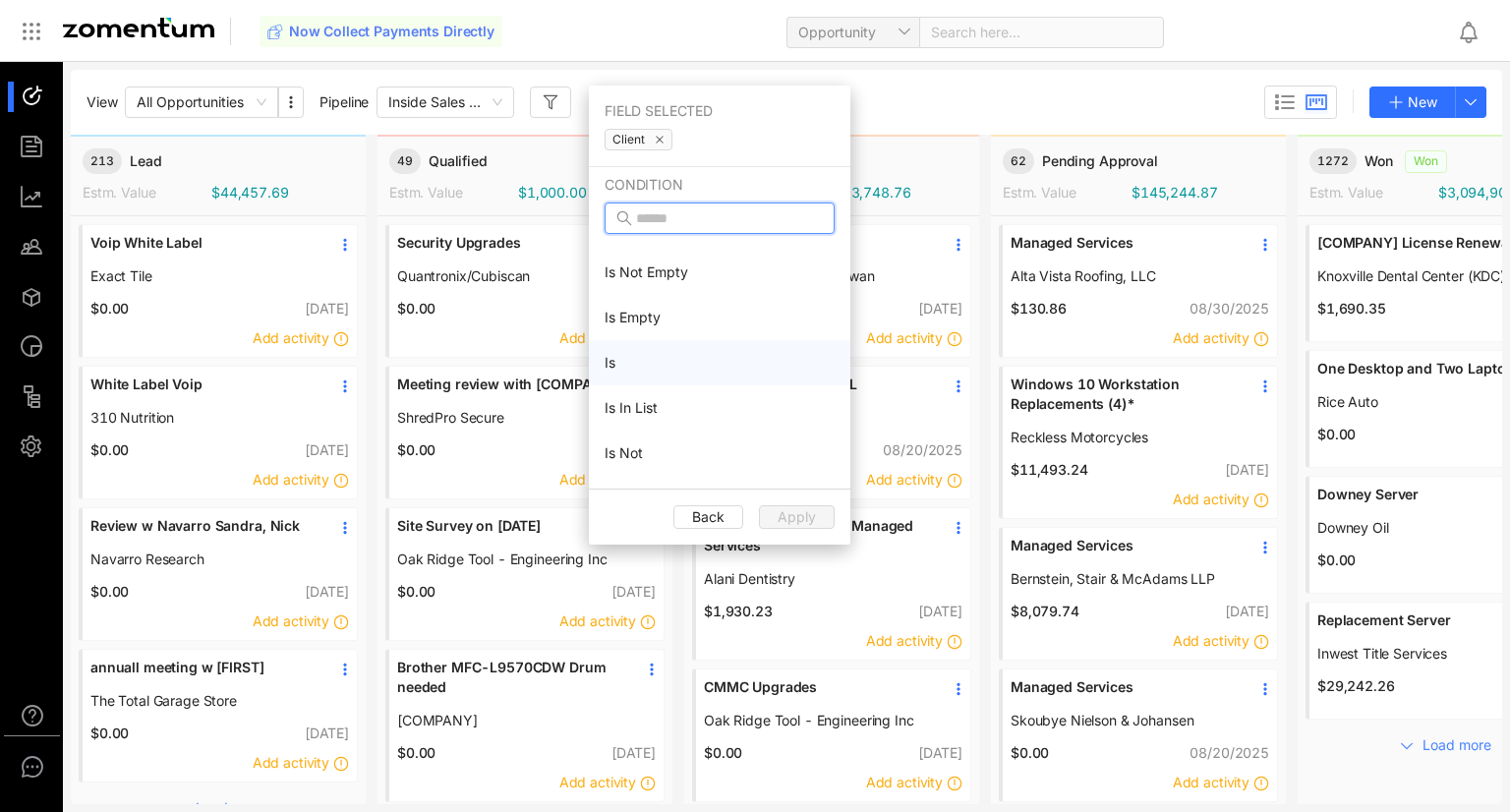click on "Is" at bounding box center (720, 363) 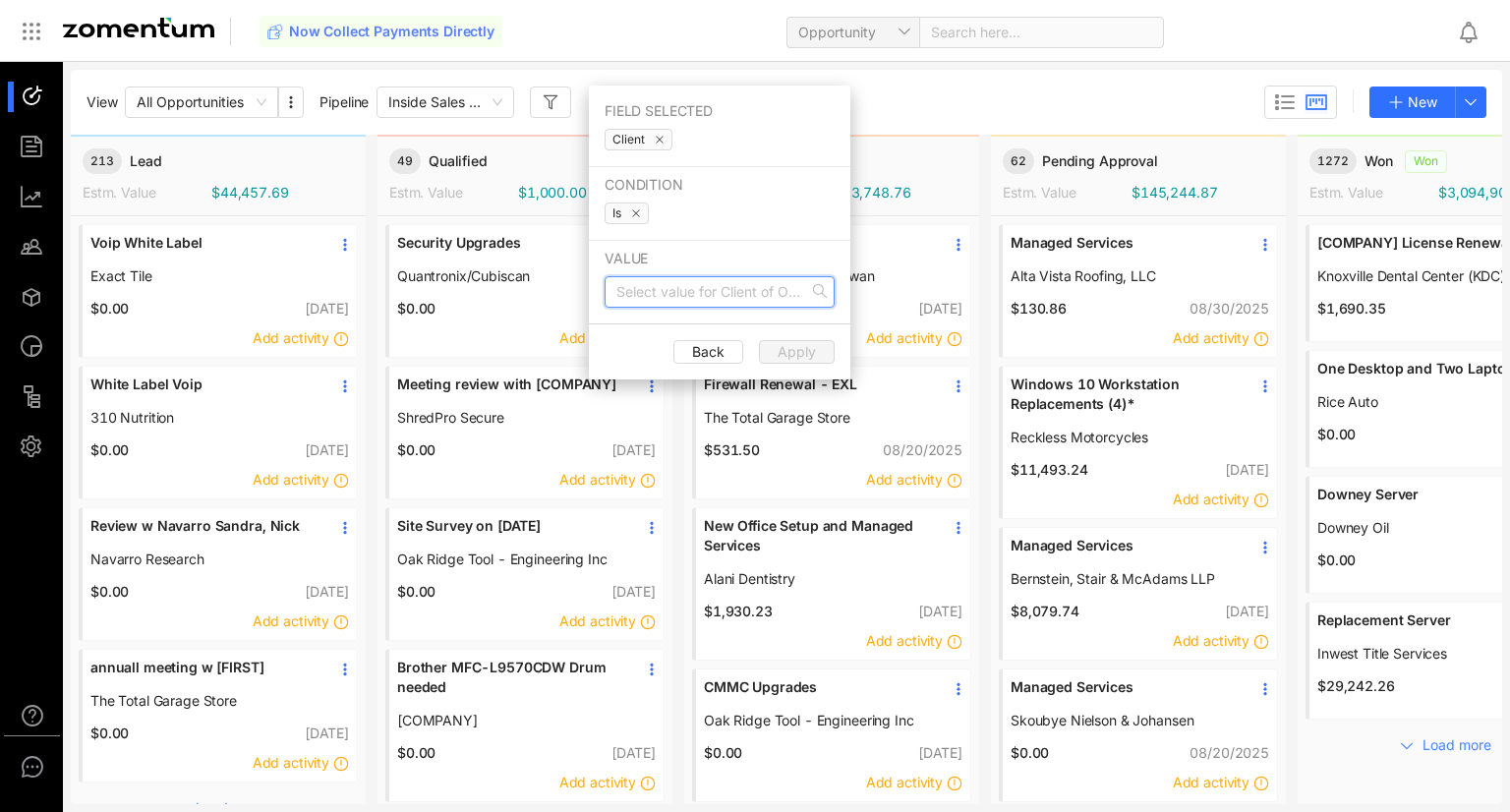 click at bounding box center [713, 292] 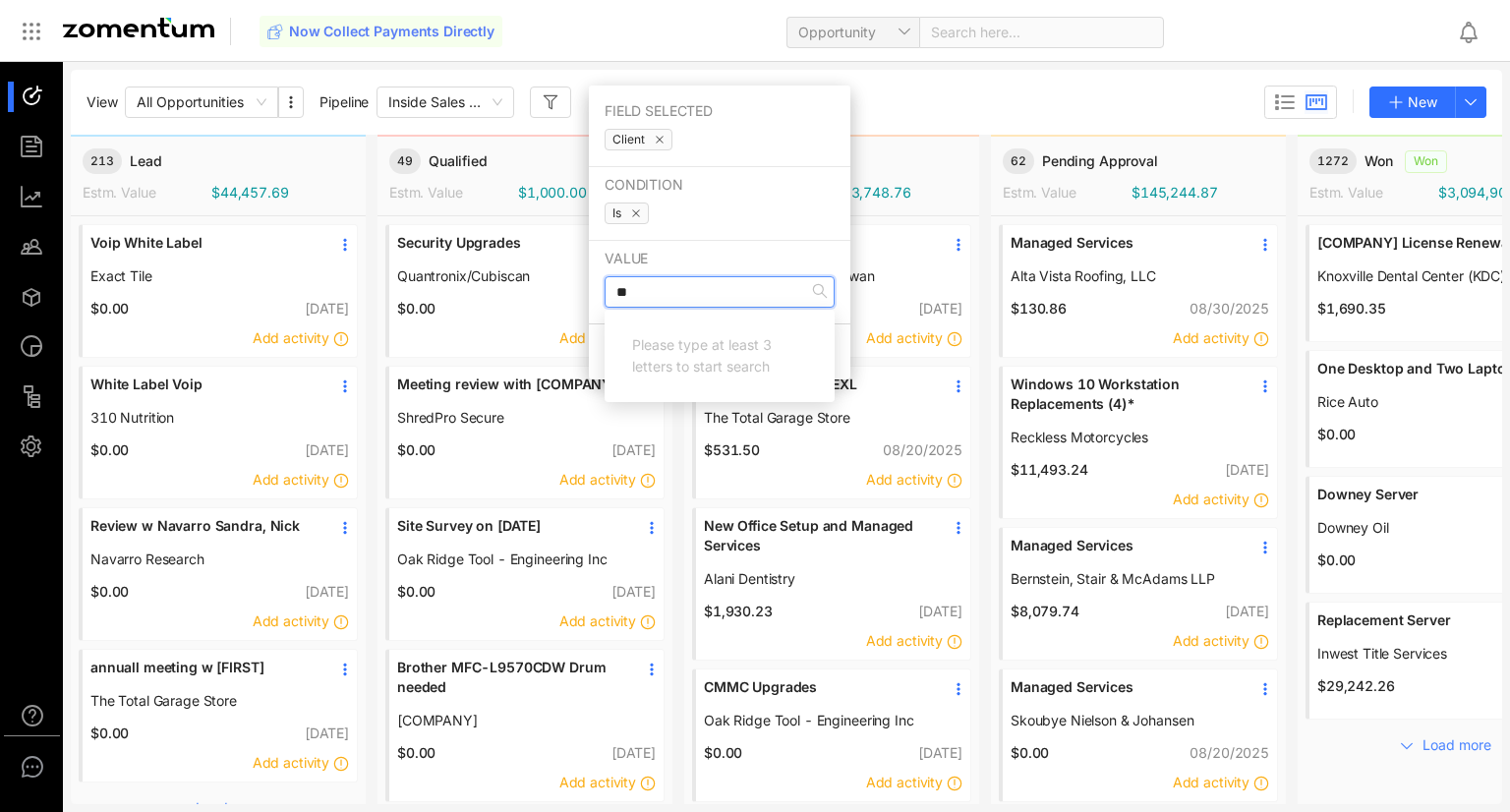 type on "*" 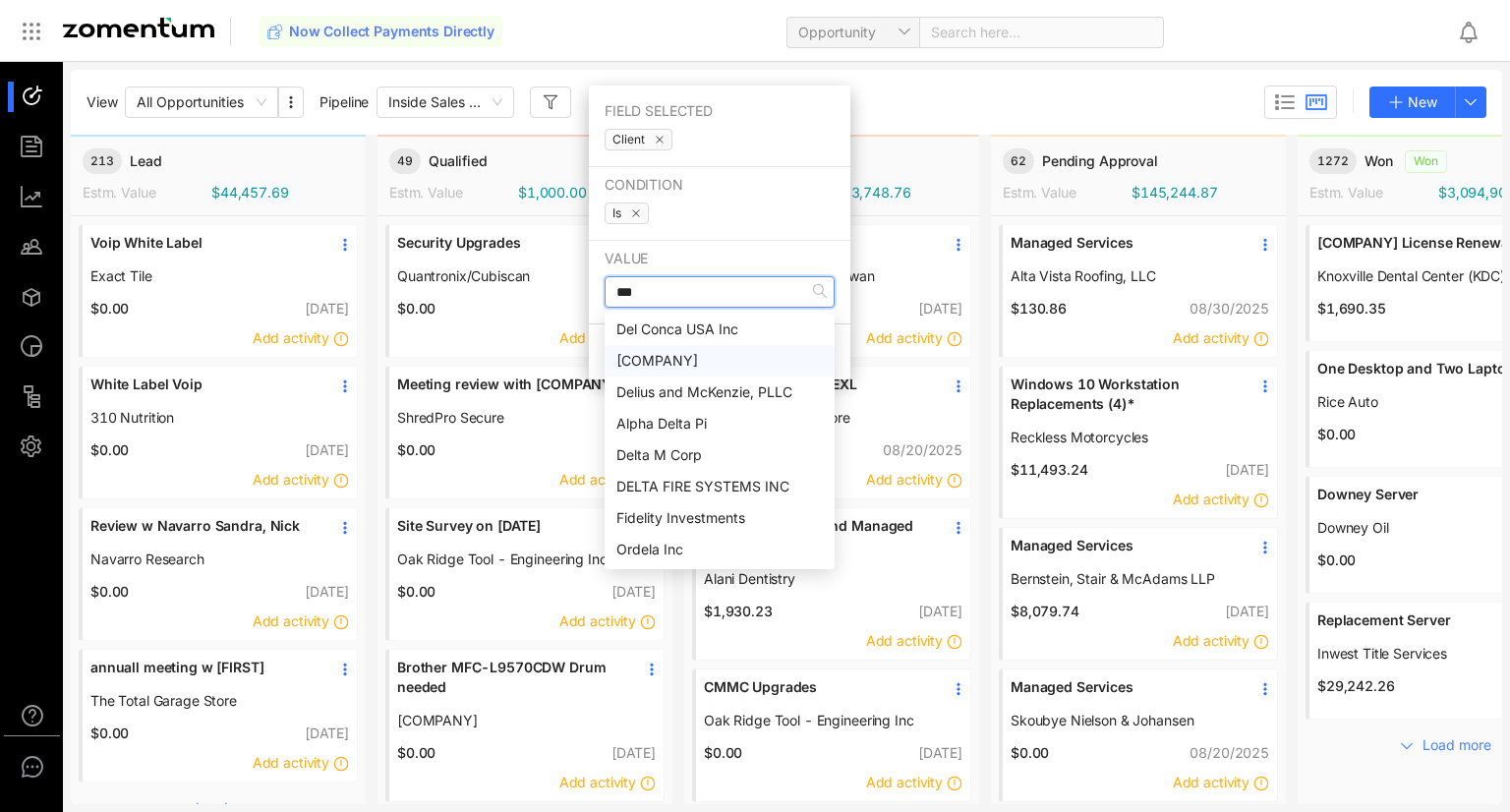 click on "[COMPANY]" at bounding box center (720, 361) 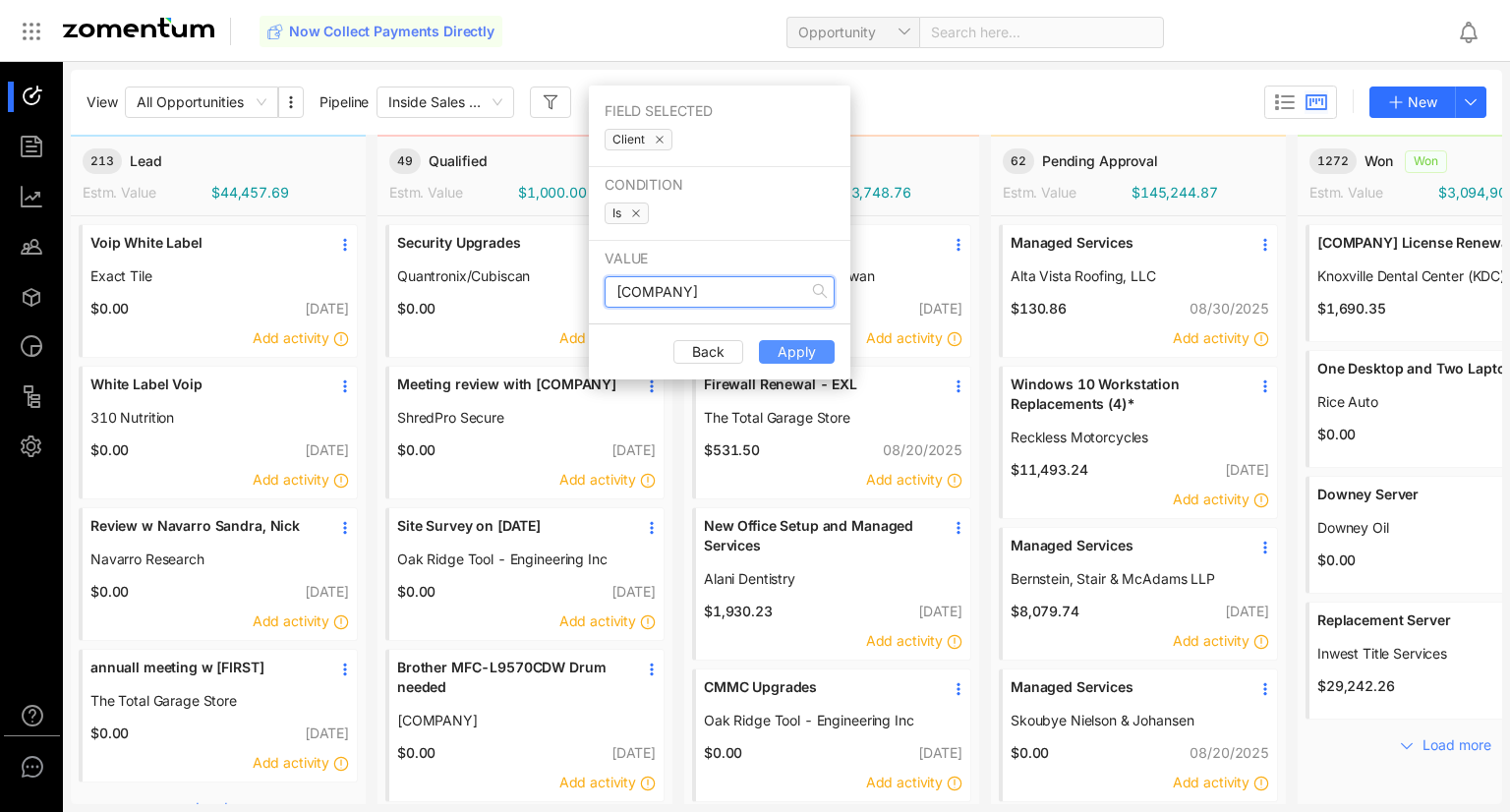 click on "Apply" at bounding box center (796, 352) 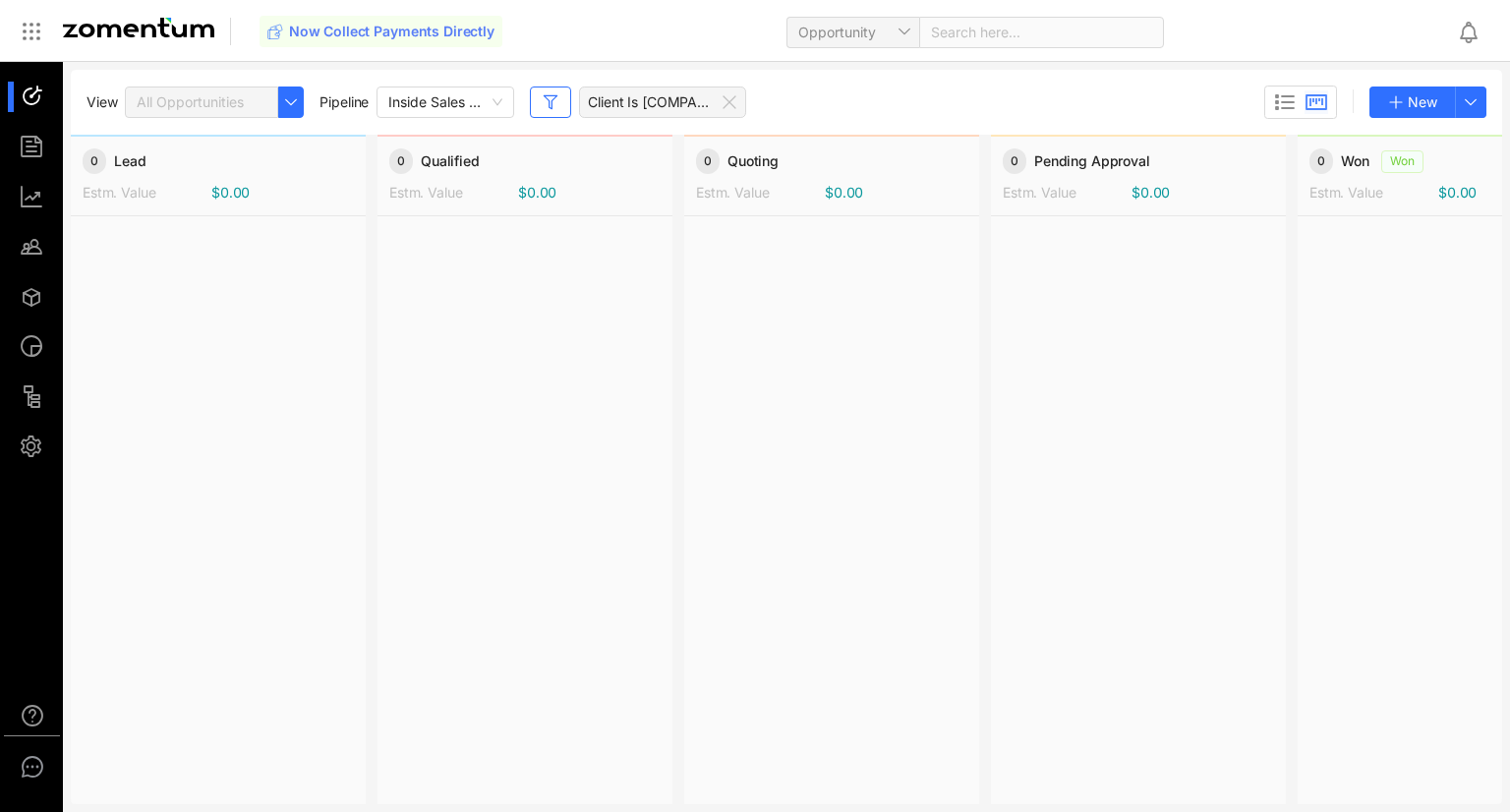 click on "Client Is [COMPANY], PLLC" at bounding box center [651, 102] 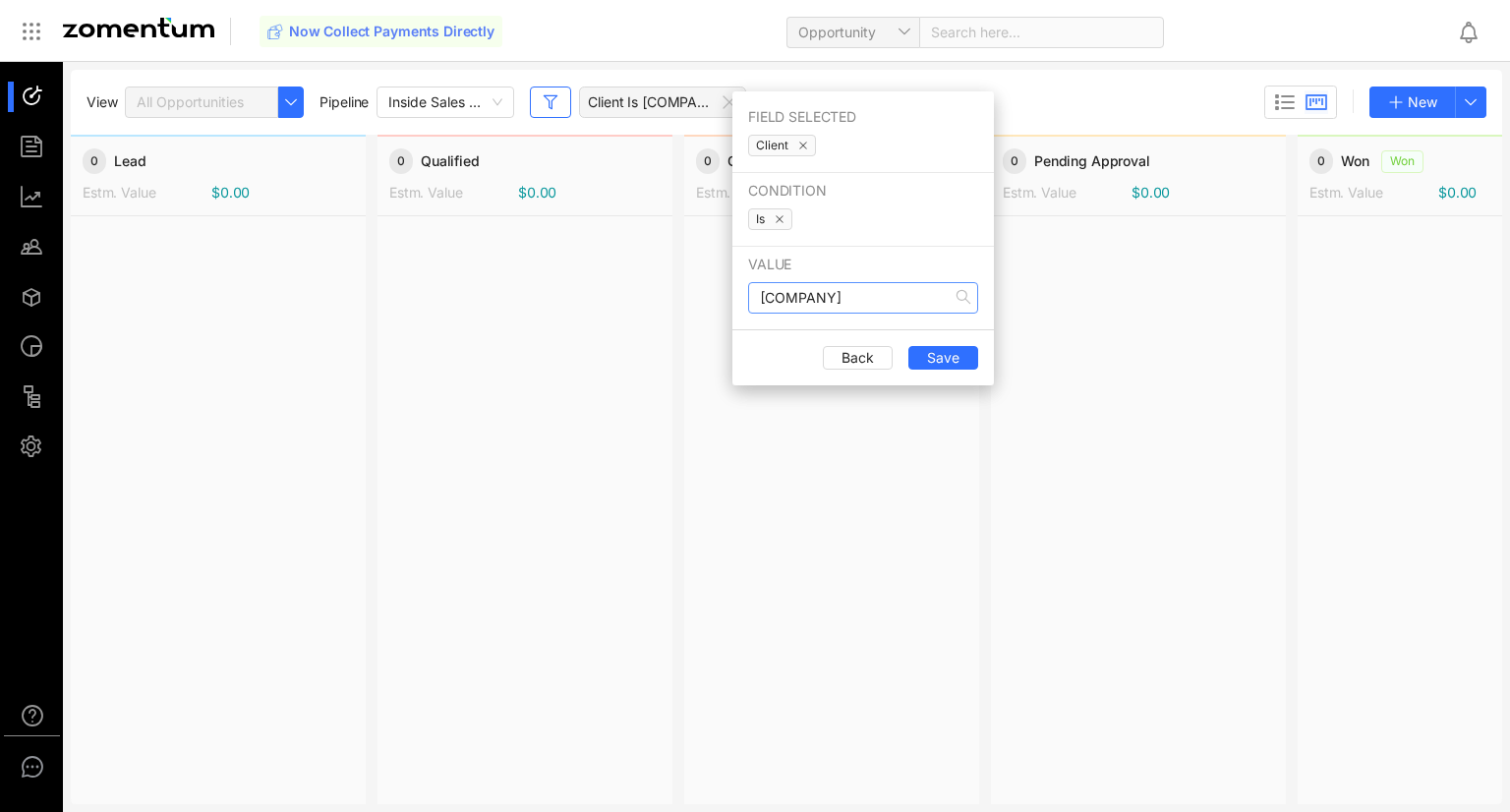 click on "[COMPANY]" at bounding box center [863, 298] 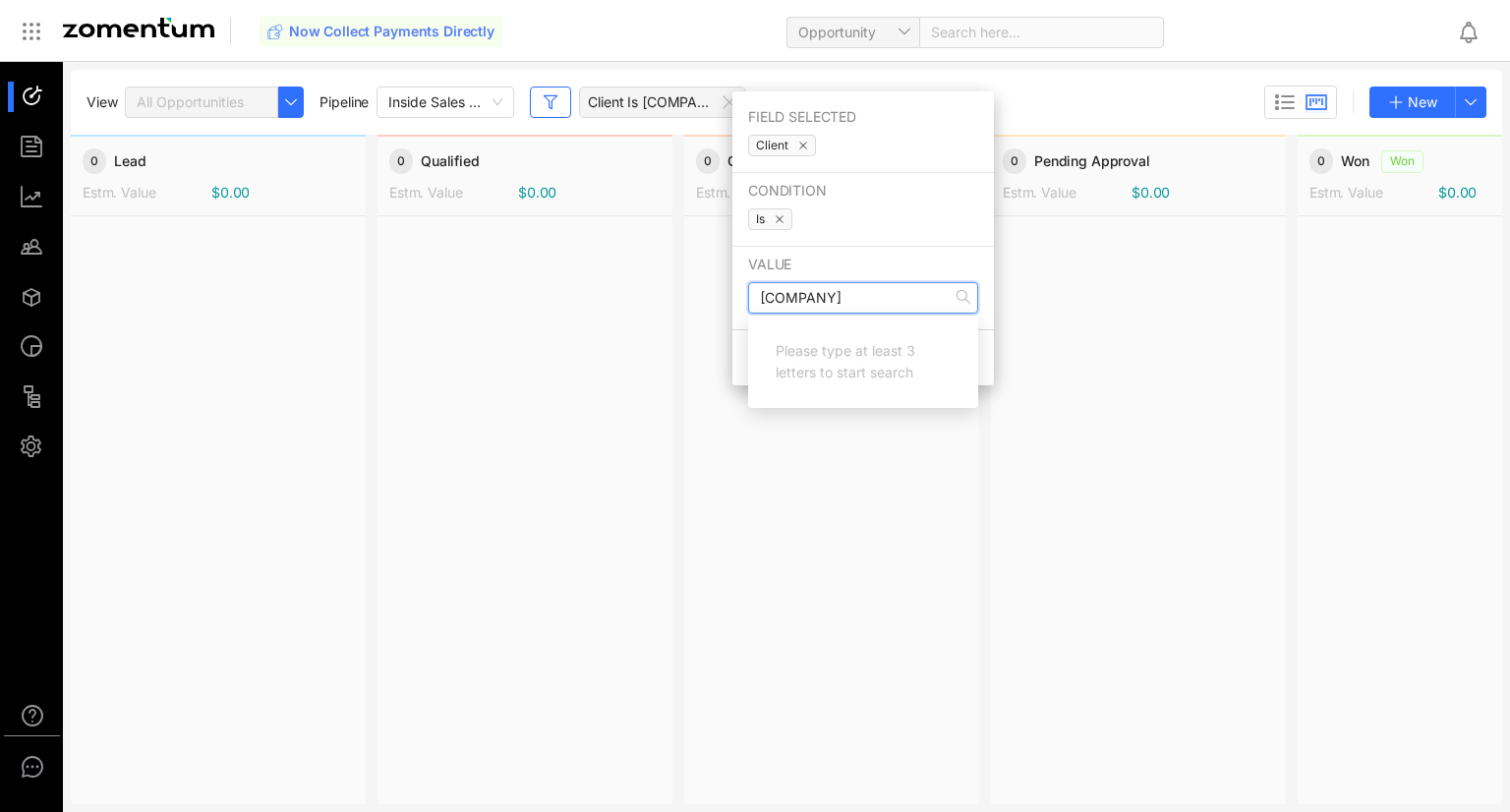 click on "[COMPANY]" at bounding box center [863, 298] 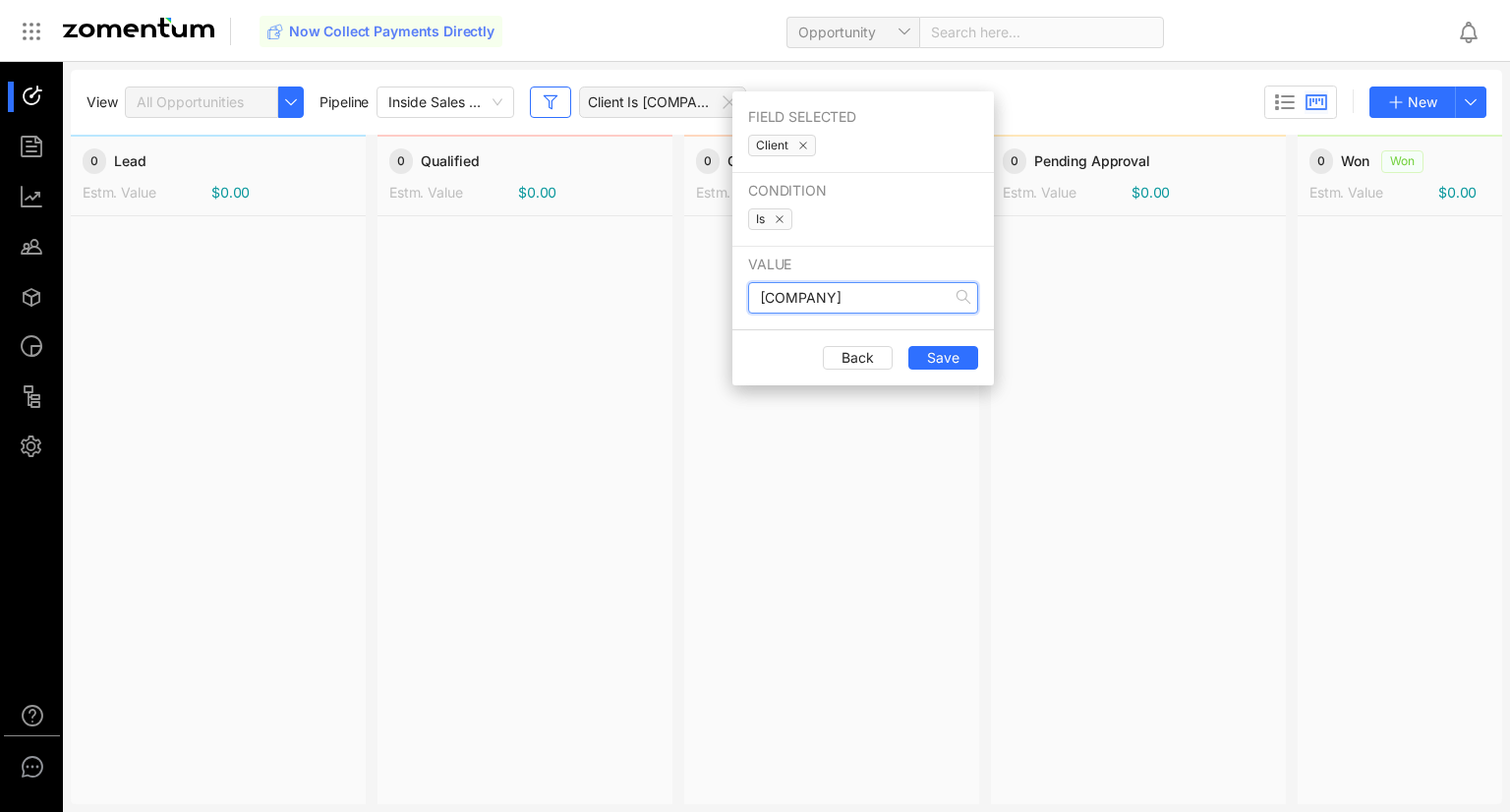 click on "[COMPANY]" at bounding box center (863, 298) 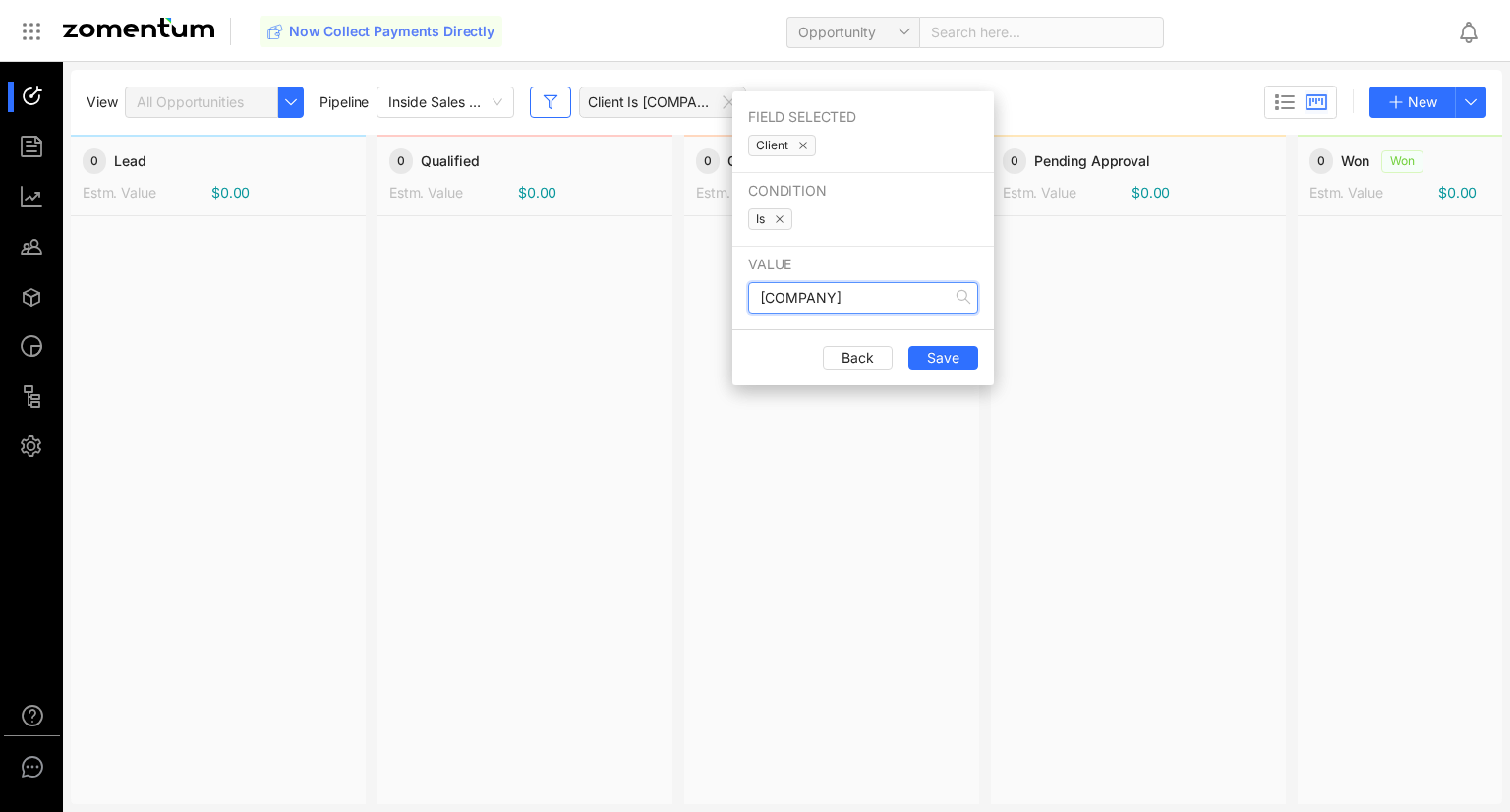 click on "[COMPANY]" at bounding box center (863, 298) 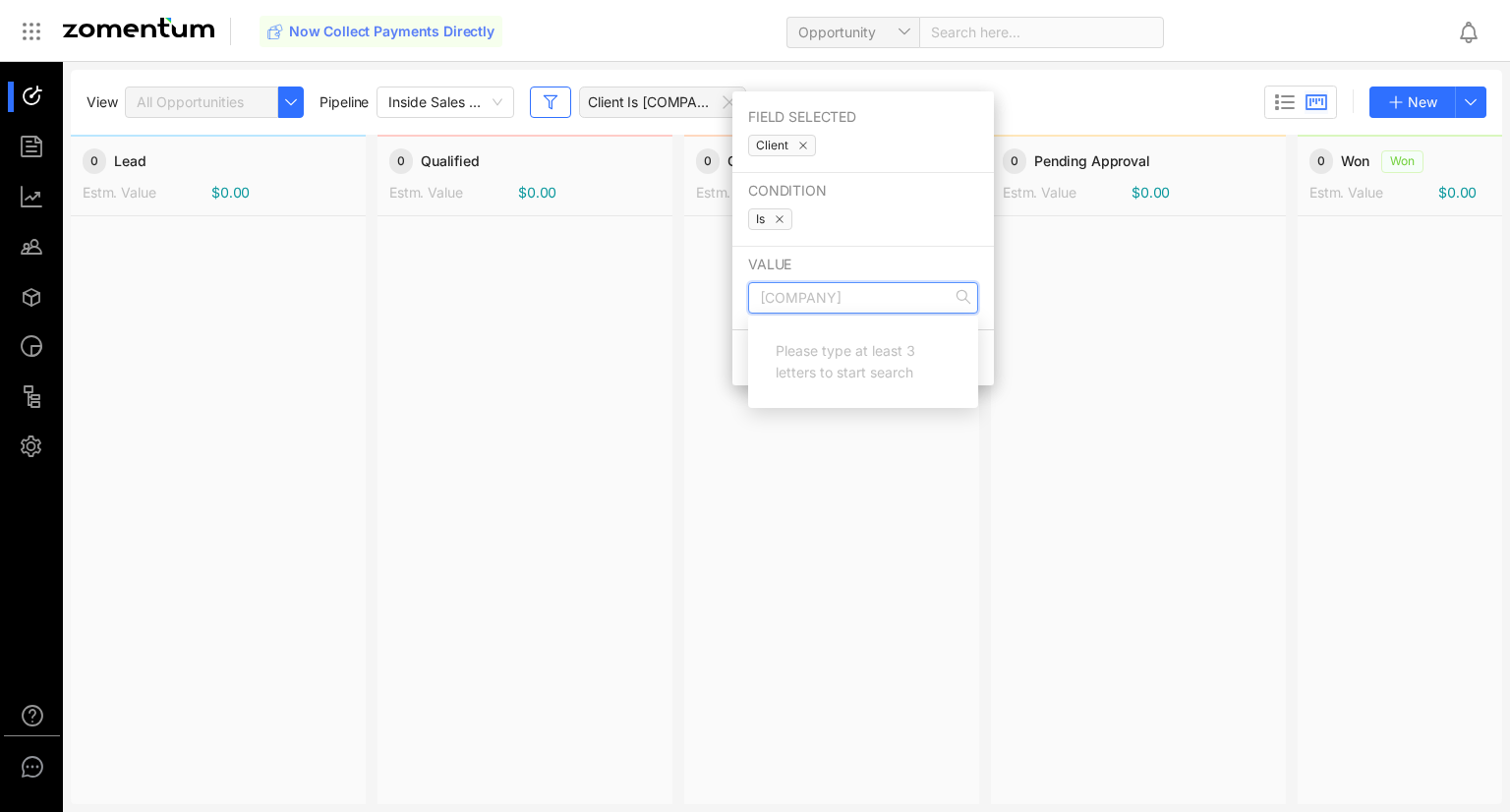 click on "[COMPANY]" at bounding box center [863, 298] 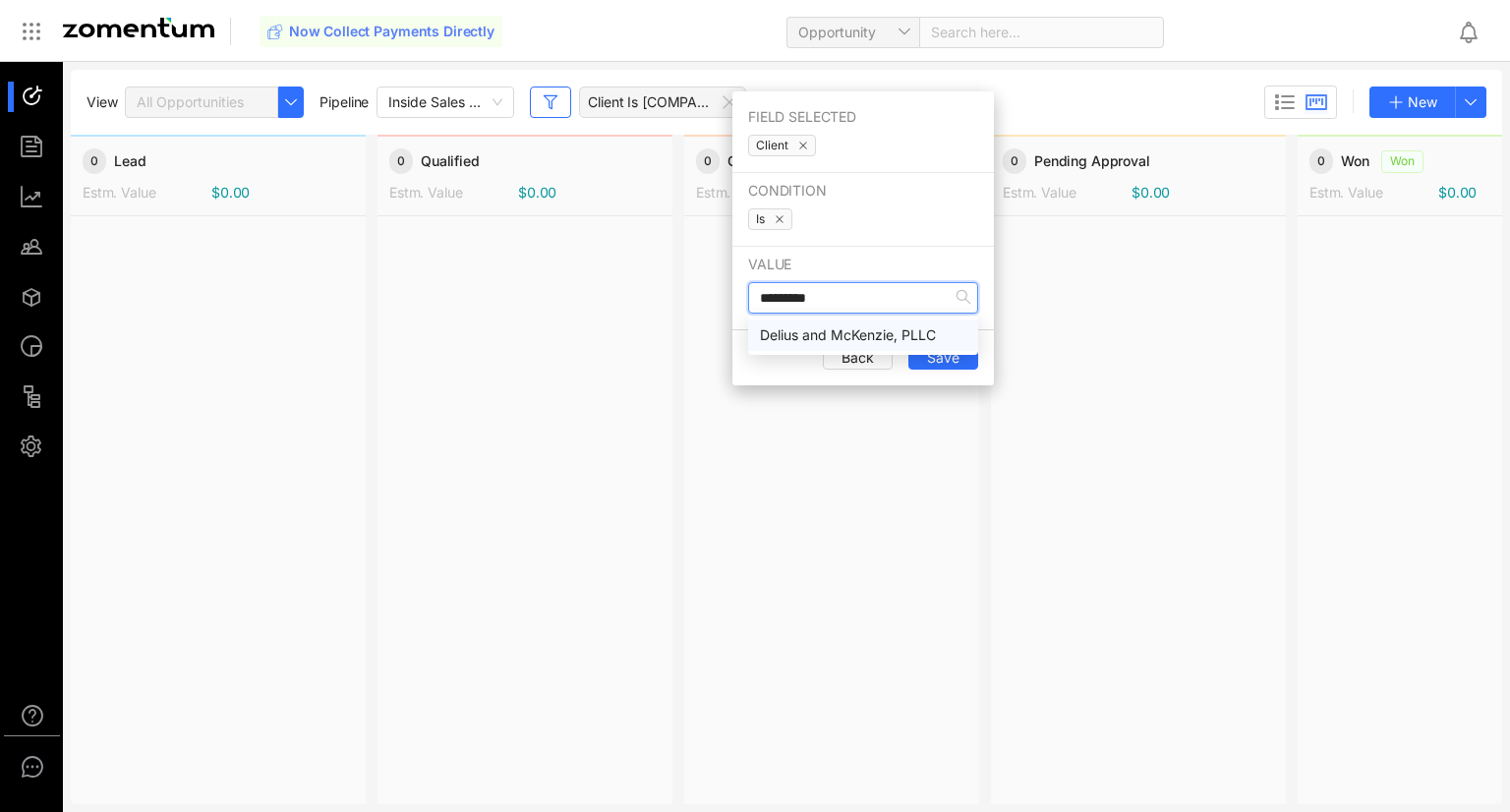 type on "**********" 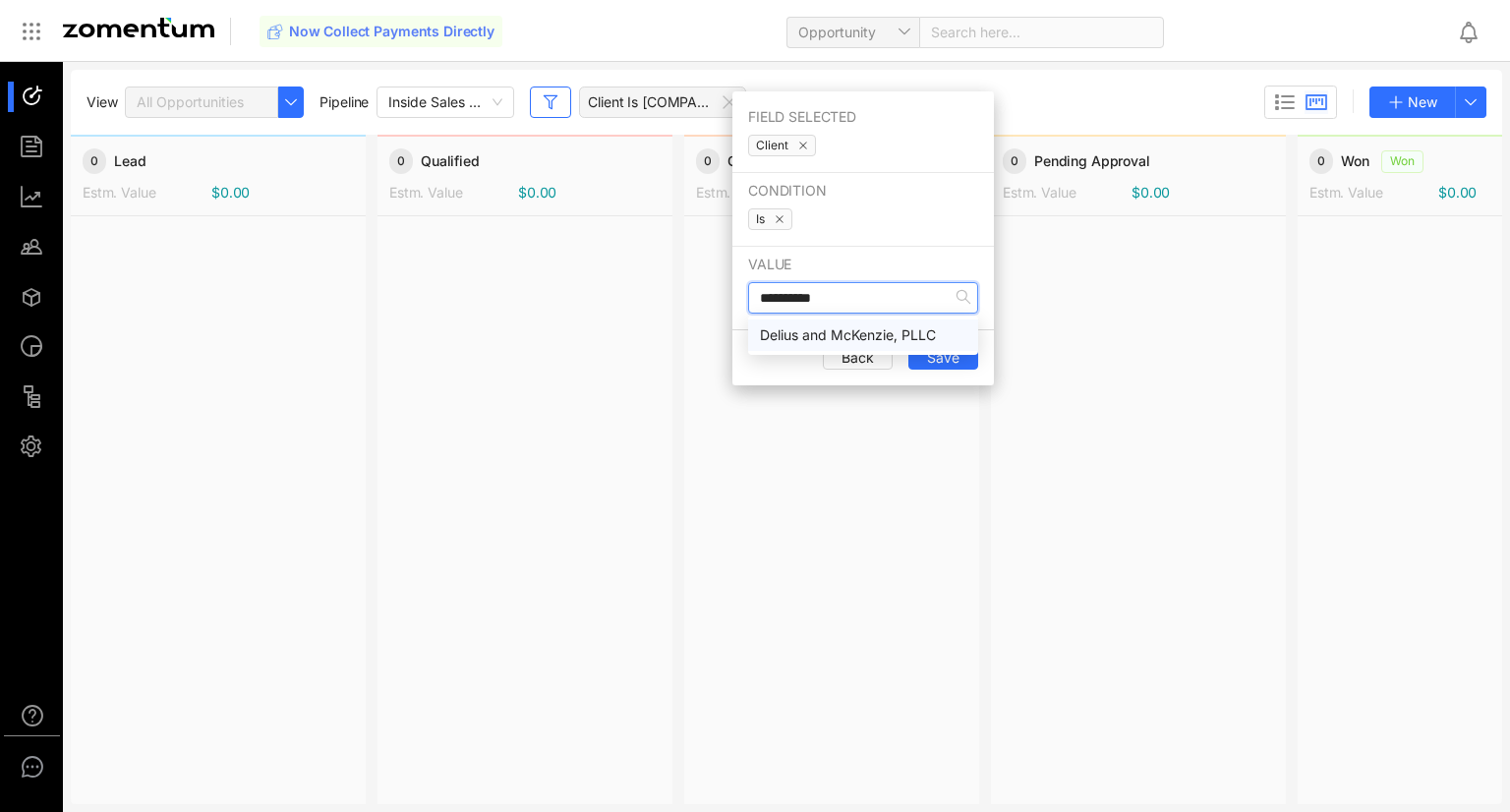 click on "Delius and McKenzie, PLLC" at bounding box center (863, 335) 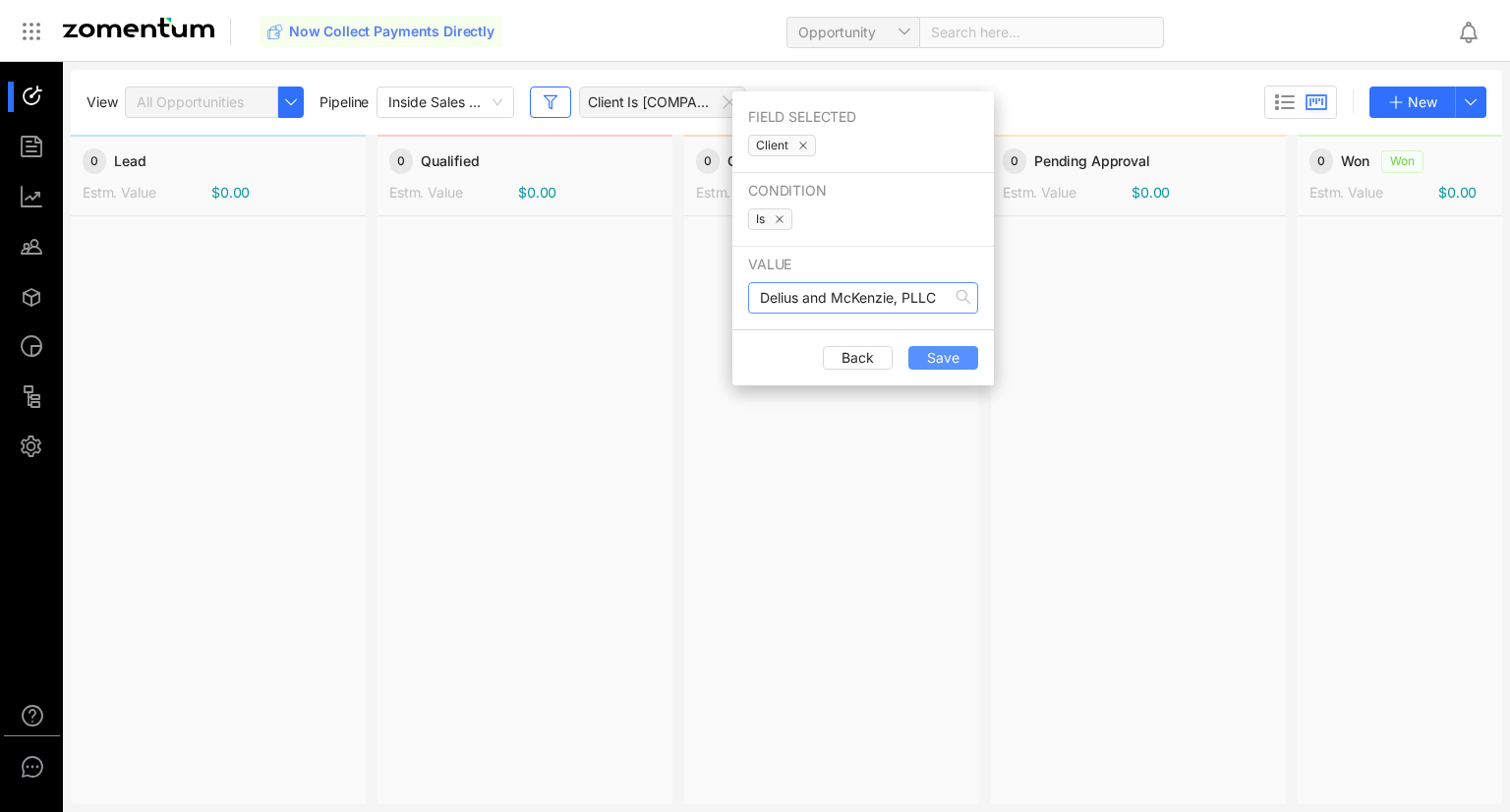 click on "Save" at bounding box center (943, 358) 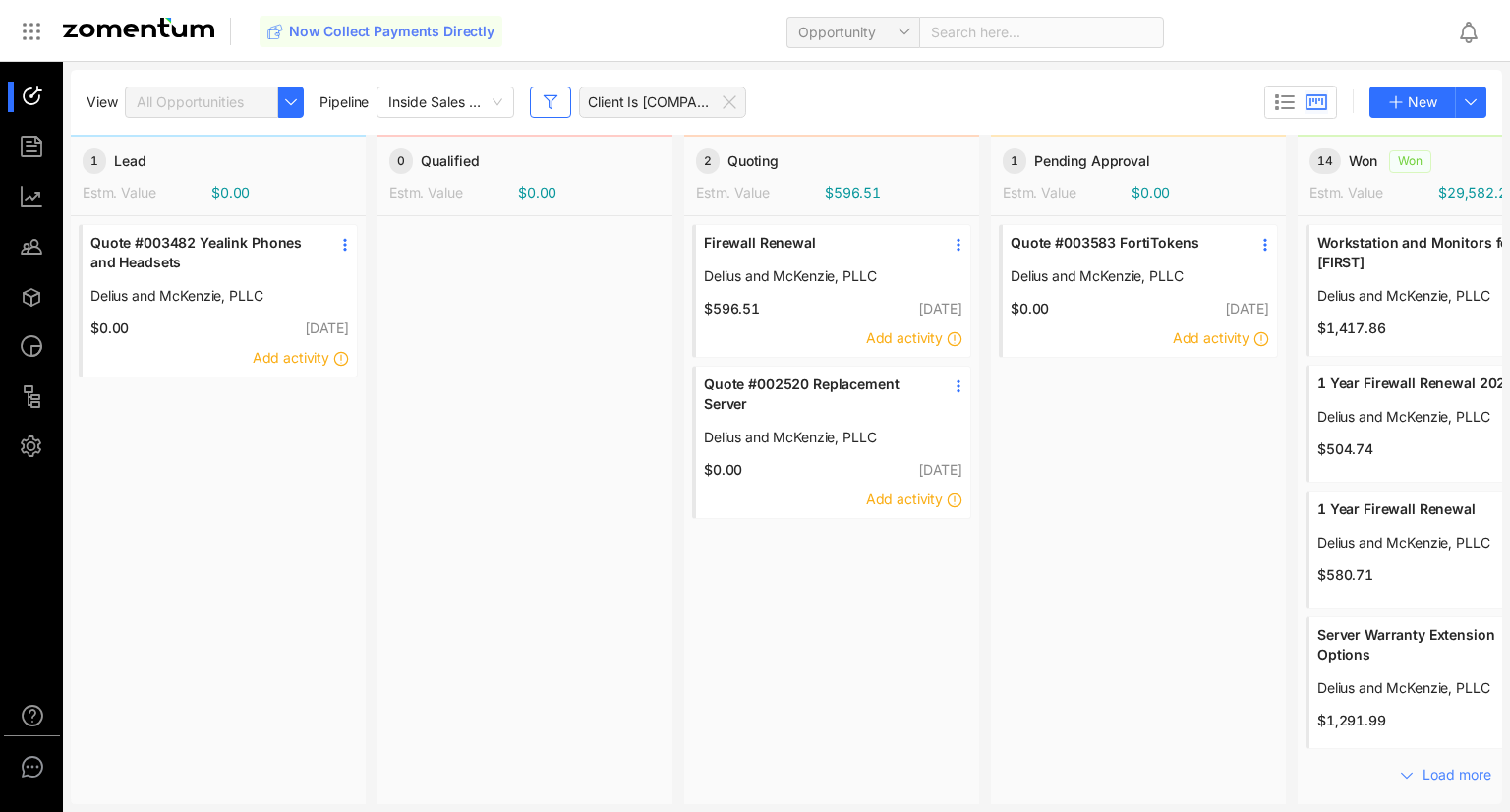 click at bounding box center [525, 509] 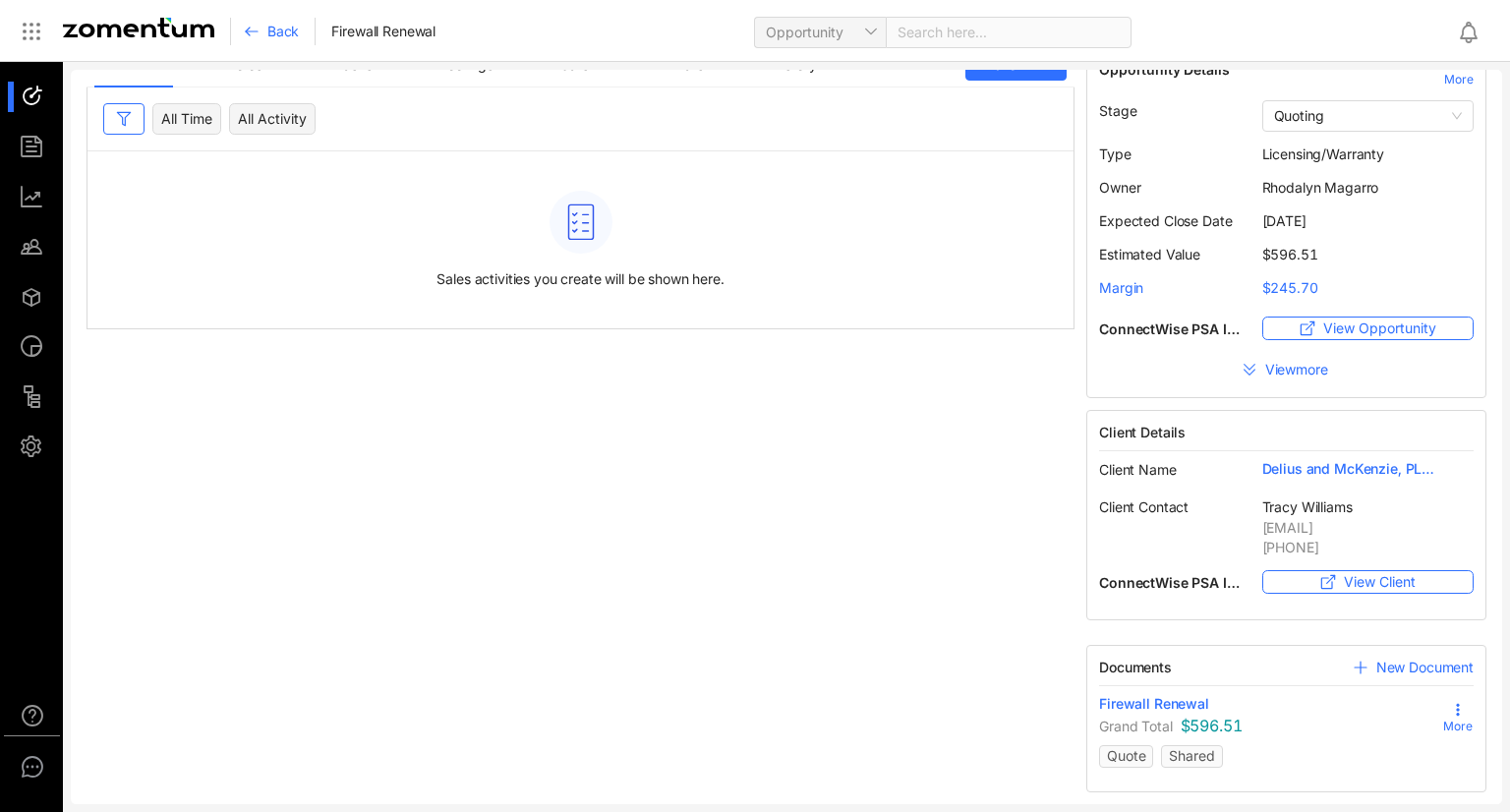 scroll, scrollTop: 45, scrollLeft: 0, axis: vertical 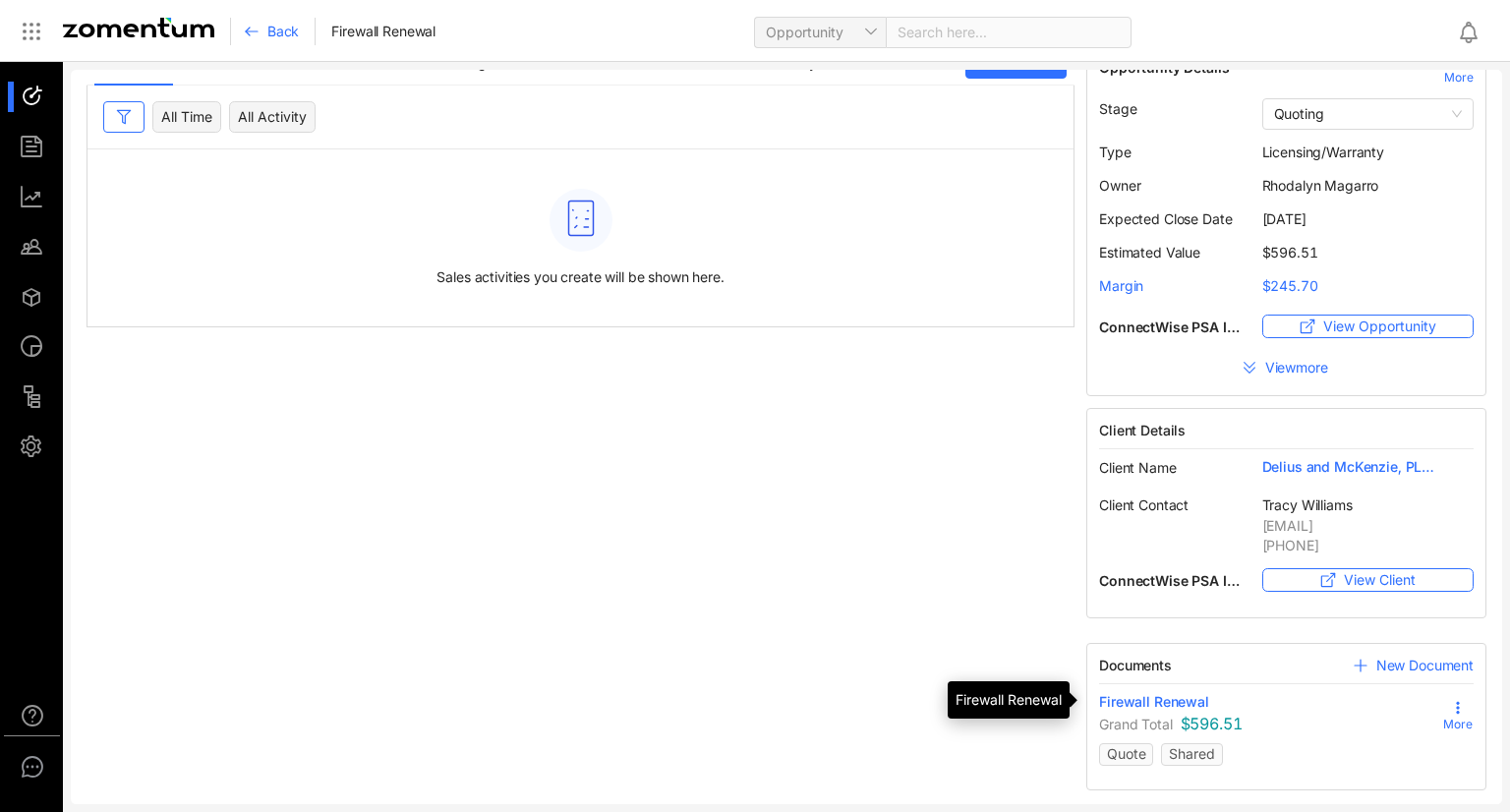 click on "Firewall Renewal" at bounding box center [1154, 702] 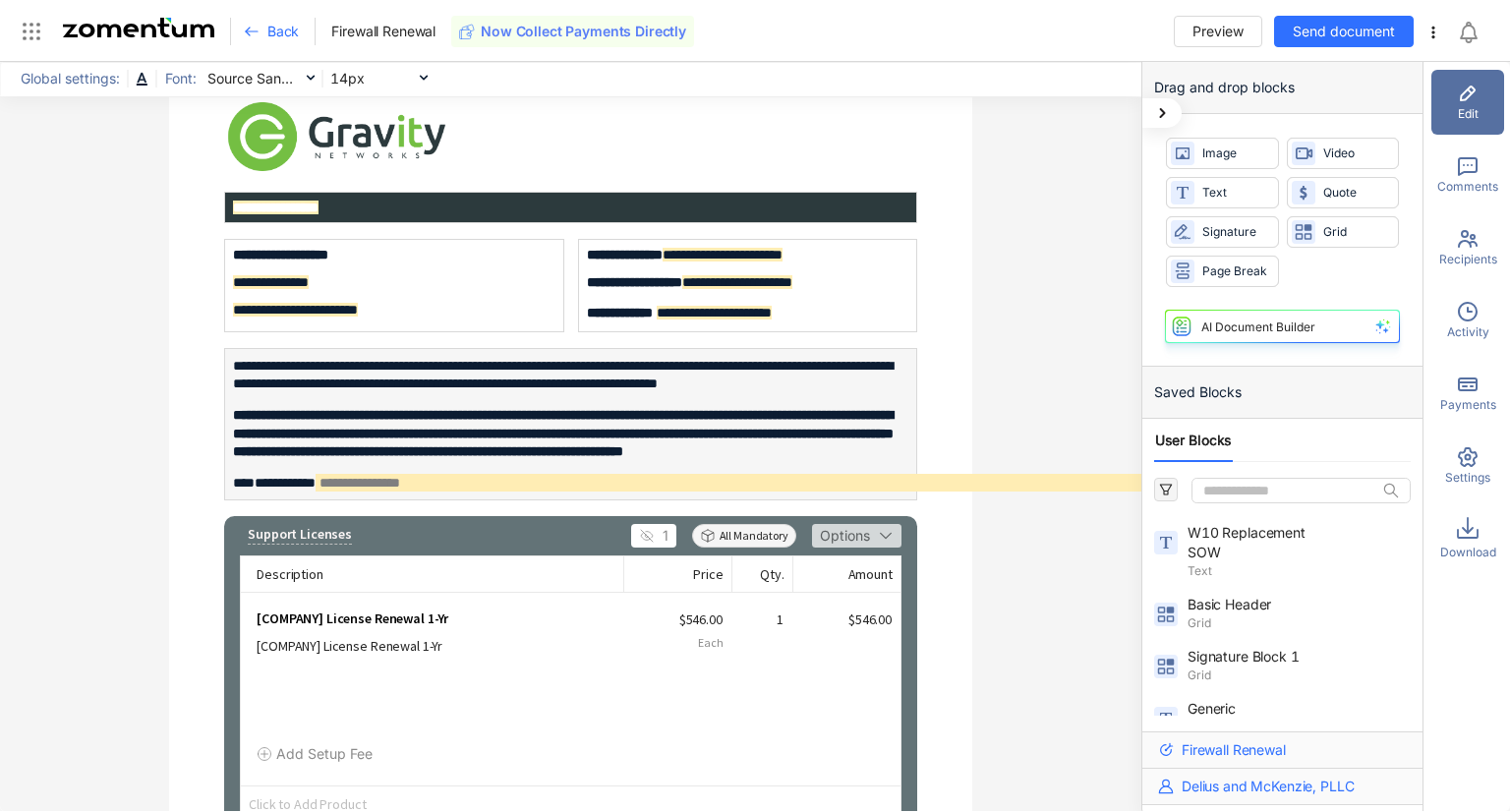 scroll, scrollTop: 98, scrollLeft: 0, axis: vertical 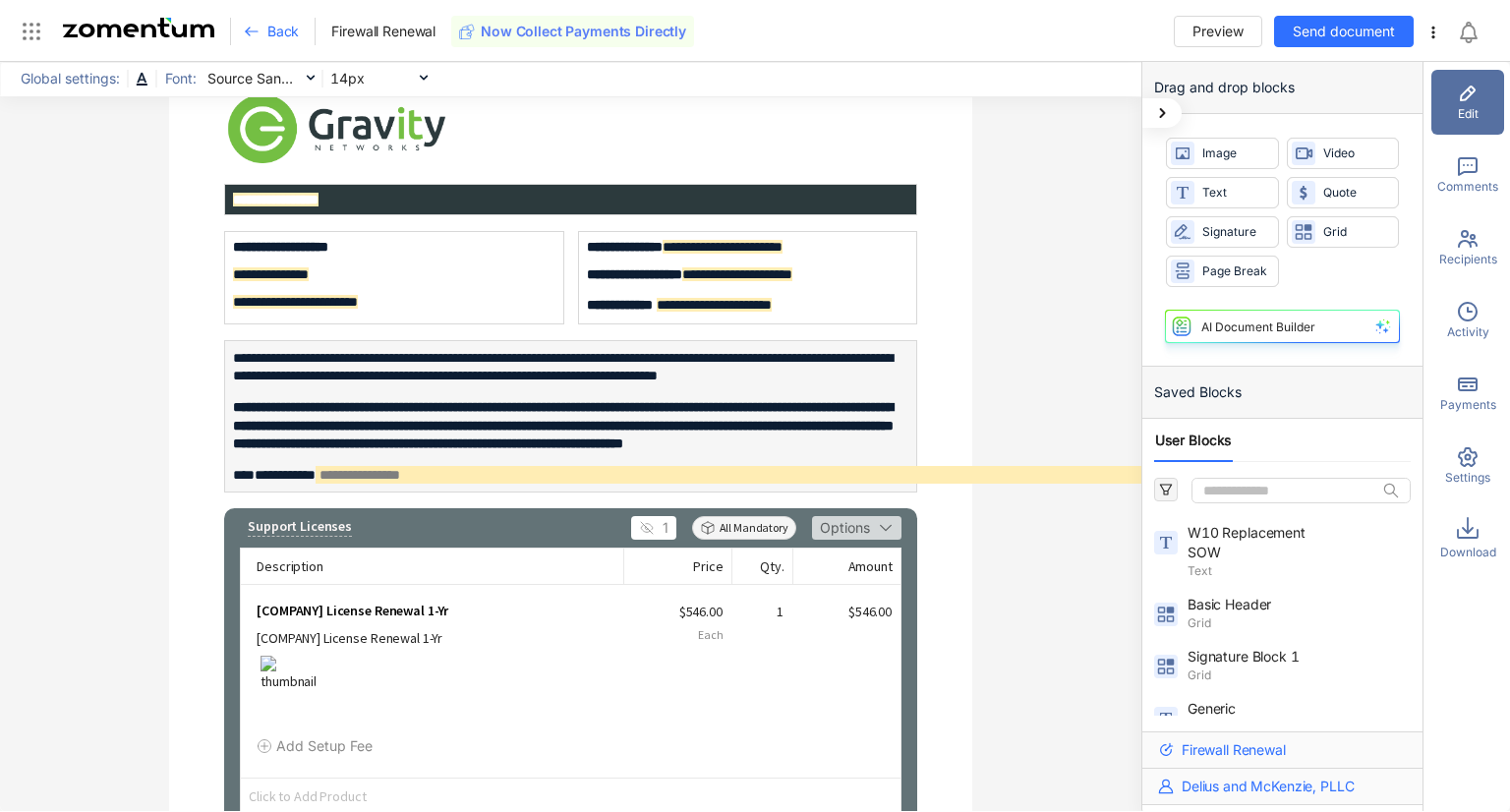 click 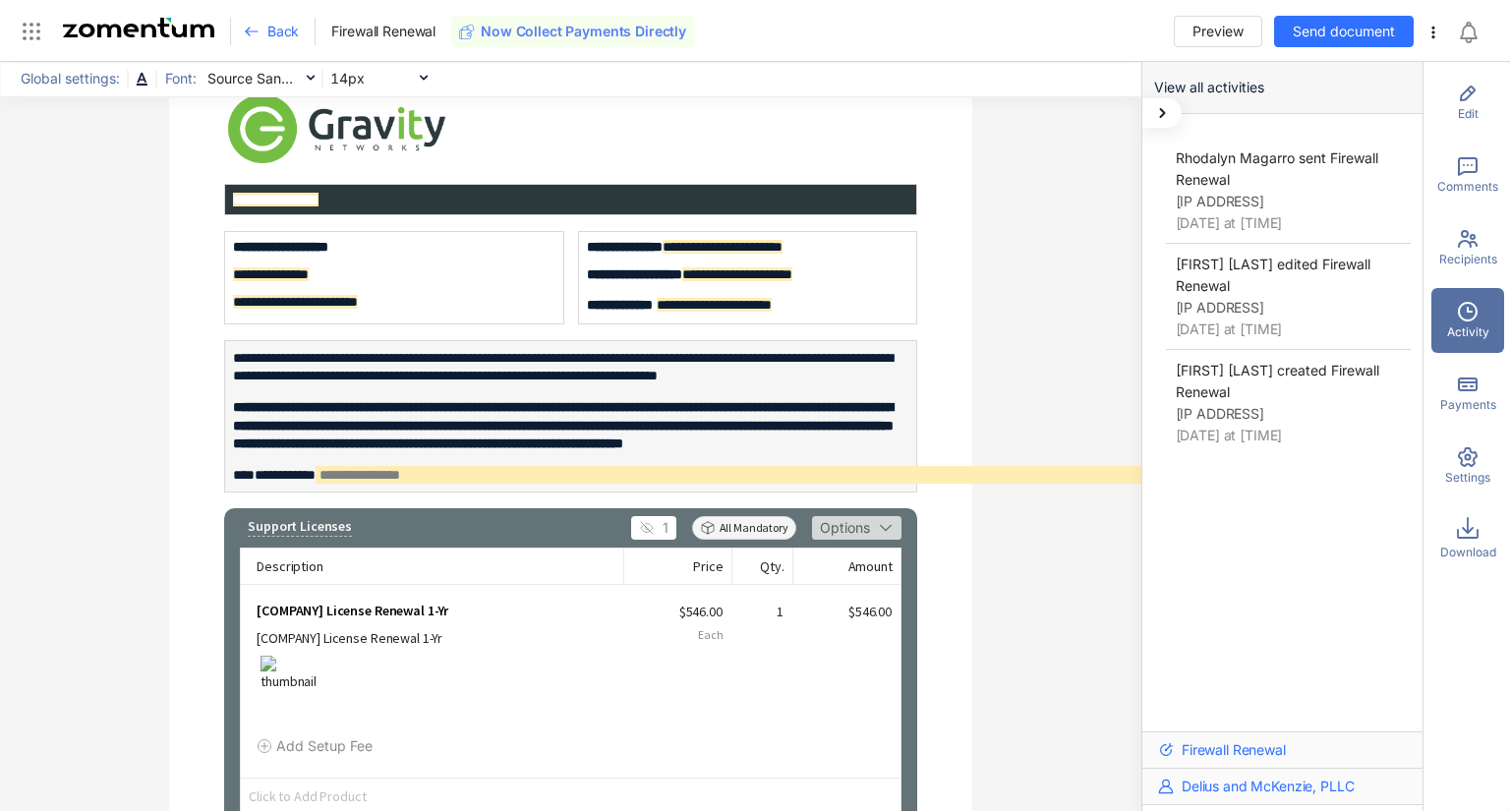 click on "Rhodalyn Magarro sent Firewall Renewal" at bounding box center [1277, 168] 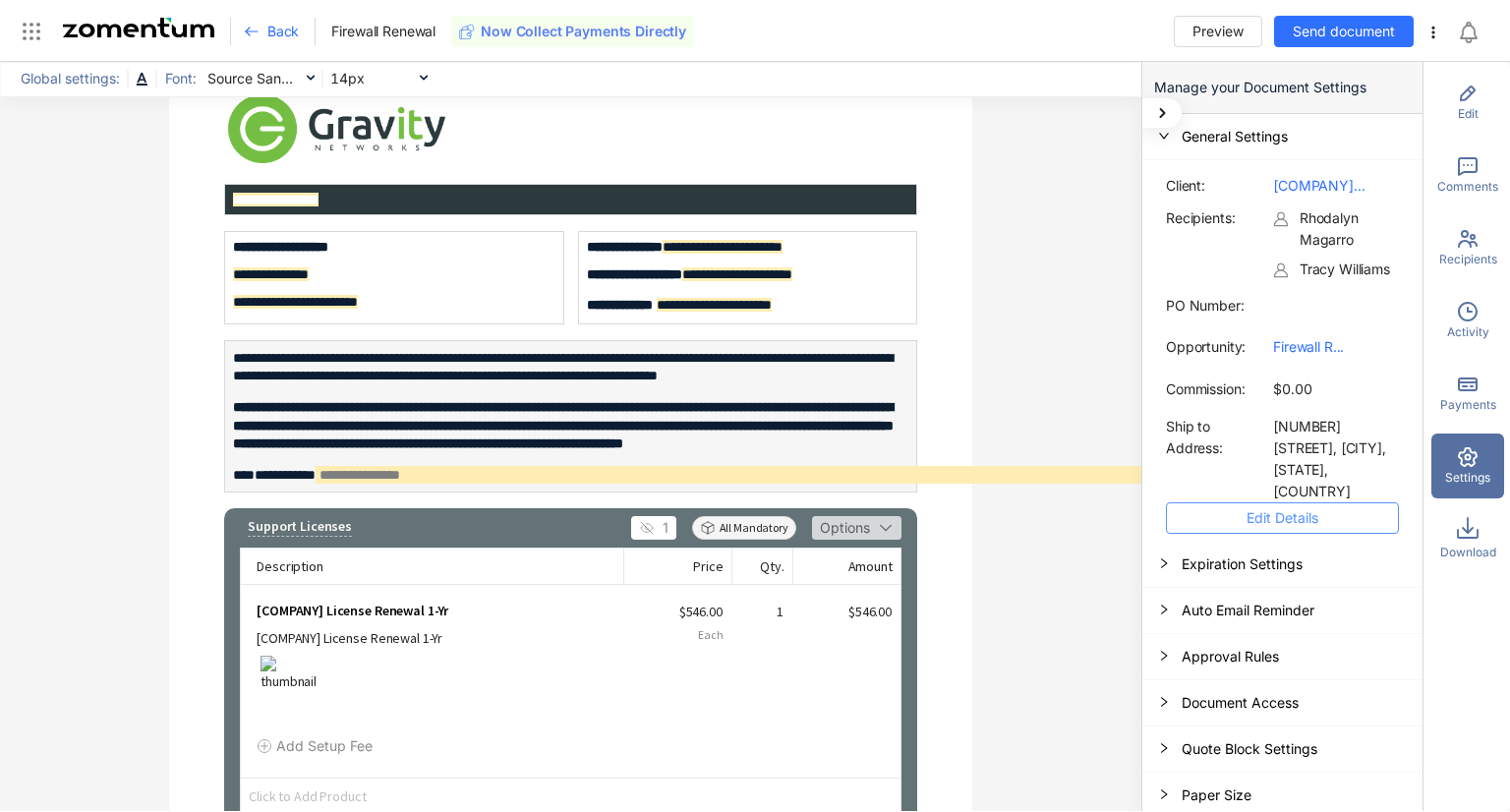 click on "Edit Details" at bounding box center (1282, 518) 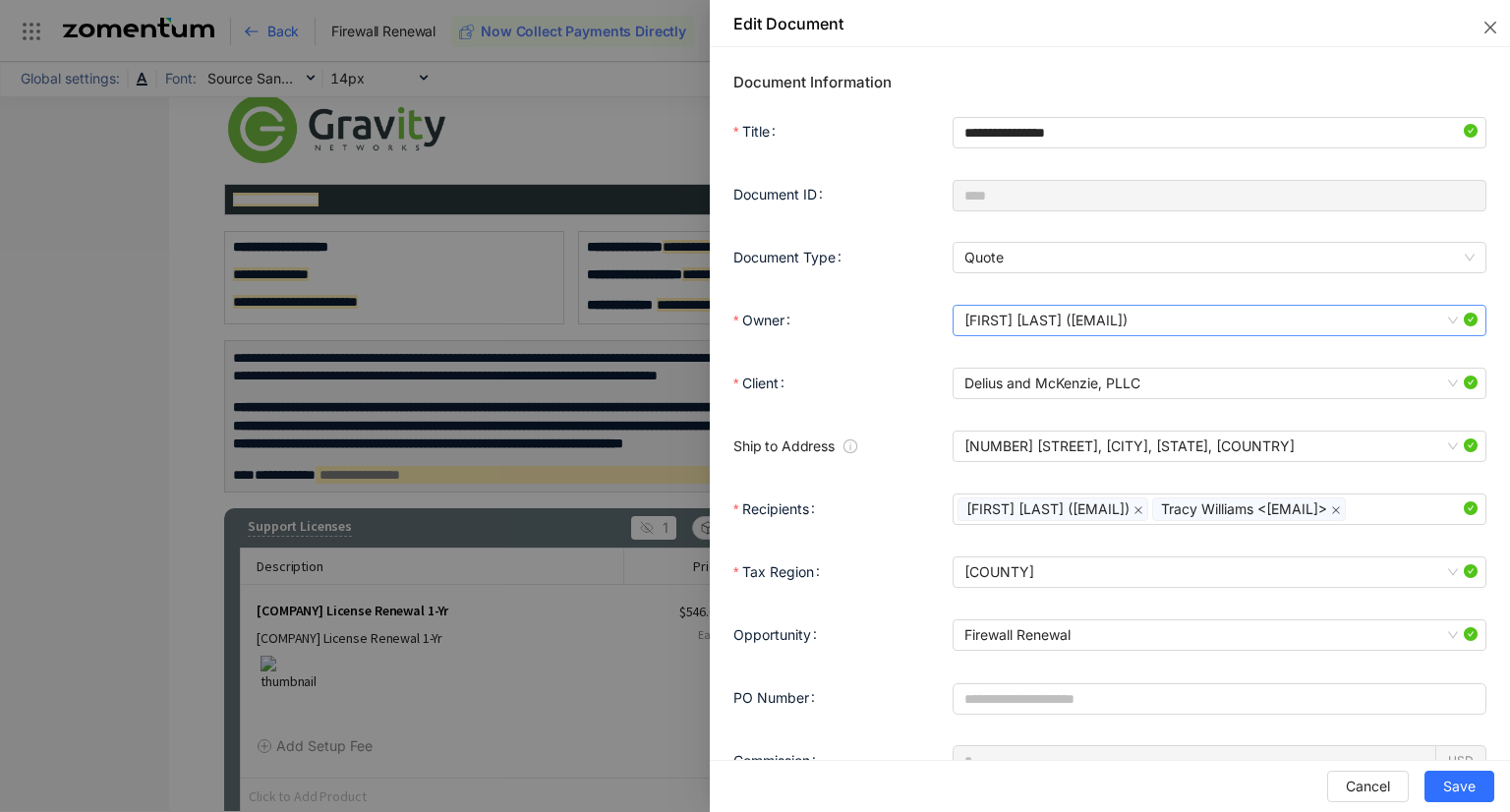 click on "[FIRST] [LAST] ([EMAIL])" at bounding box center [1219, 320] 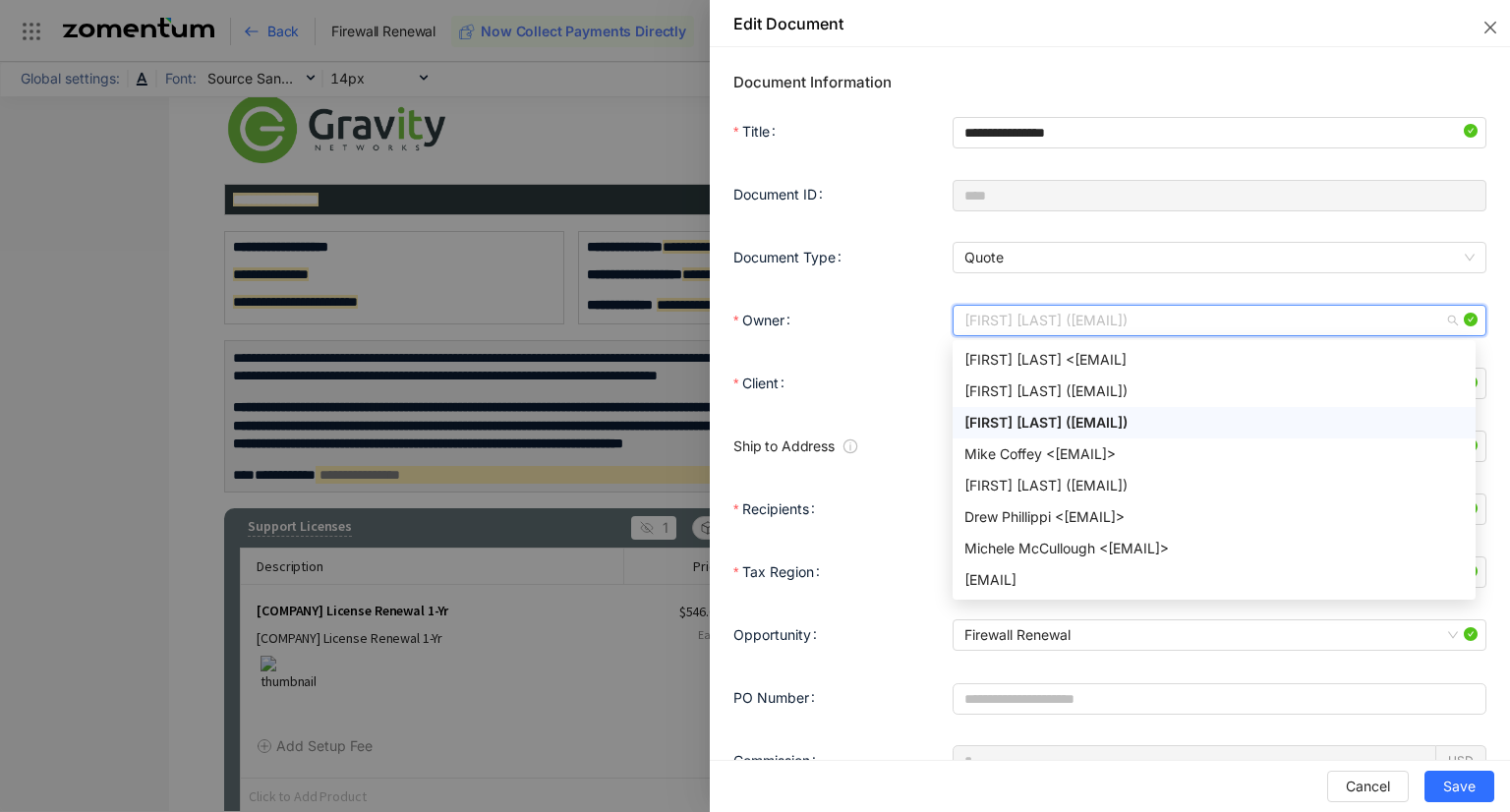 click on "Document Type Quote" at bounding box center [1110, 269] 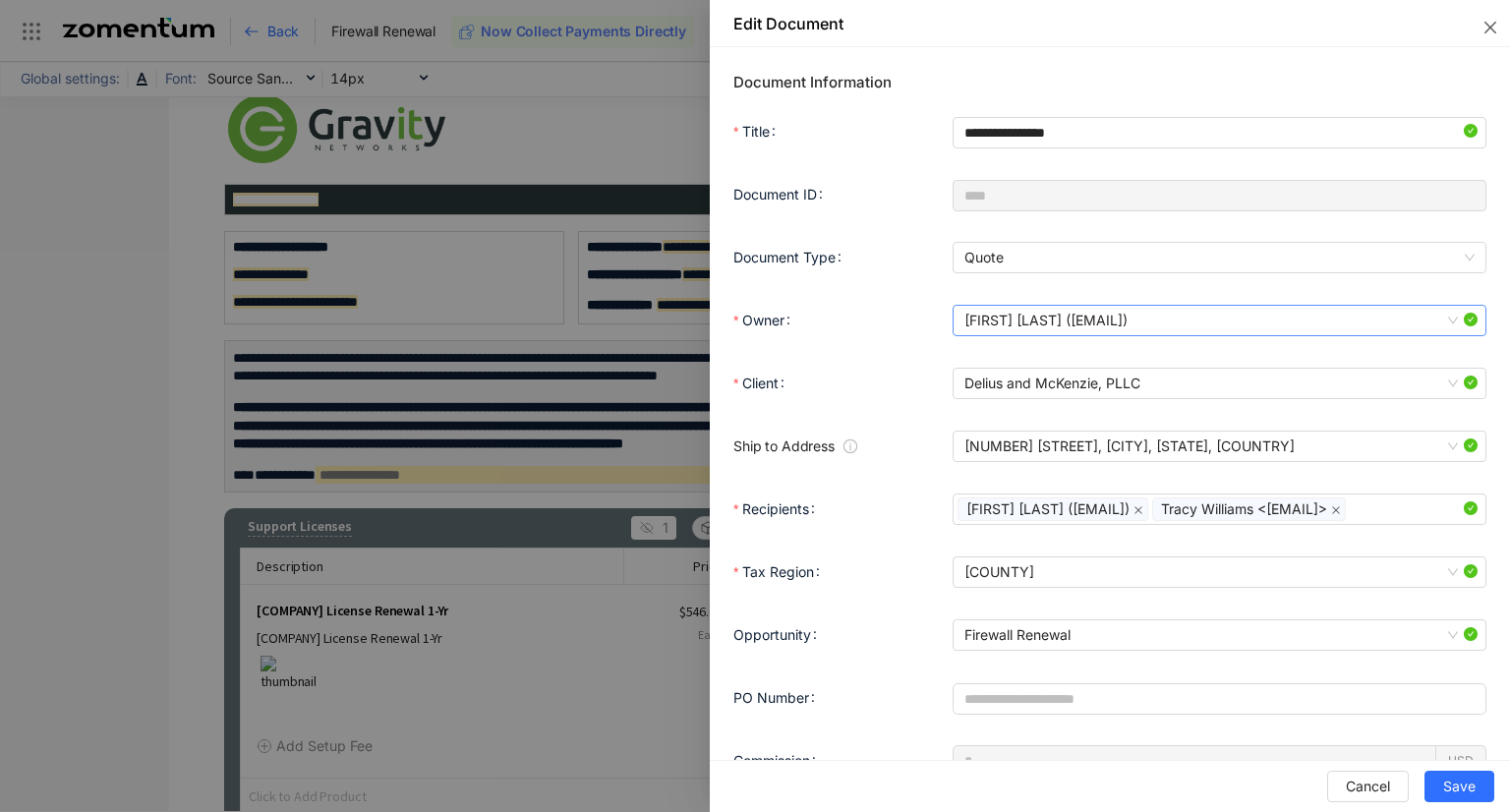 click on "[FIRST] [LAST] ([EMAIL])" at bounding box center [1219, 320] 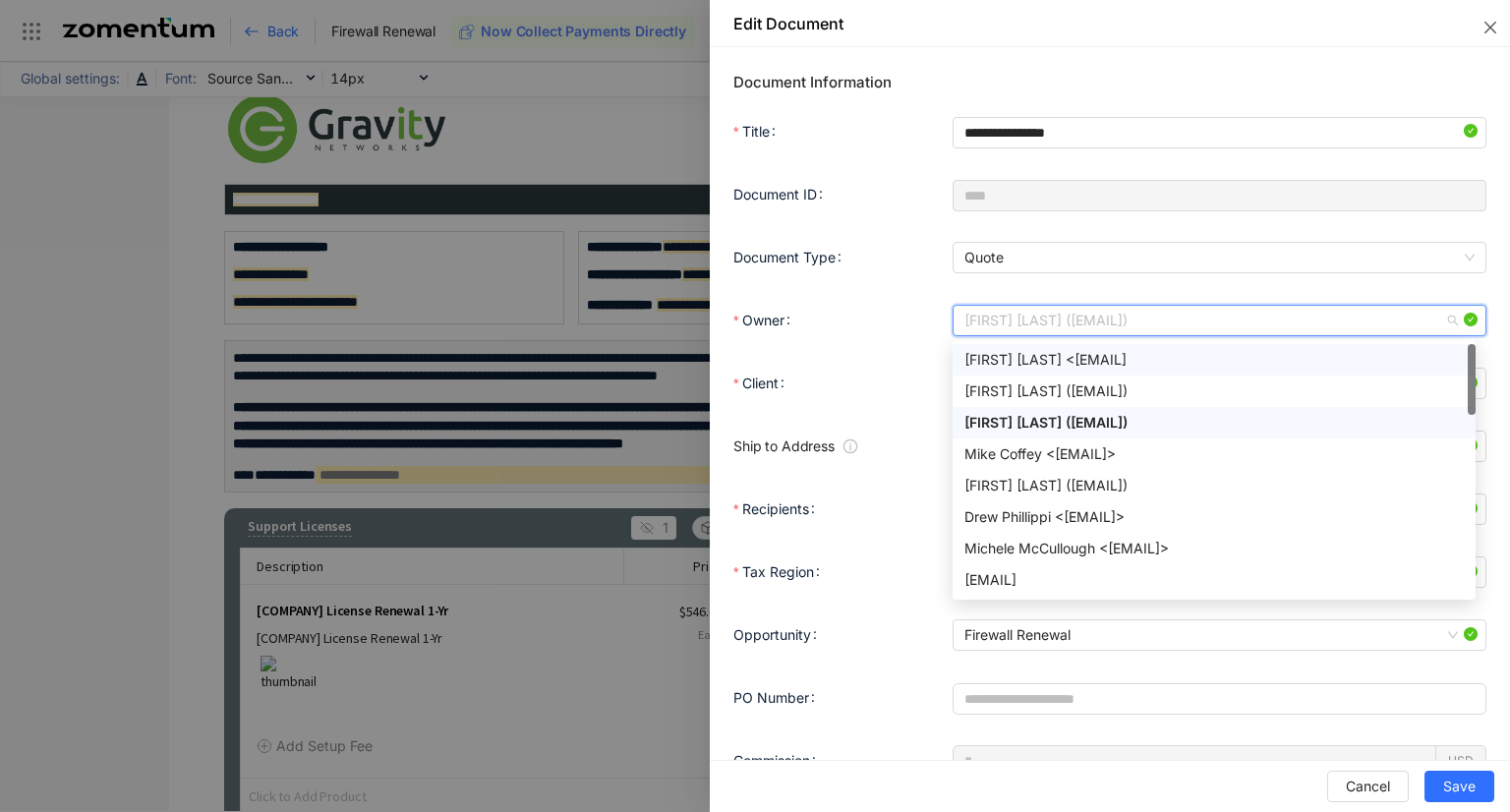 click on "[FIRST] [LAST] <[EMAIL]" at bounding box center (1214, 360) 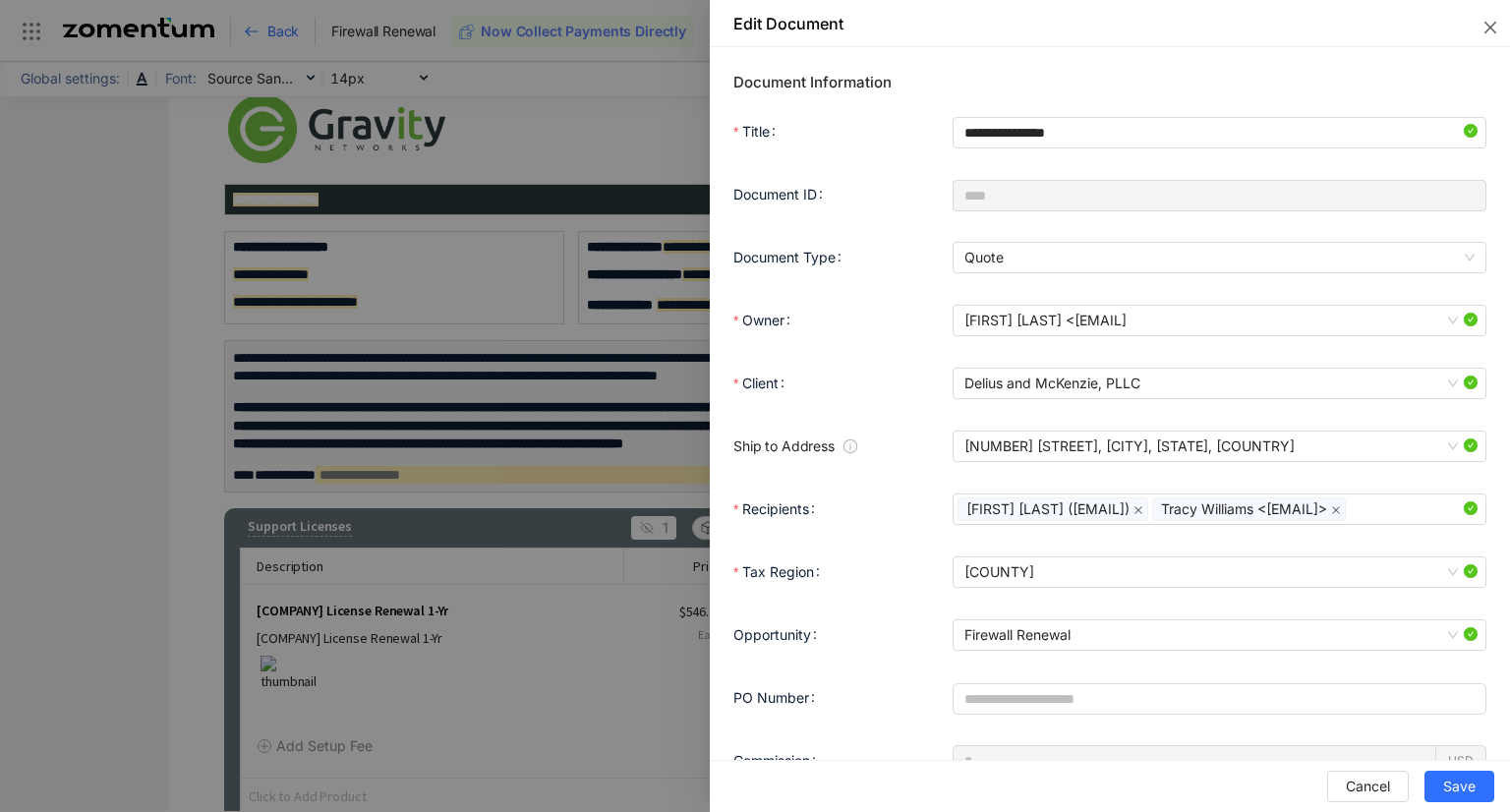 click on "Document Type Quote" at bounding box center (1110, 269) 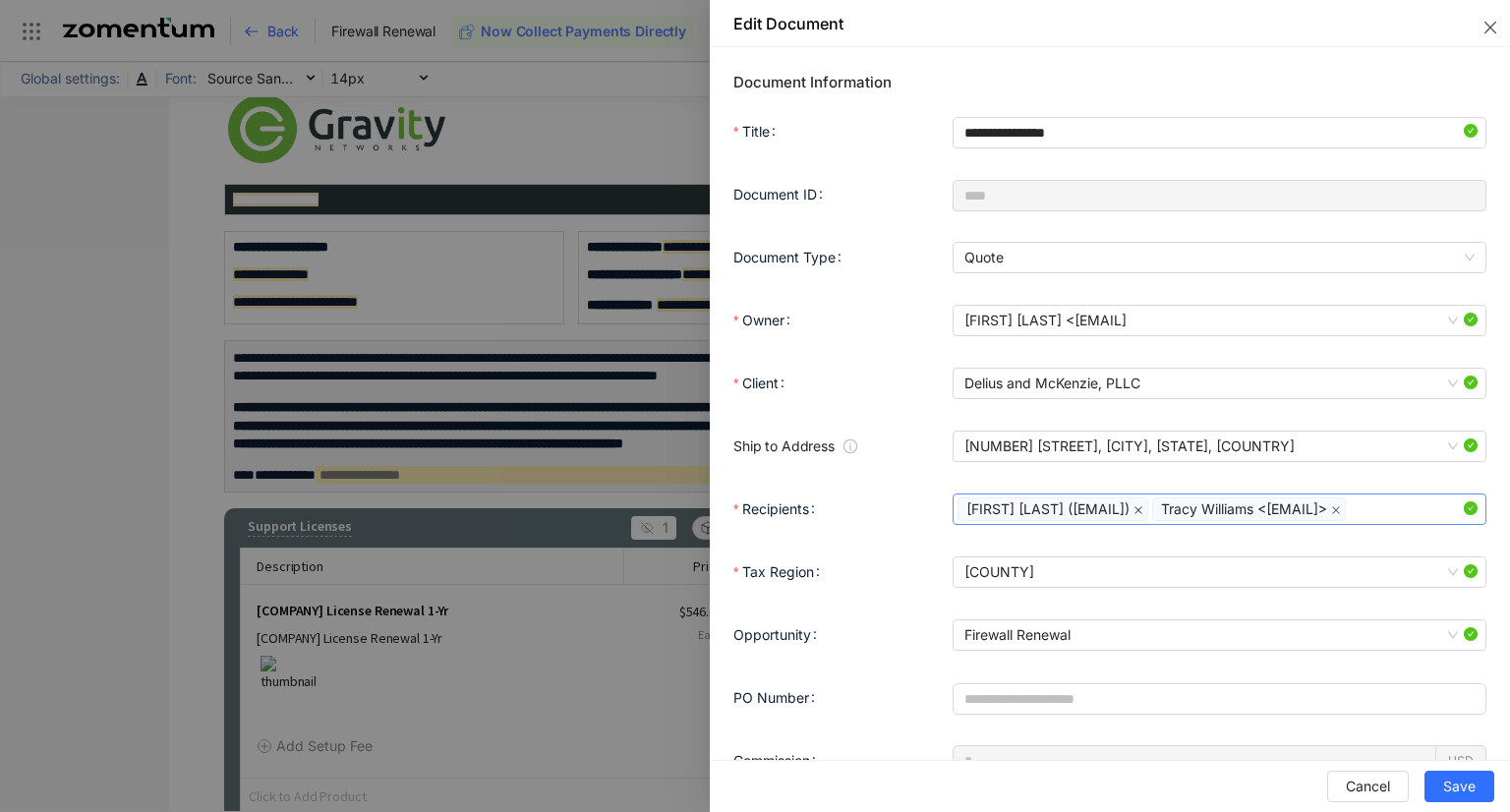 click 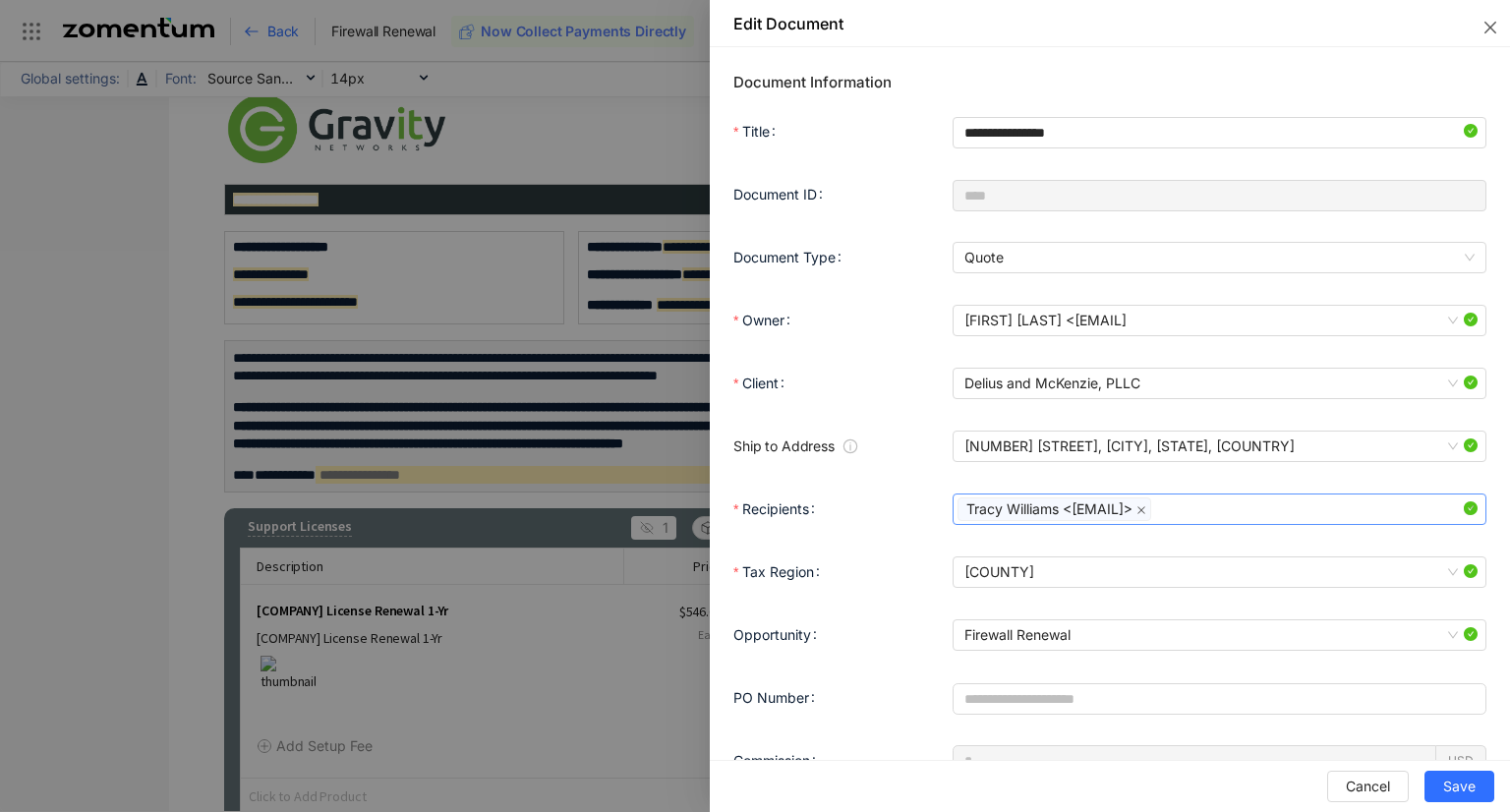 click on "Tracy Williams <[EMAIL]>" at bounding box center (1209, 509) 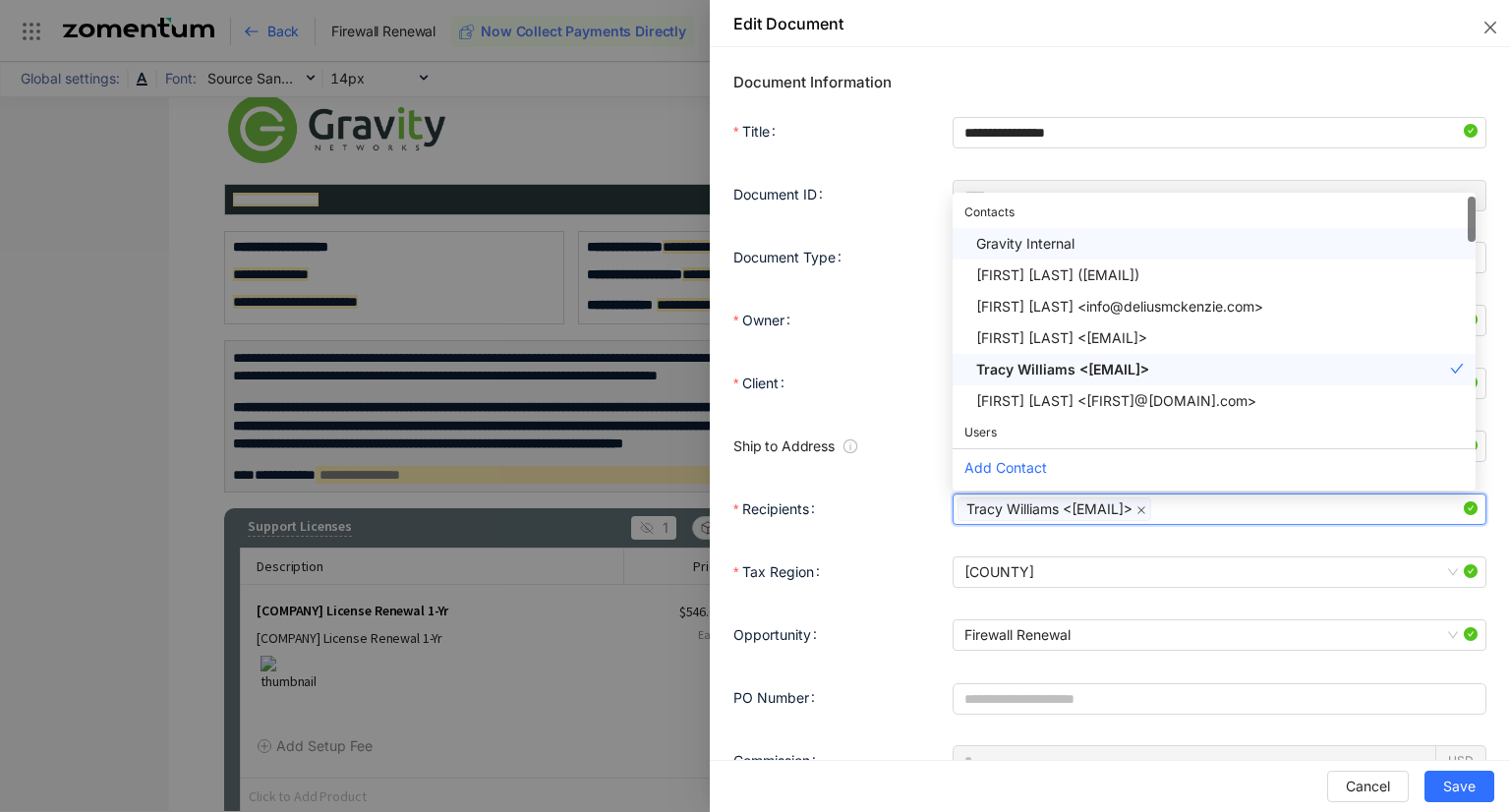 click on "Recipients Tracy Williams <[EMAIL]> 47bf8196d38d4e0aaa93ccf98ce32712 137f375f42ea4a21b4815c744bd90d37 Contacts Gravity Internal Bradley Yett <[EMAIL]> Angie Case-Kwasney <[EMAIL]> Bryan Delius <[EMAIL]> Tracy Williams <[EMAIL]> Bryce McKenzie <[EMAIL]> Users Ben Allender <[EMAIL]> McKenzie Walton <[EMAIL]> Add Contact" at bounding box center (1110, 521) 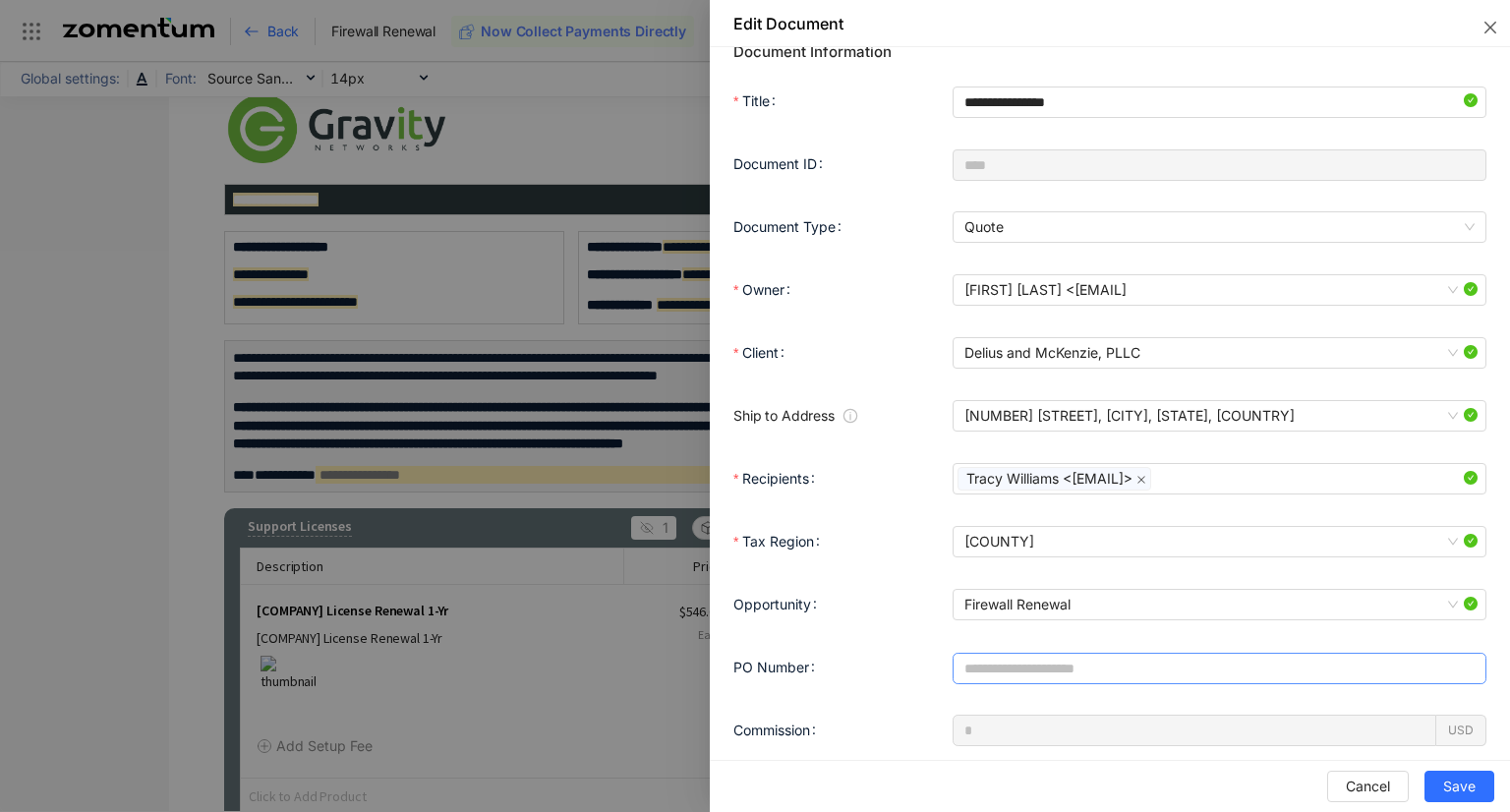 scroll, scrollTop: 31, scrollLeft: 0, axis: vertical 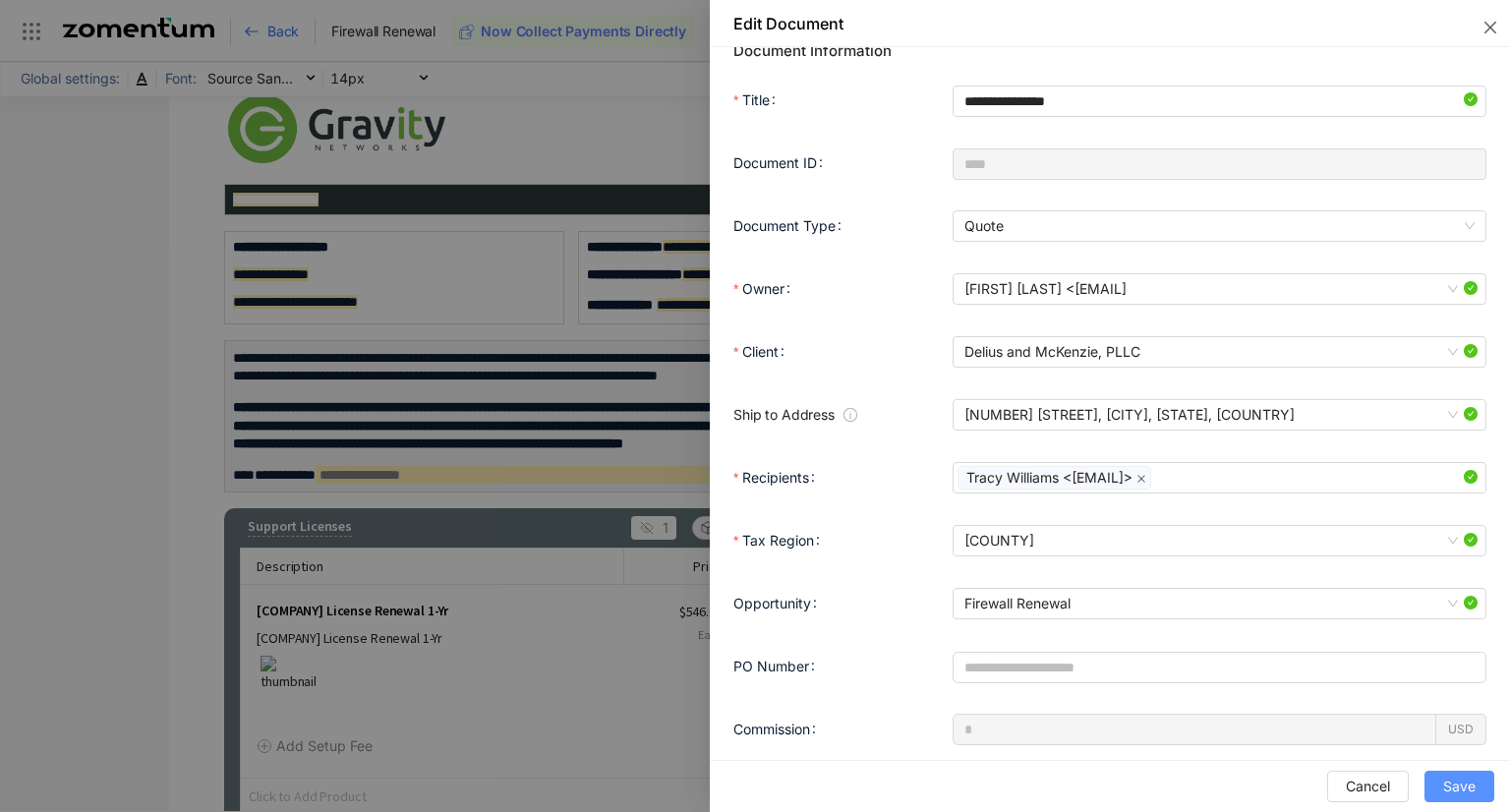 click on "Save" at bounding box center [1459, 786] 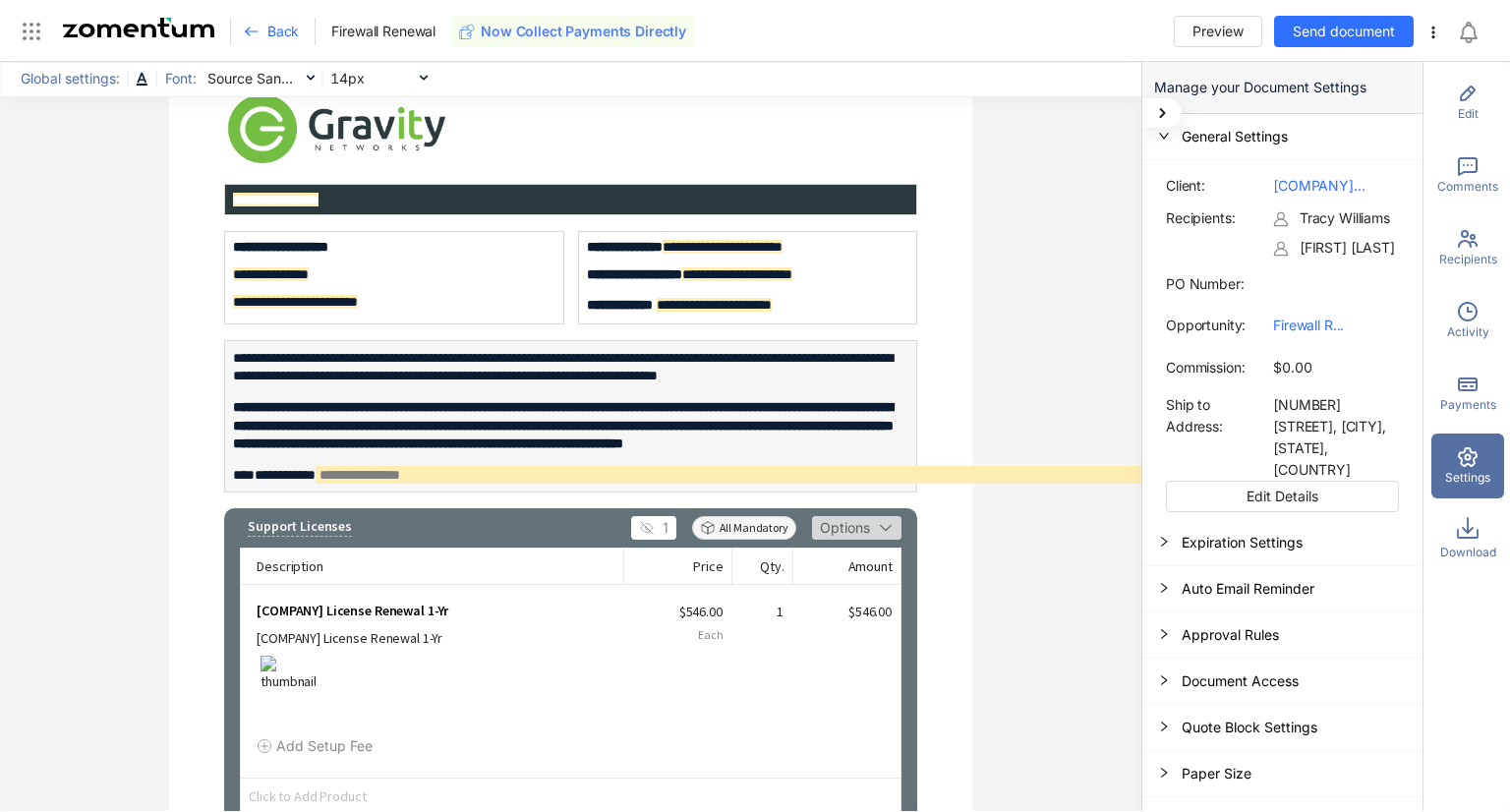 click on "Expiration Settings" at bounding box center [1282, 543] 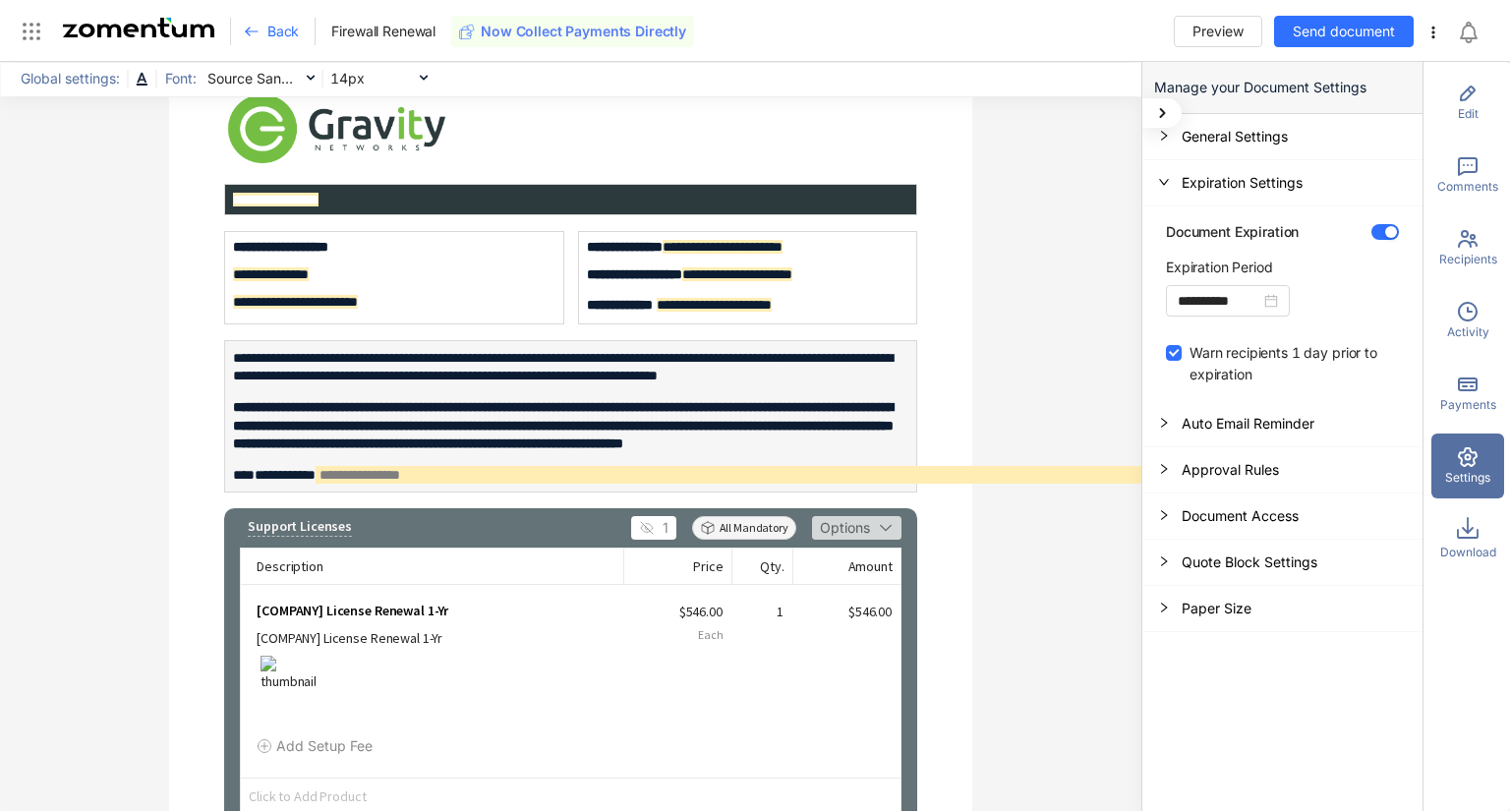 click 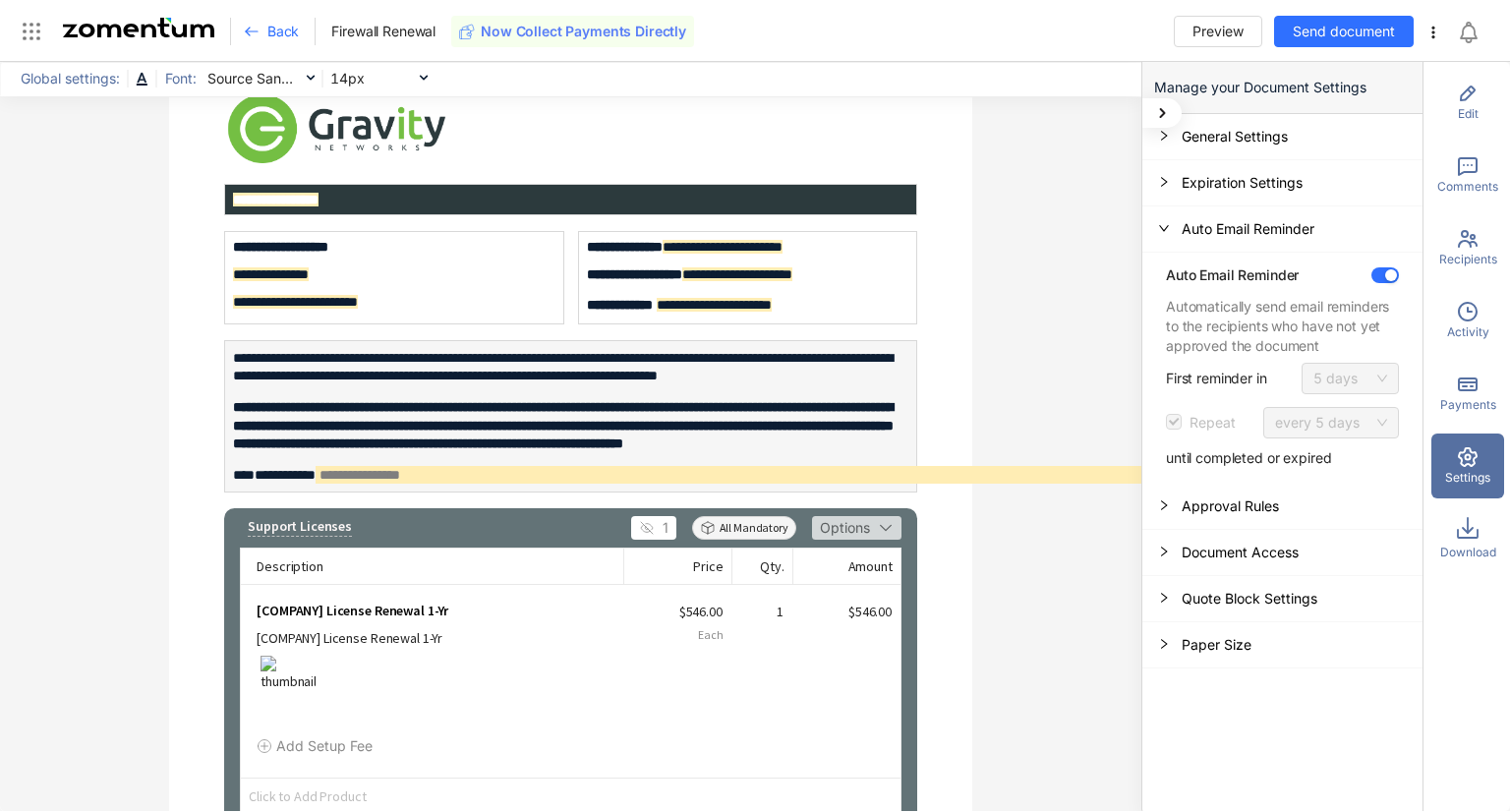 drag, startPoint x: 1163, startPoint y: 229, endPoint x: 1101, endPoint y: 243, distance: 63.56099 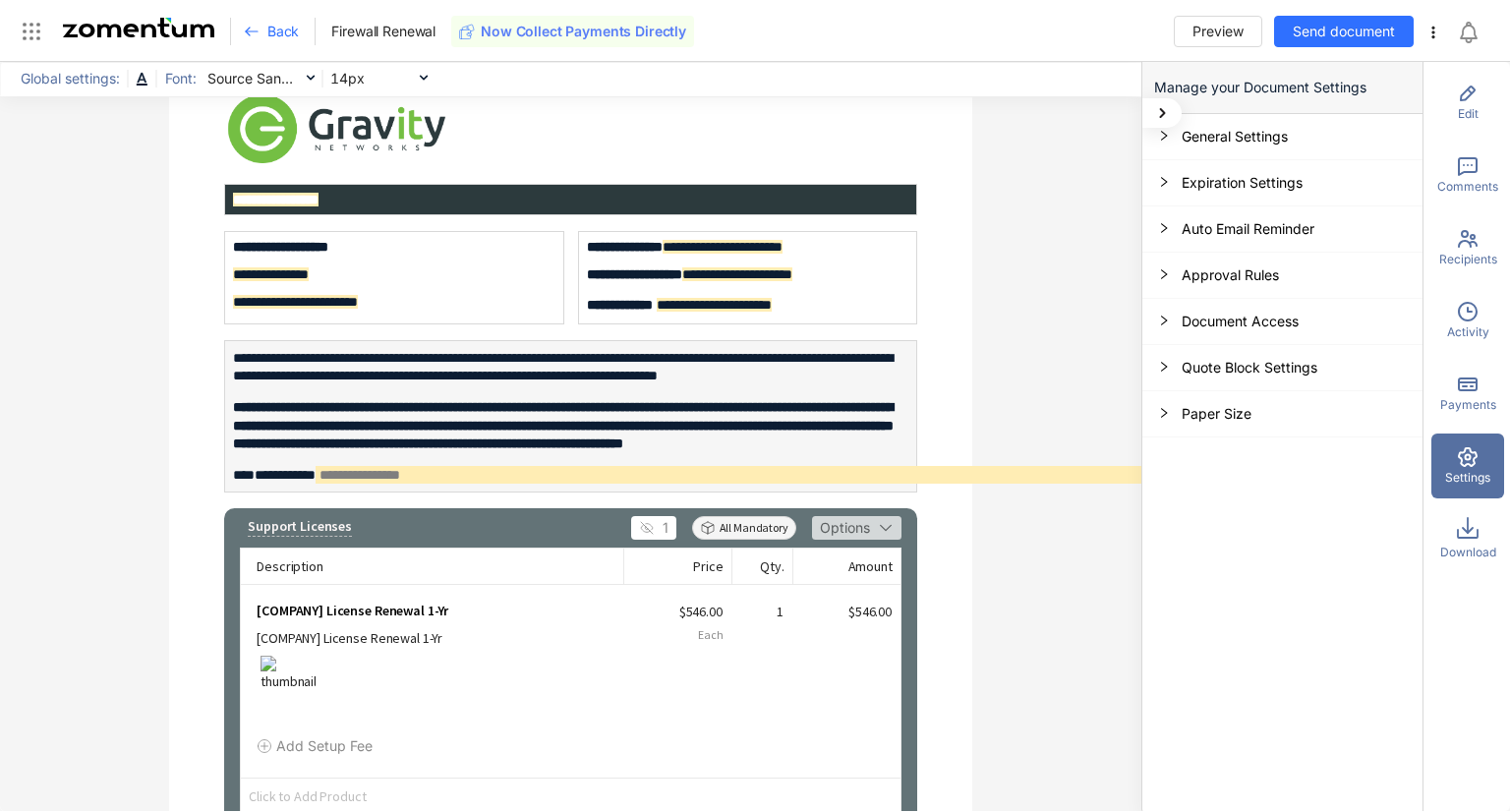 click 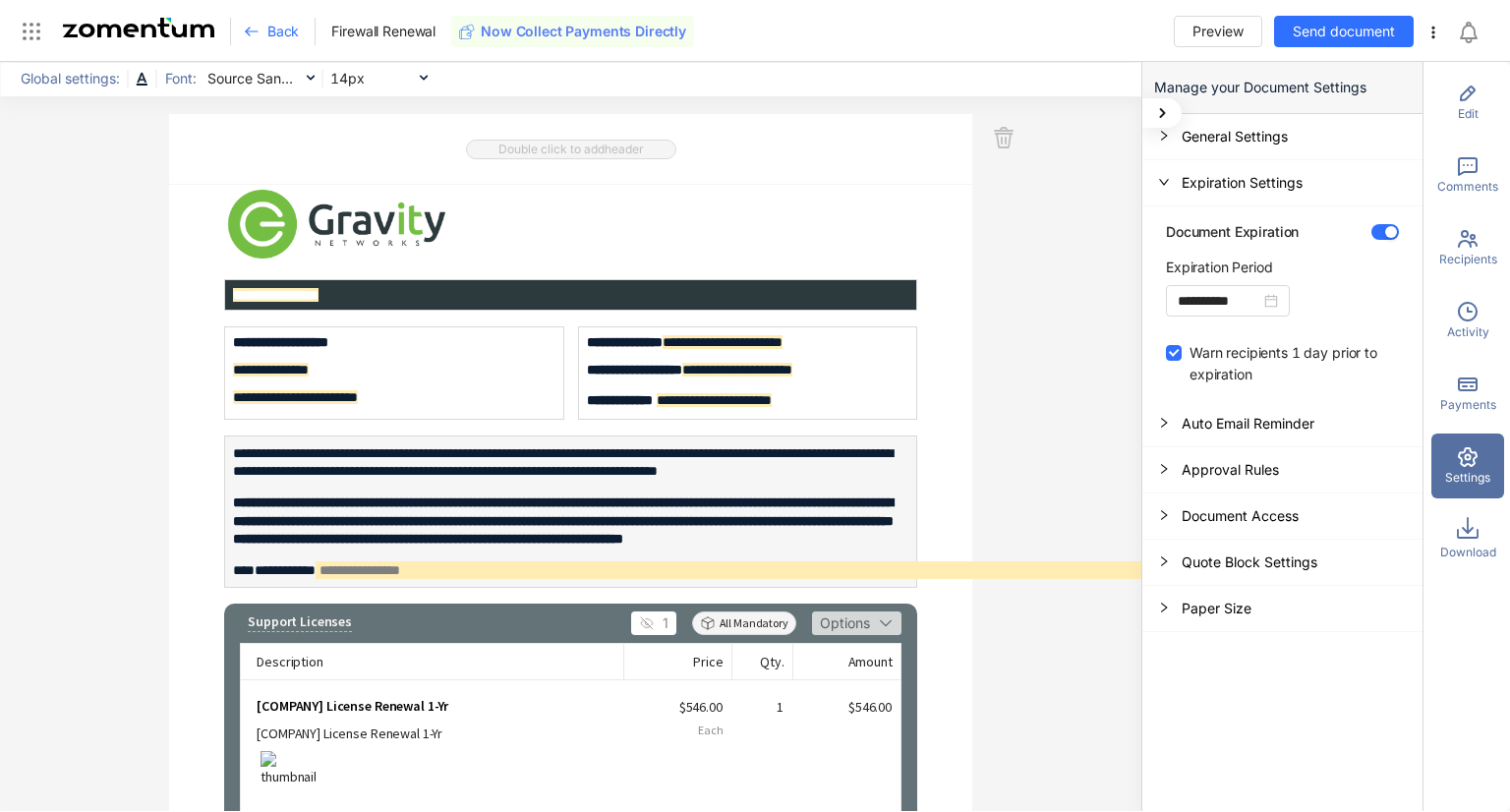 scroll, scrollTop: 0, scrollLeft: 0, axis: both 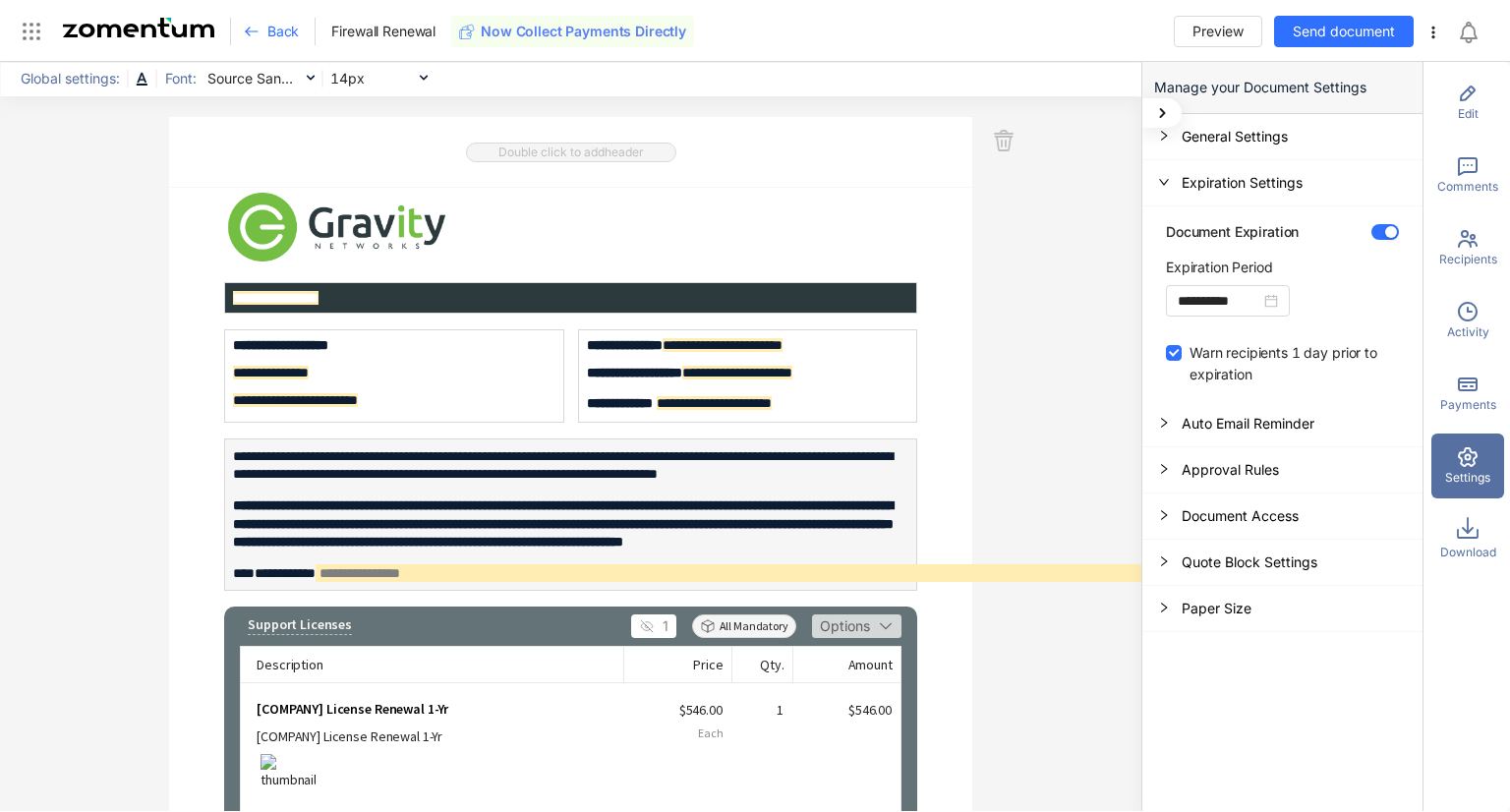 click on "General Settings" at bounding box center [1282, 137] 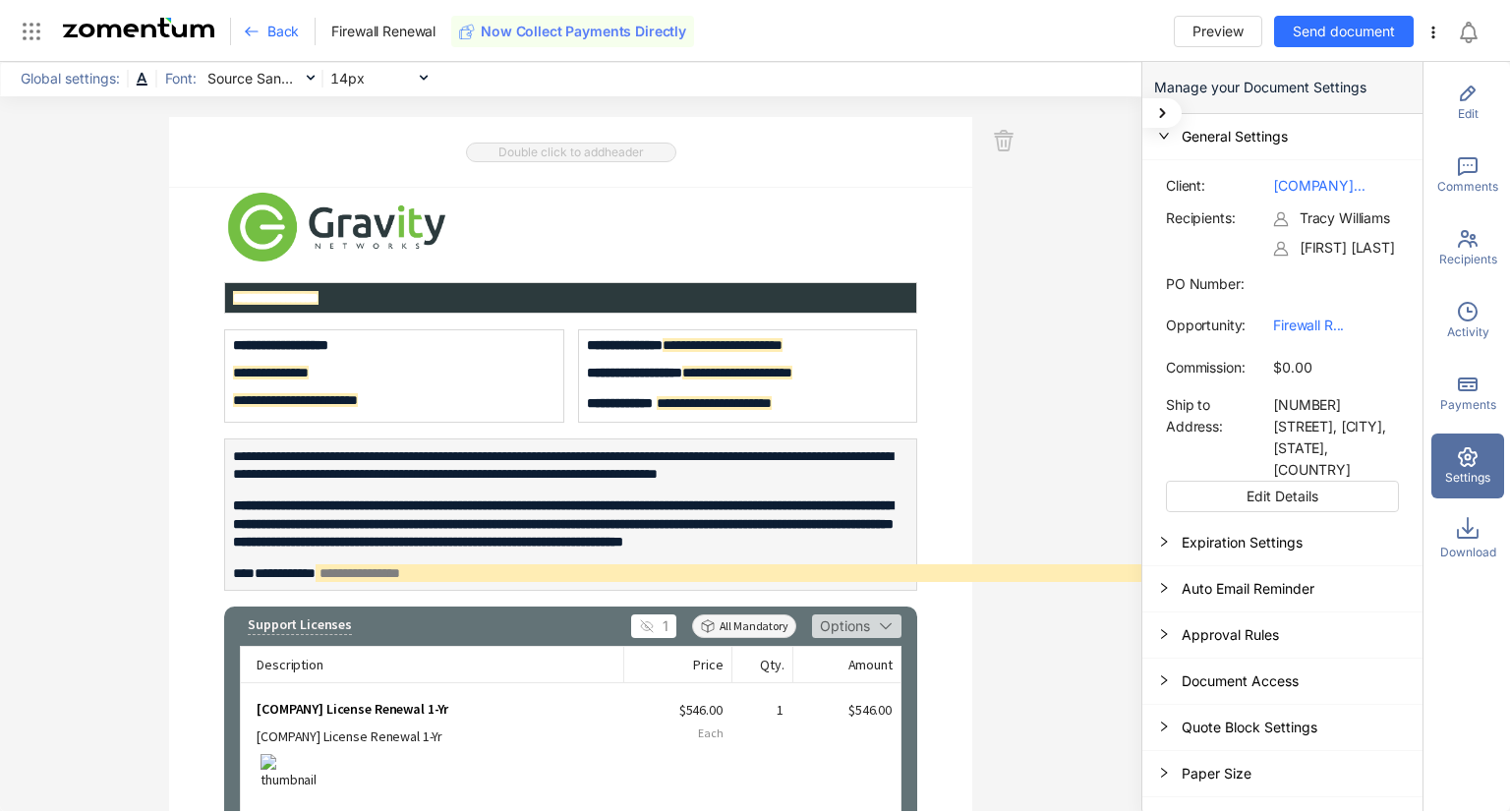 click on "General Settings" at bounding box center [1282, 137] 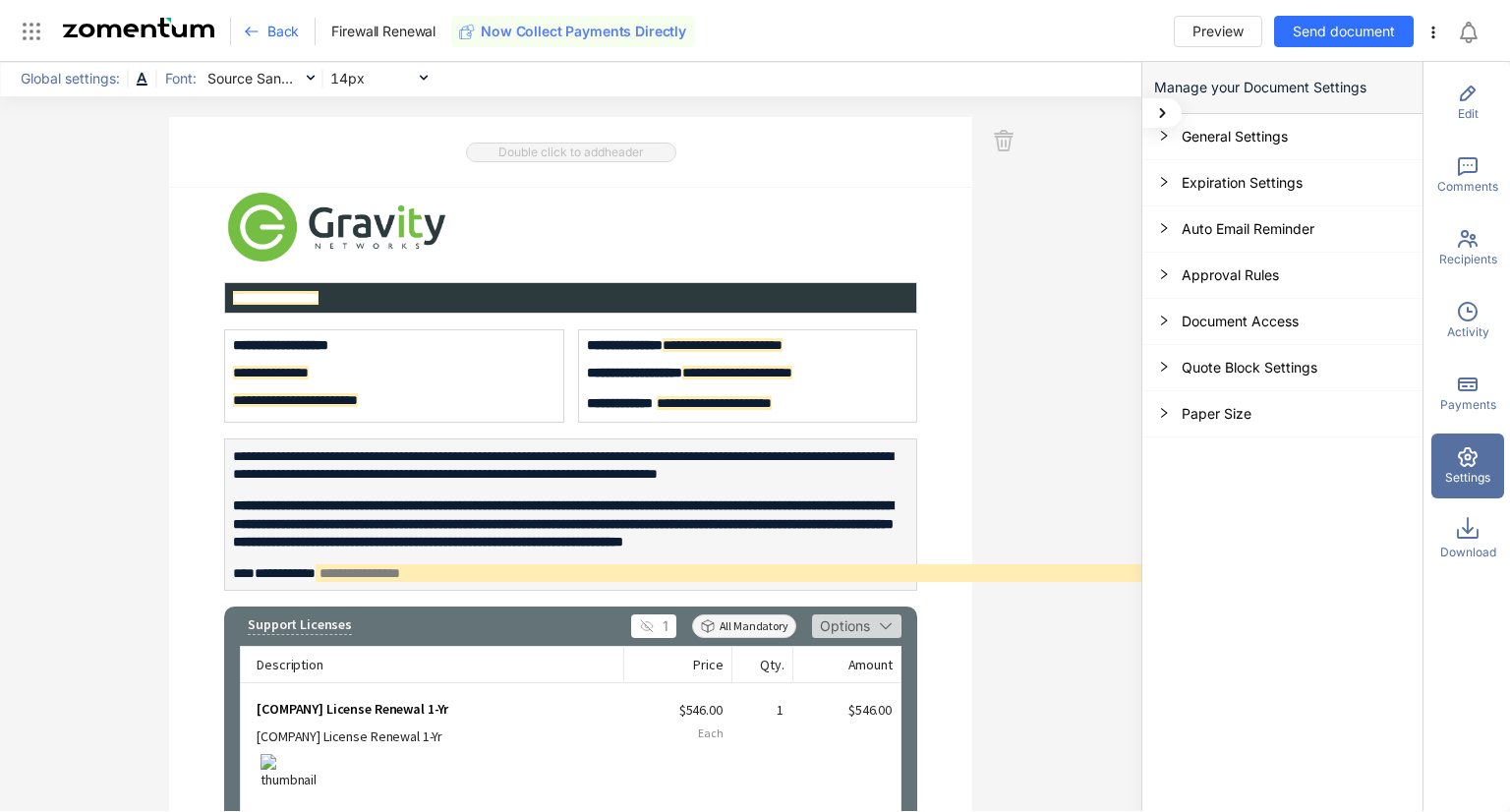 click 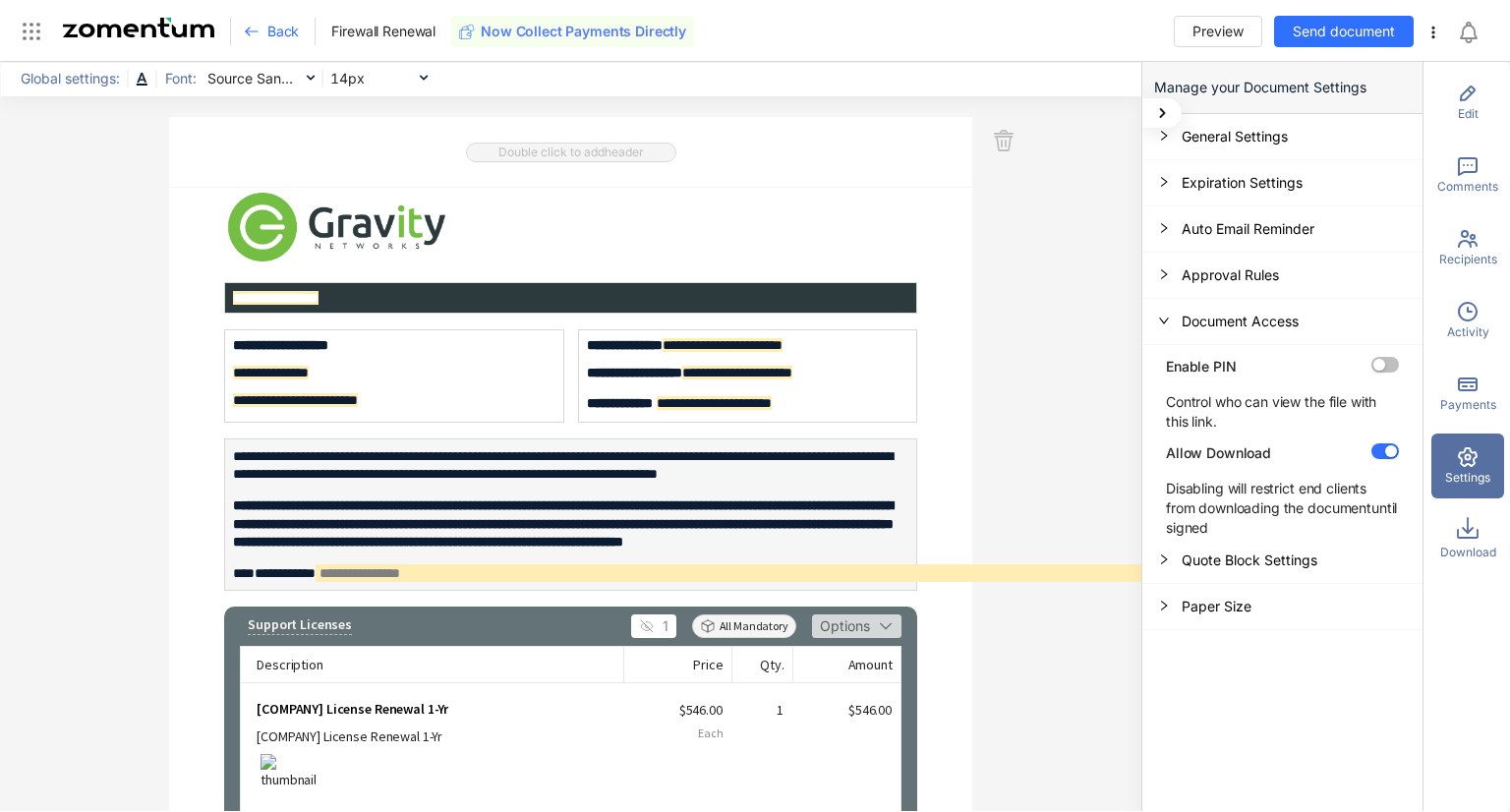 click 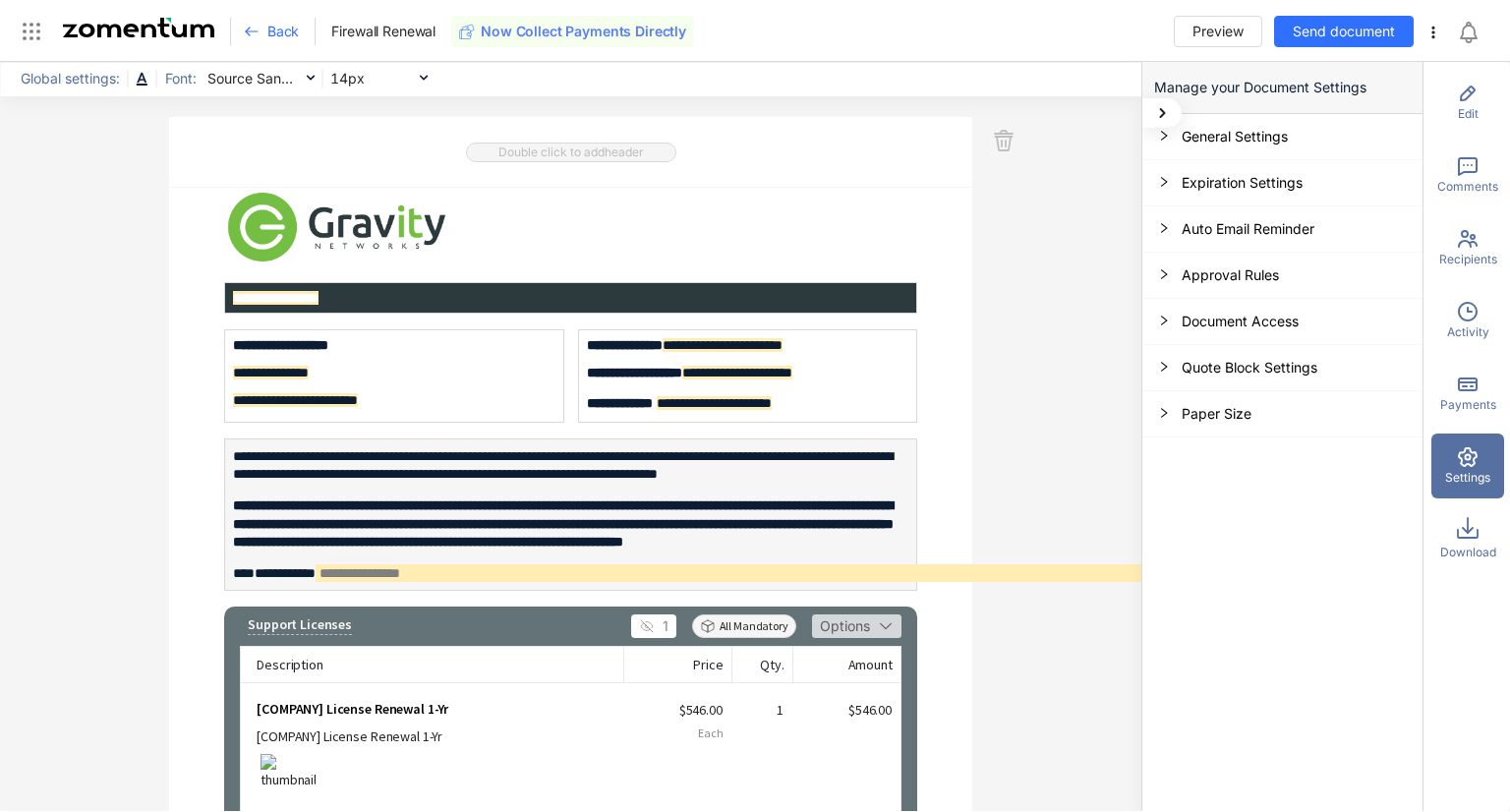 click on "Recipients" at bounding box center (1468, 248) 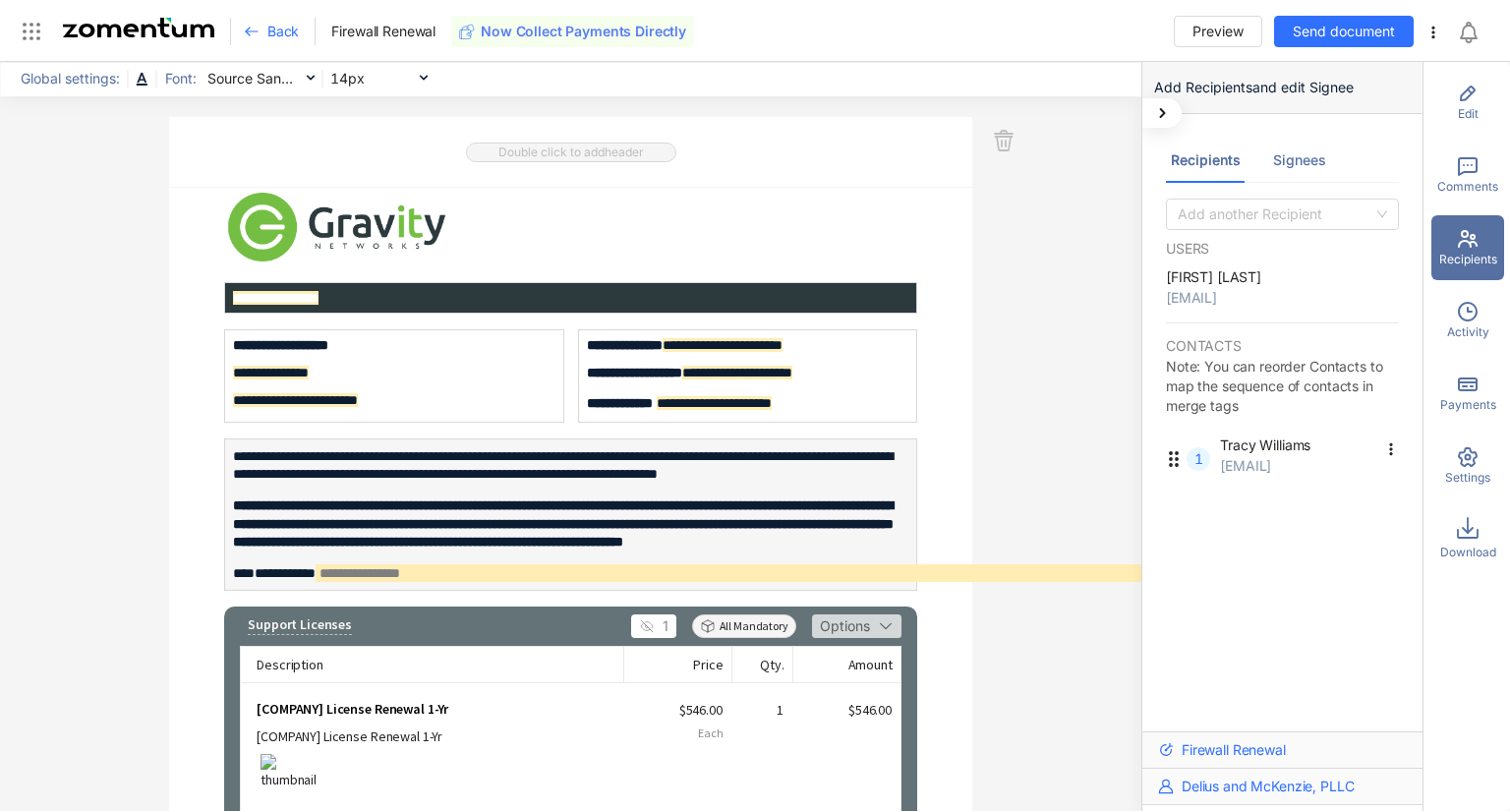 click 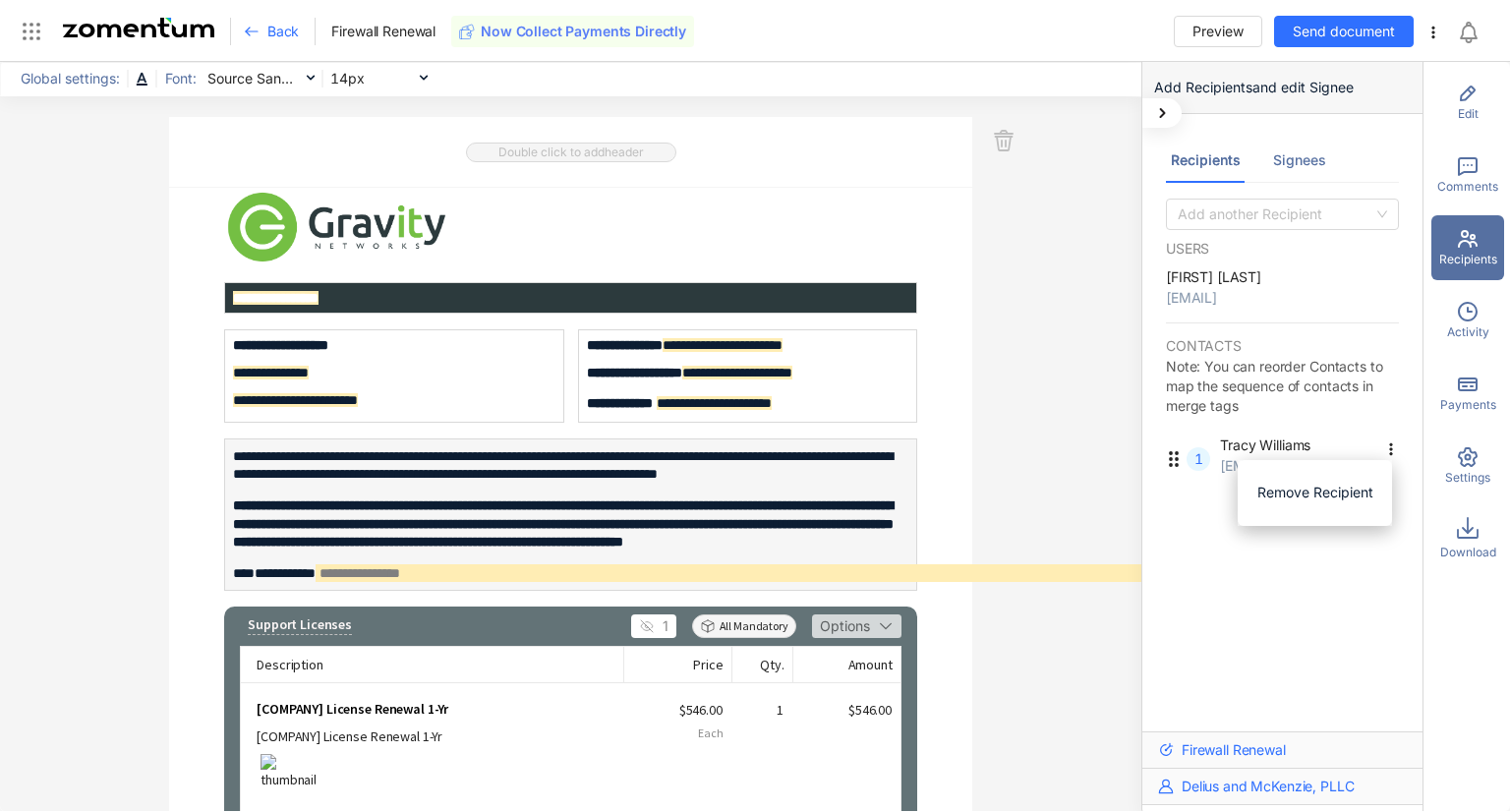 click on "Add another Recipient USERS Ben Allender <[EMAIL]> CONTACTS Note: You can reorder Contacts to map the sequence of contacts in merge tags 1 Tracy Williams <[EMAIL]>" at bounding box center [1282, 344] 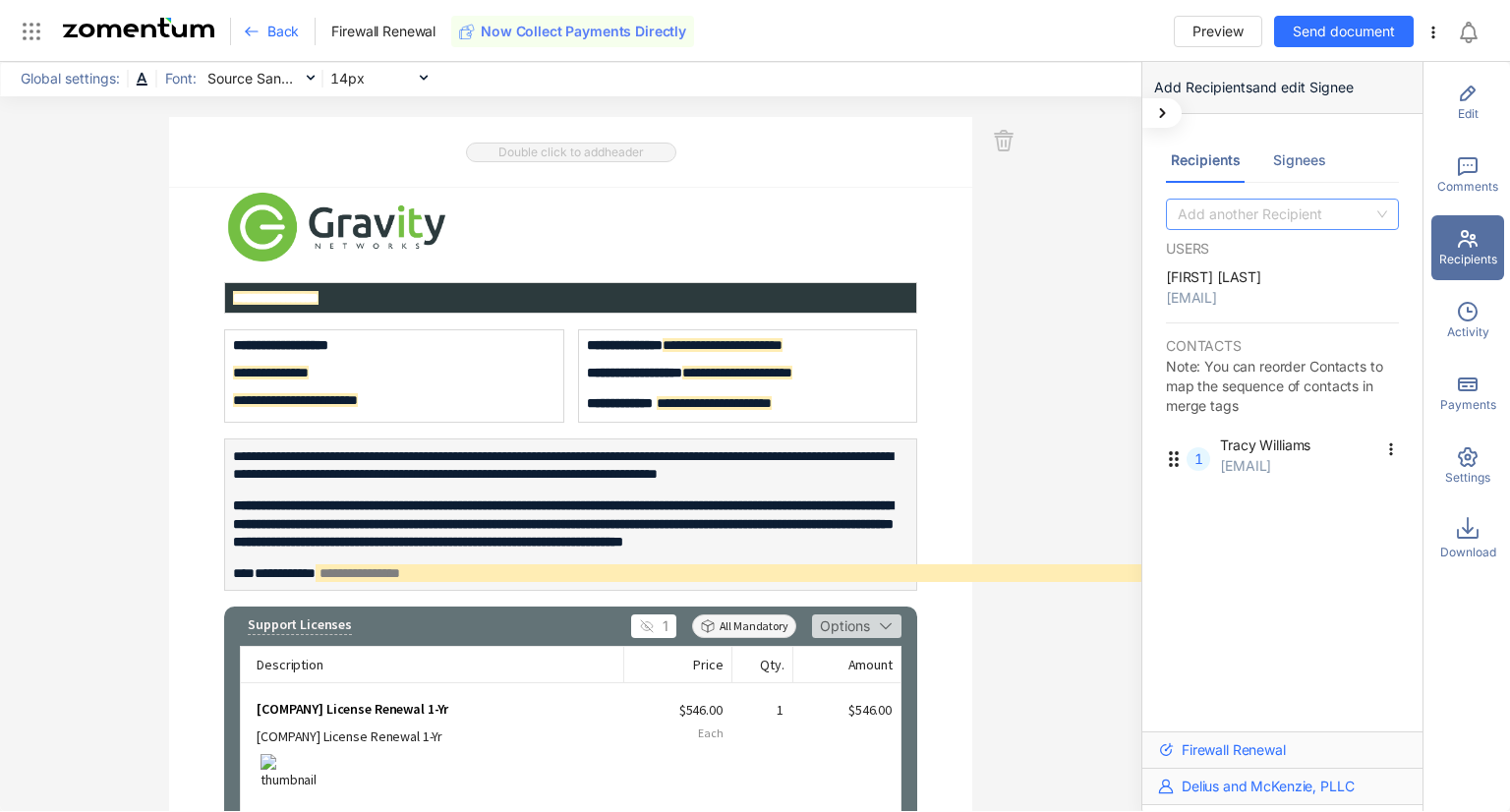 click on "Add another Recipient" at bounding box center (1282, 214) 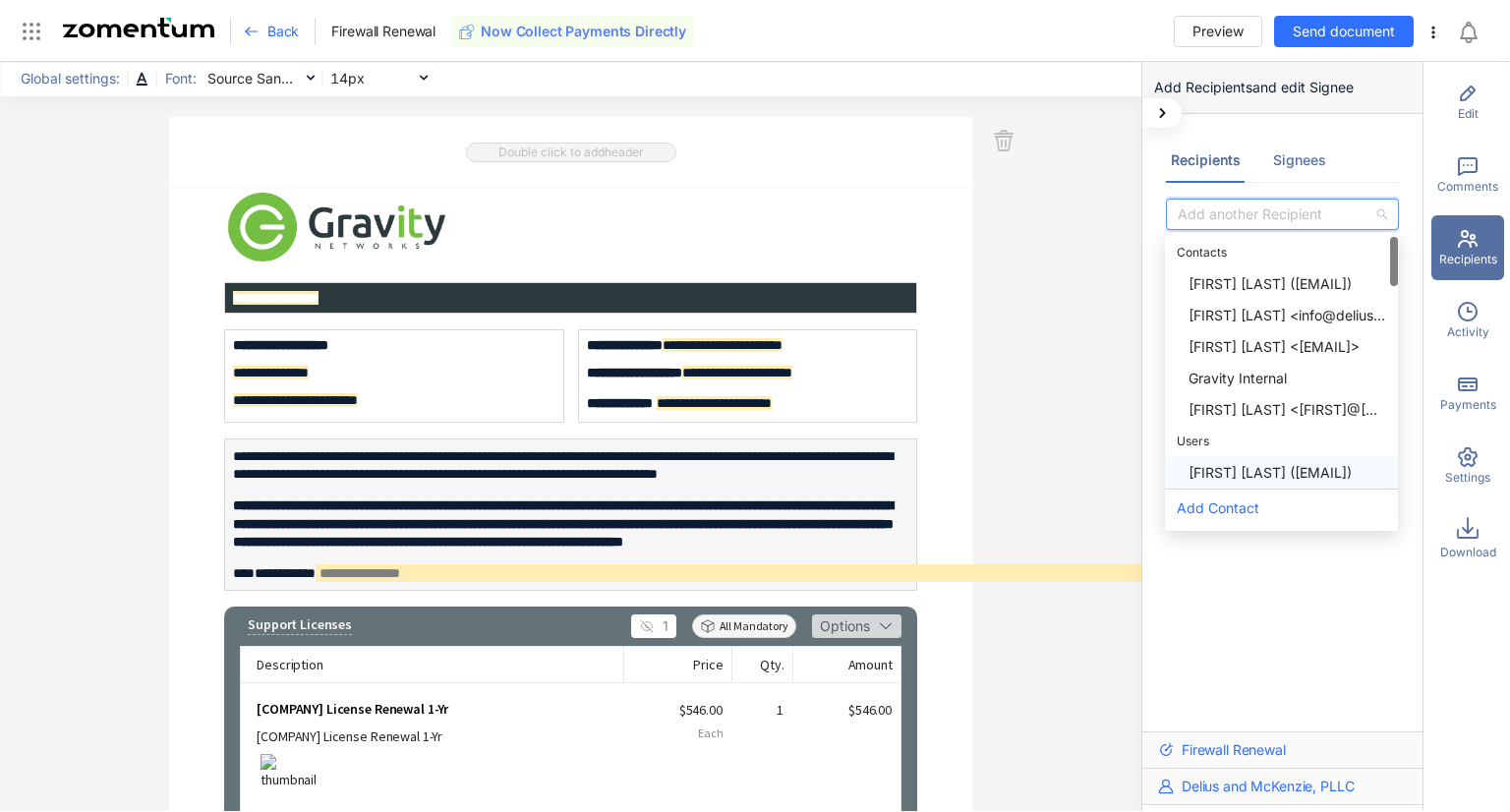 click on "Recipients Signees Add another Recipient USERS Ben Allender <[EMAIL]> CONTACTS Note: You can reorder Contacts to map the sequence of contacts in merge tags 1 Tracy Williams <[EMAIL]>" at bounding box center (1282, 421) 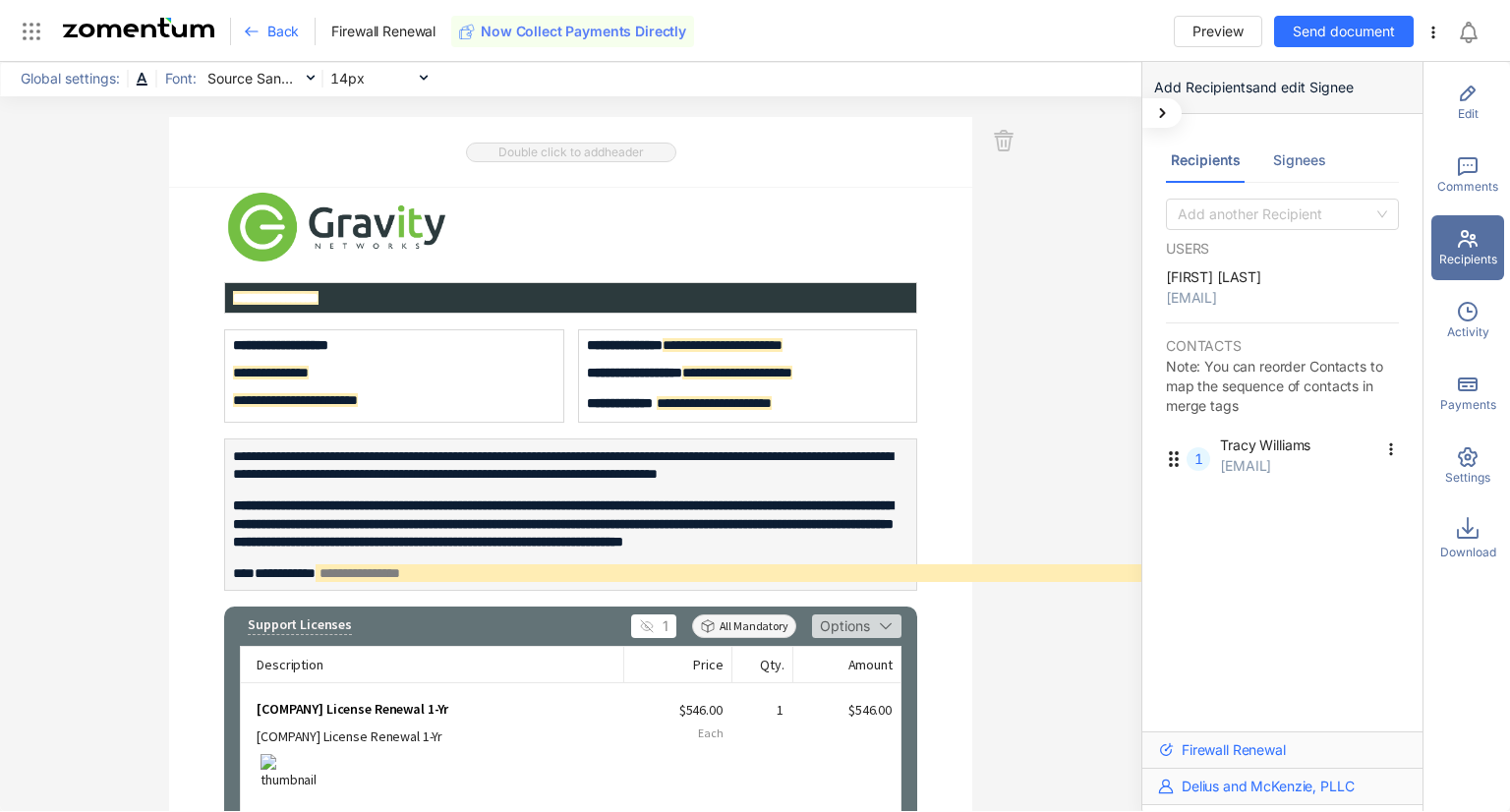 click on "Signees" at bounding box center [1300, 160] 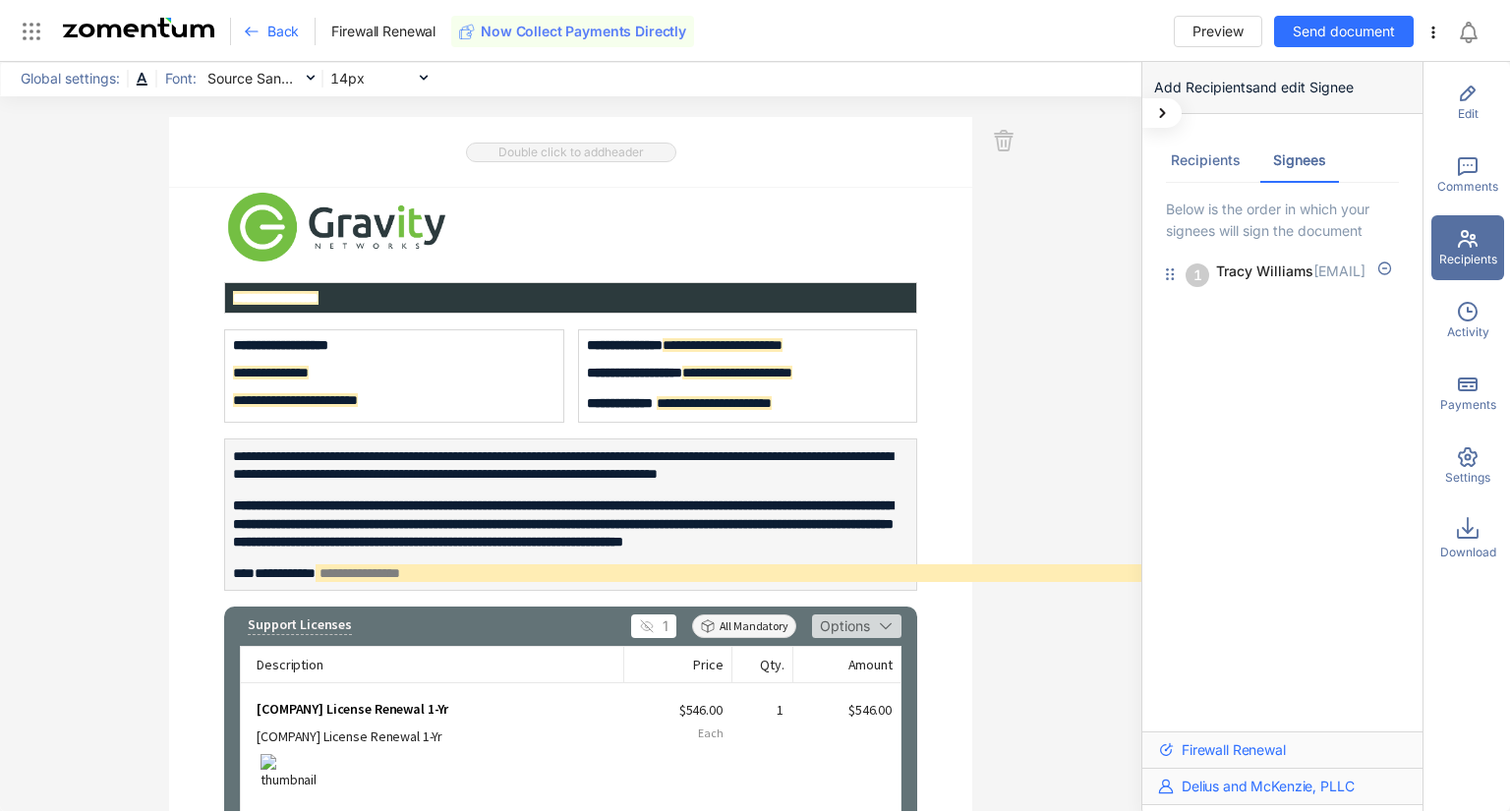 click on "Recipients" at bounding box center [1205, 160] 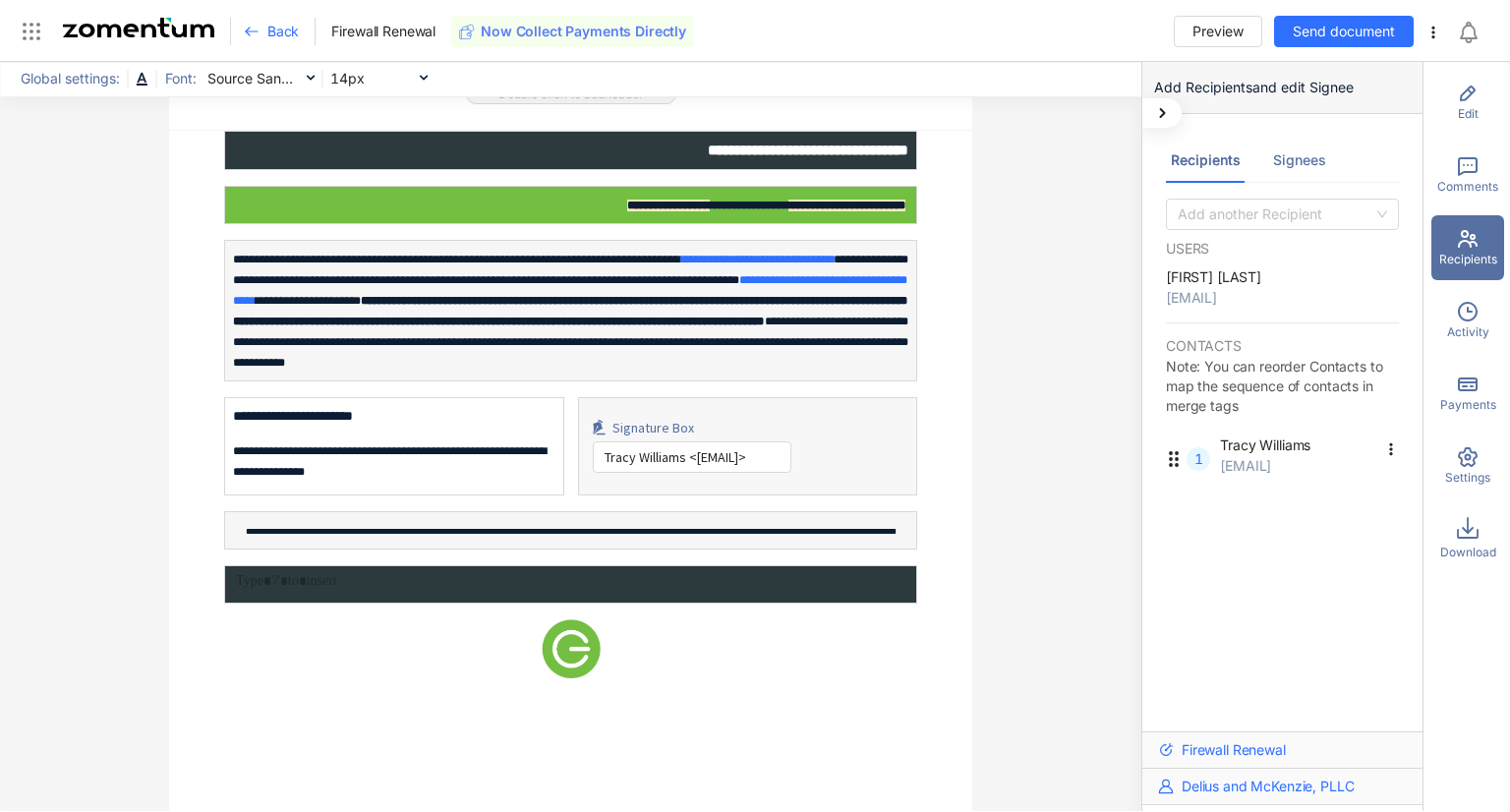 scroll, scrollTop: 1278, scrollLeft: 0, axis: vertical 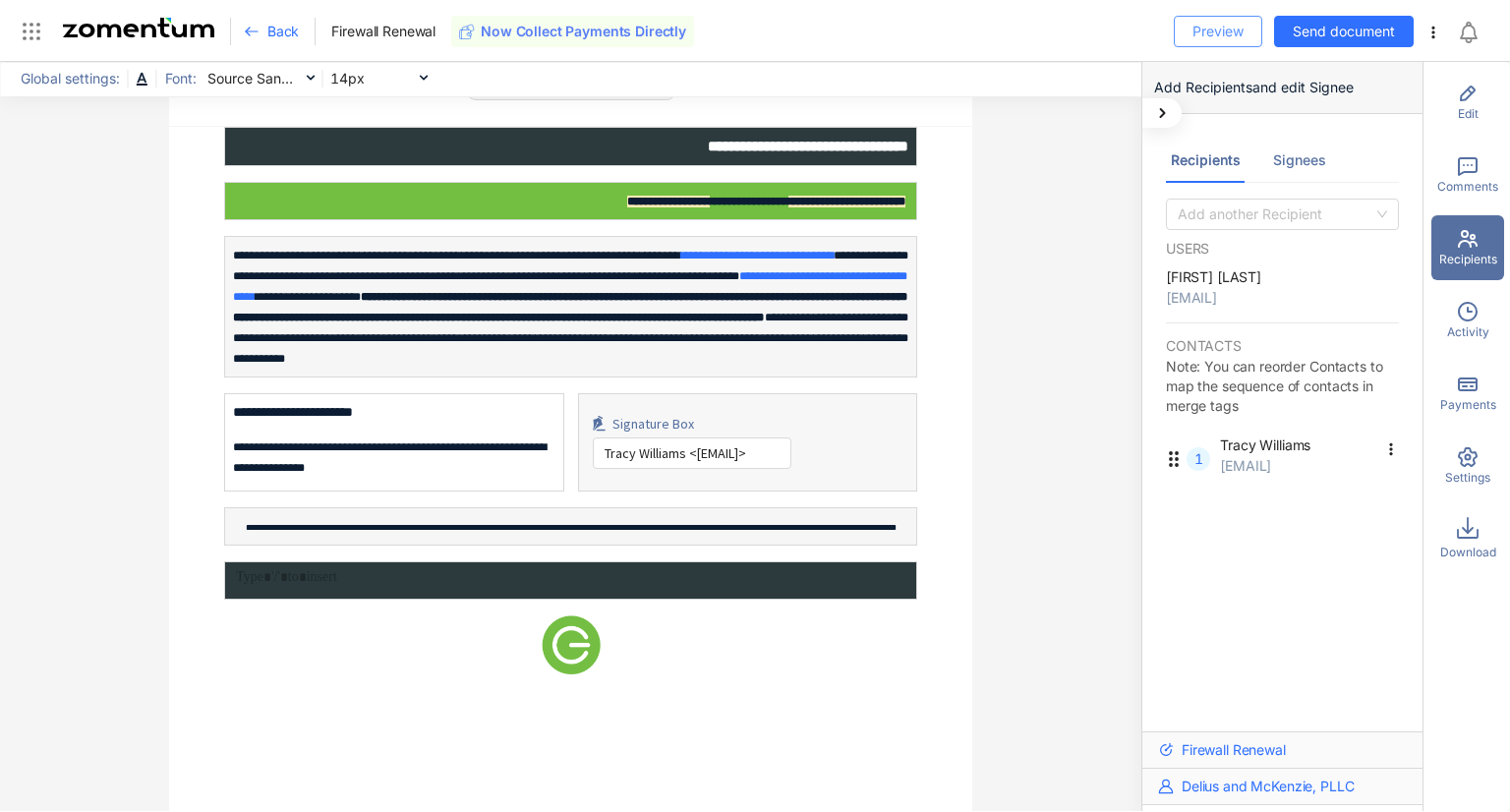 click on "Preview" at bounding box center [1218, 31] 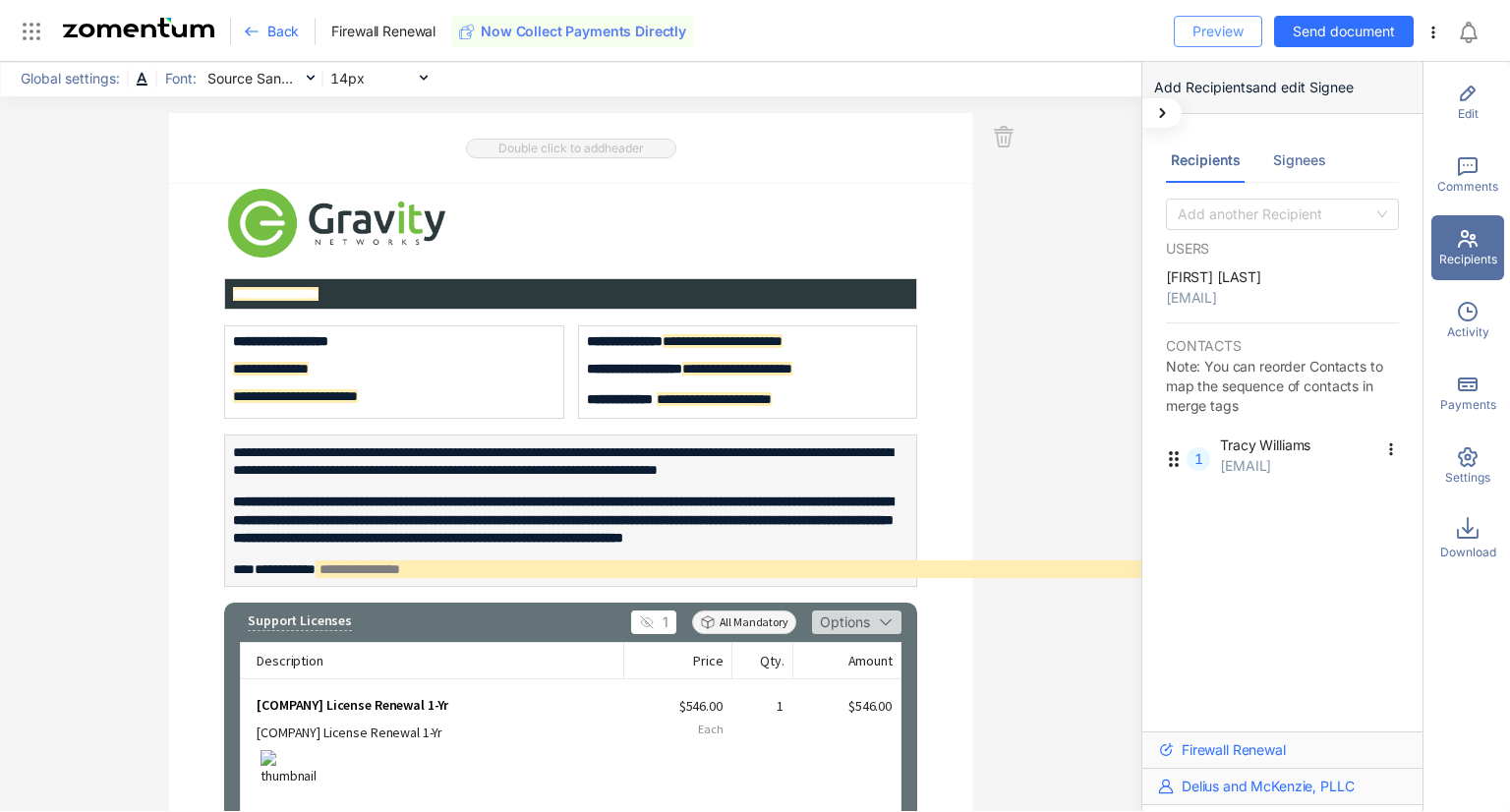 scroll, scrollTop: 0, scrollLeft: 0, axis: both 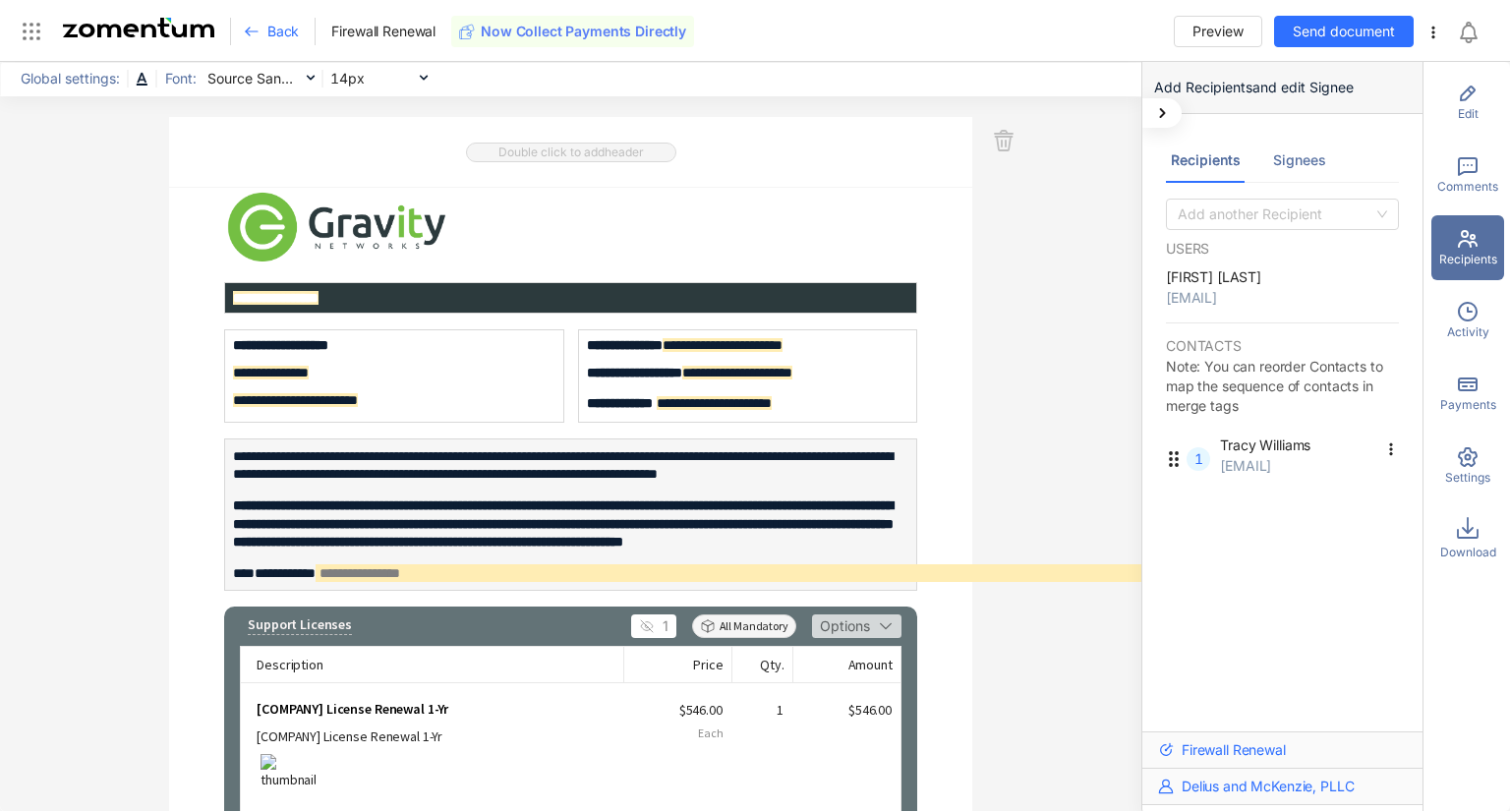 click on "Edit Comments Recipients Activity Payments Settings Download" at bounding box center [1467, 437] 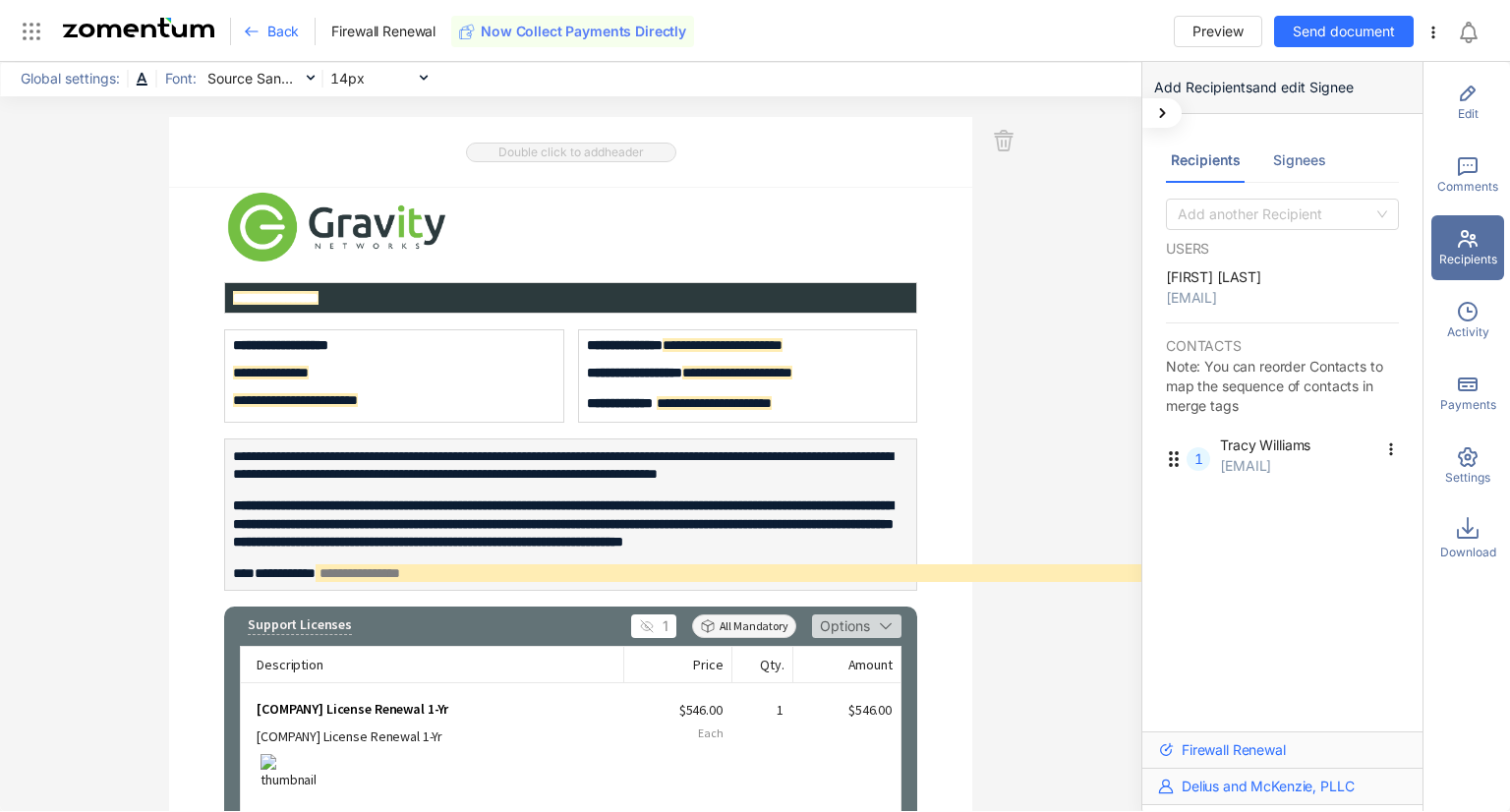 click on "Edit Comments Recipients Activity Payments Settings Download" at bounding box center (1467, 437) 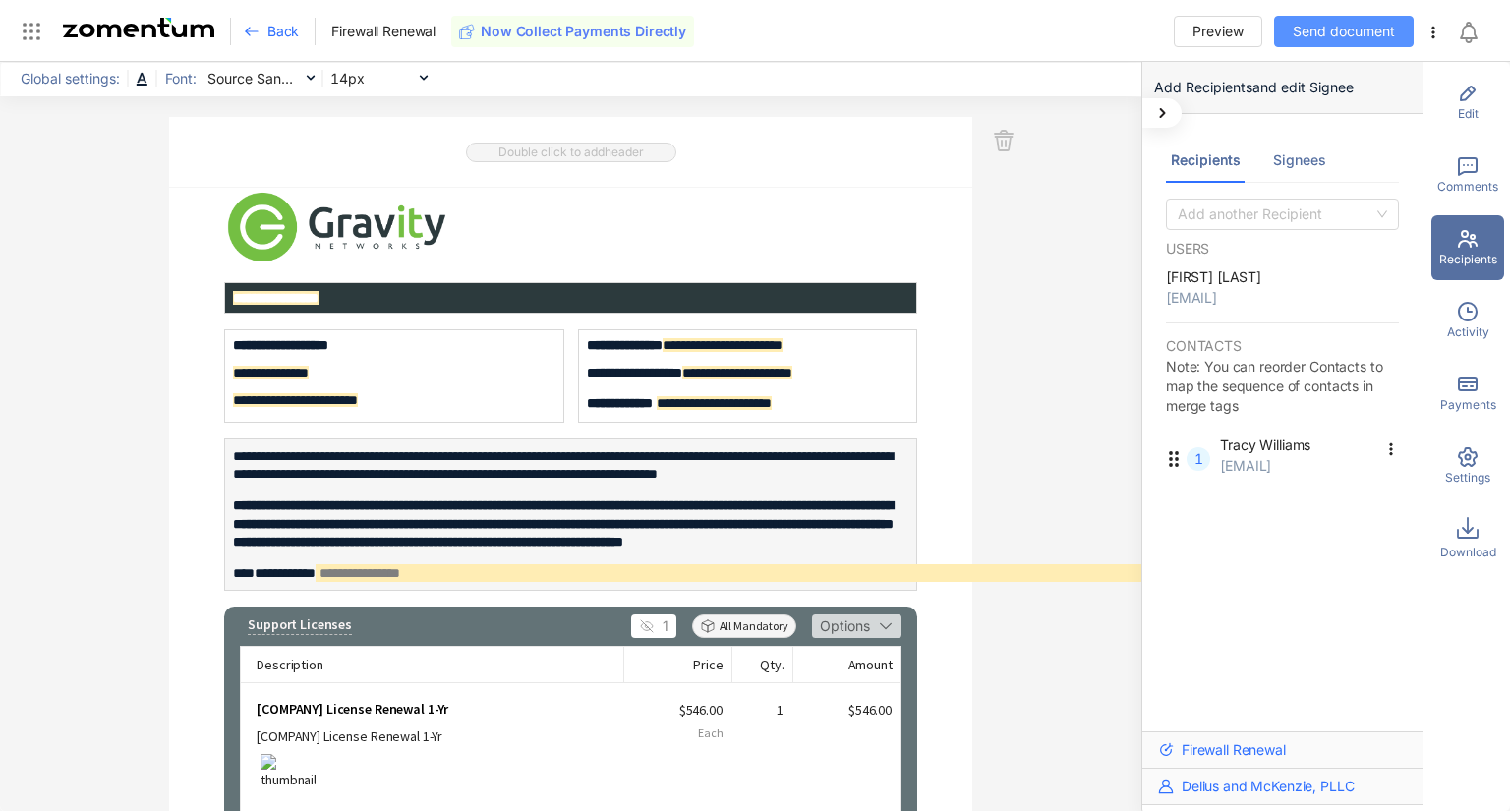 click on "Send document" at bounding box center [1344, 31] 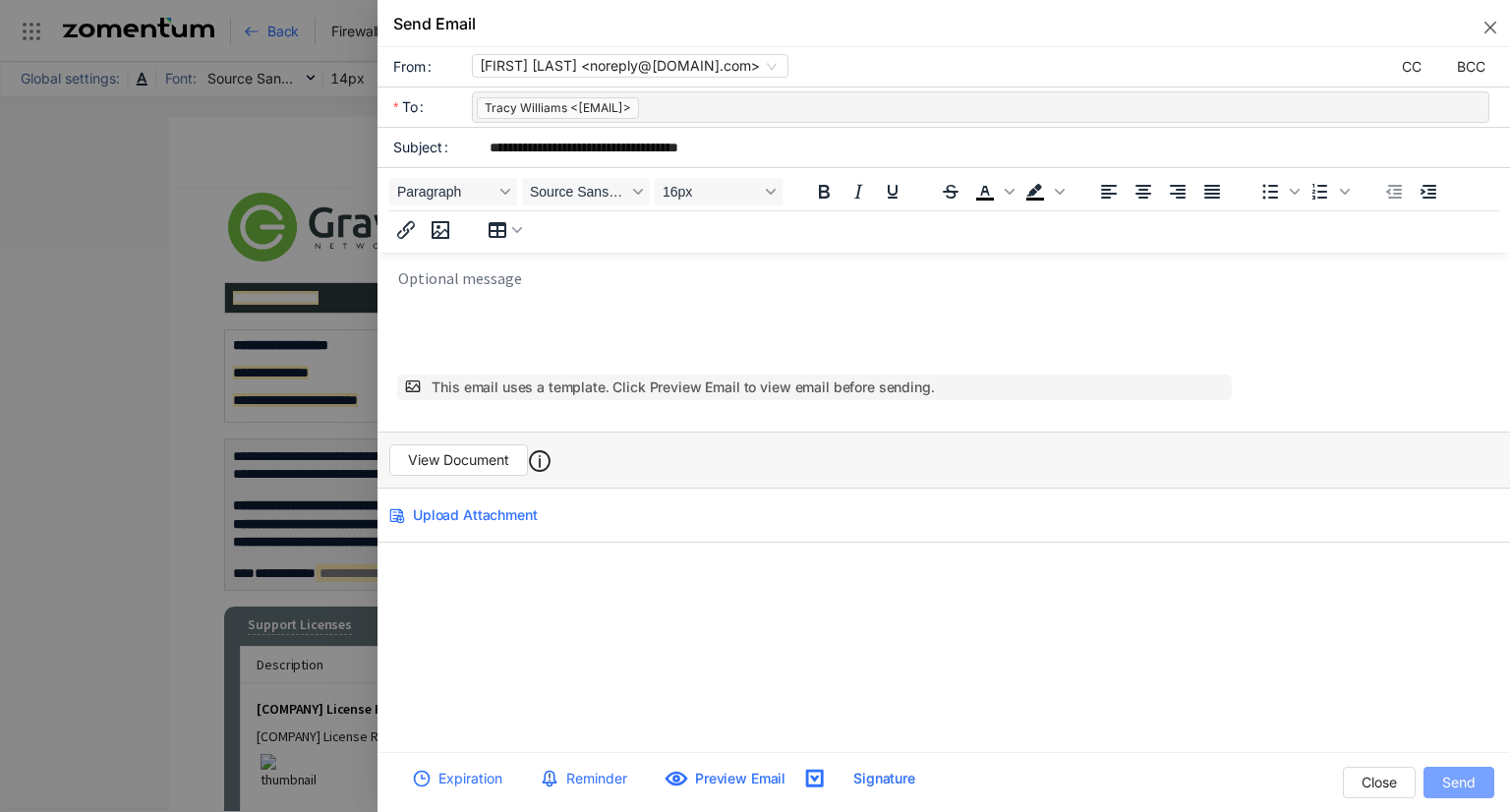 scroll, scrollTop: 0, scrollLeft: 0, axis: both 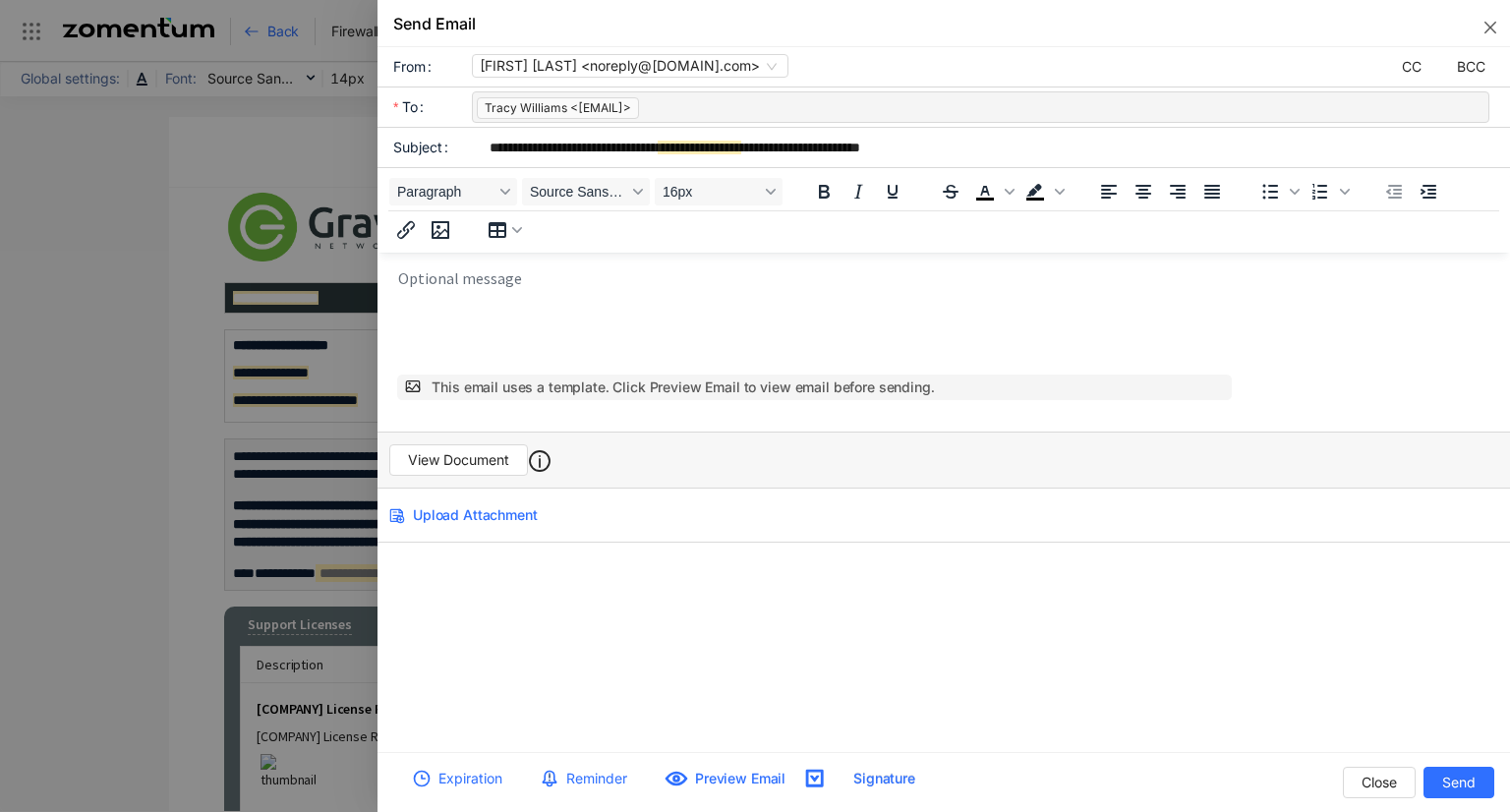 click on "Preview Email" at bounding box center [740, 779] 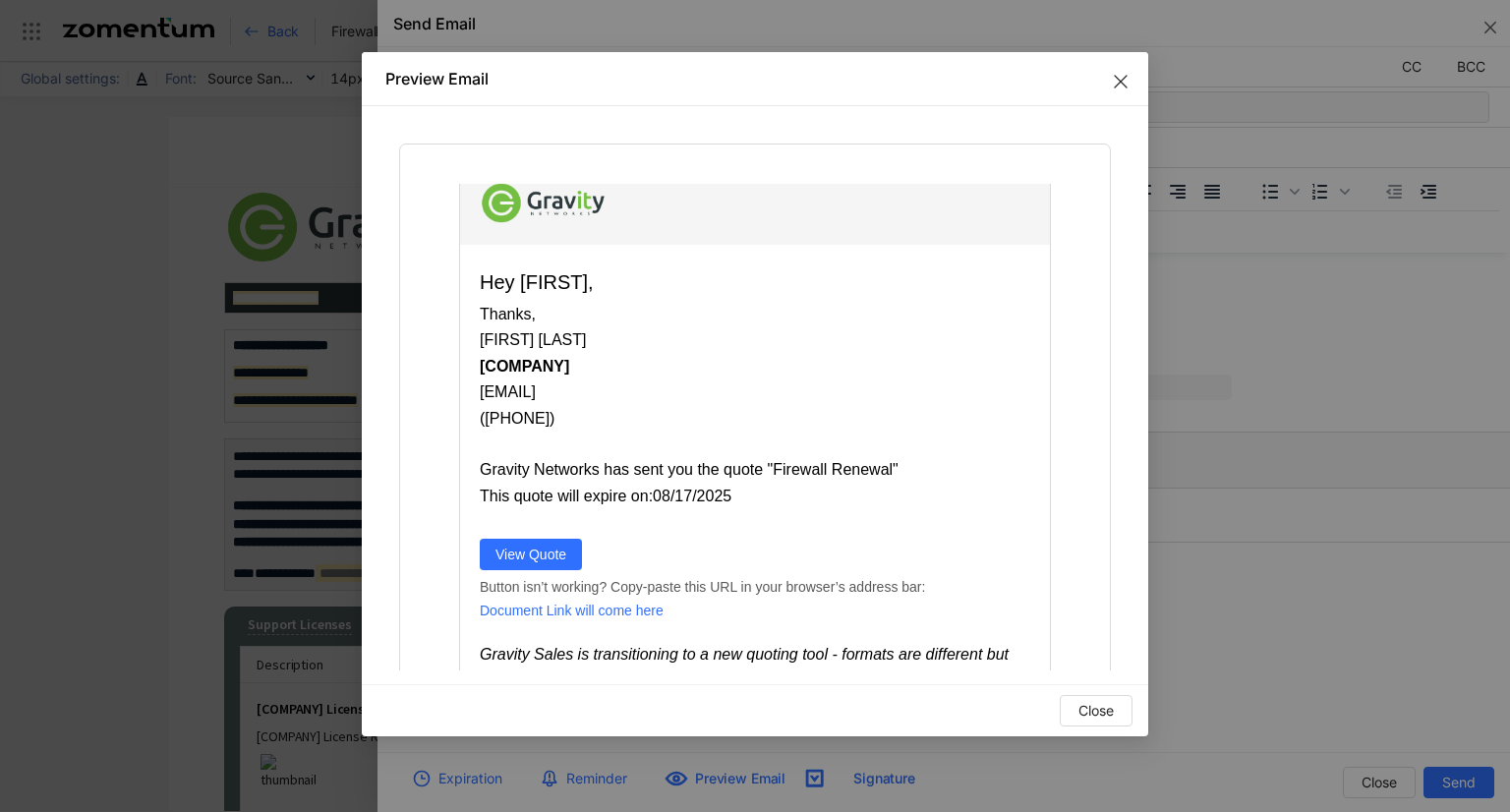 scroll, scrollTop: 24, scrollLeft: 0, axis: vertical 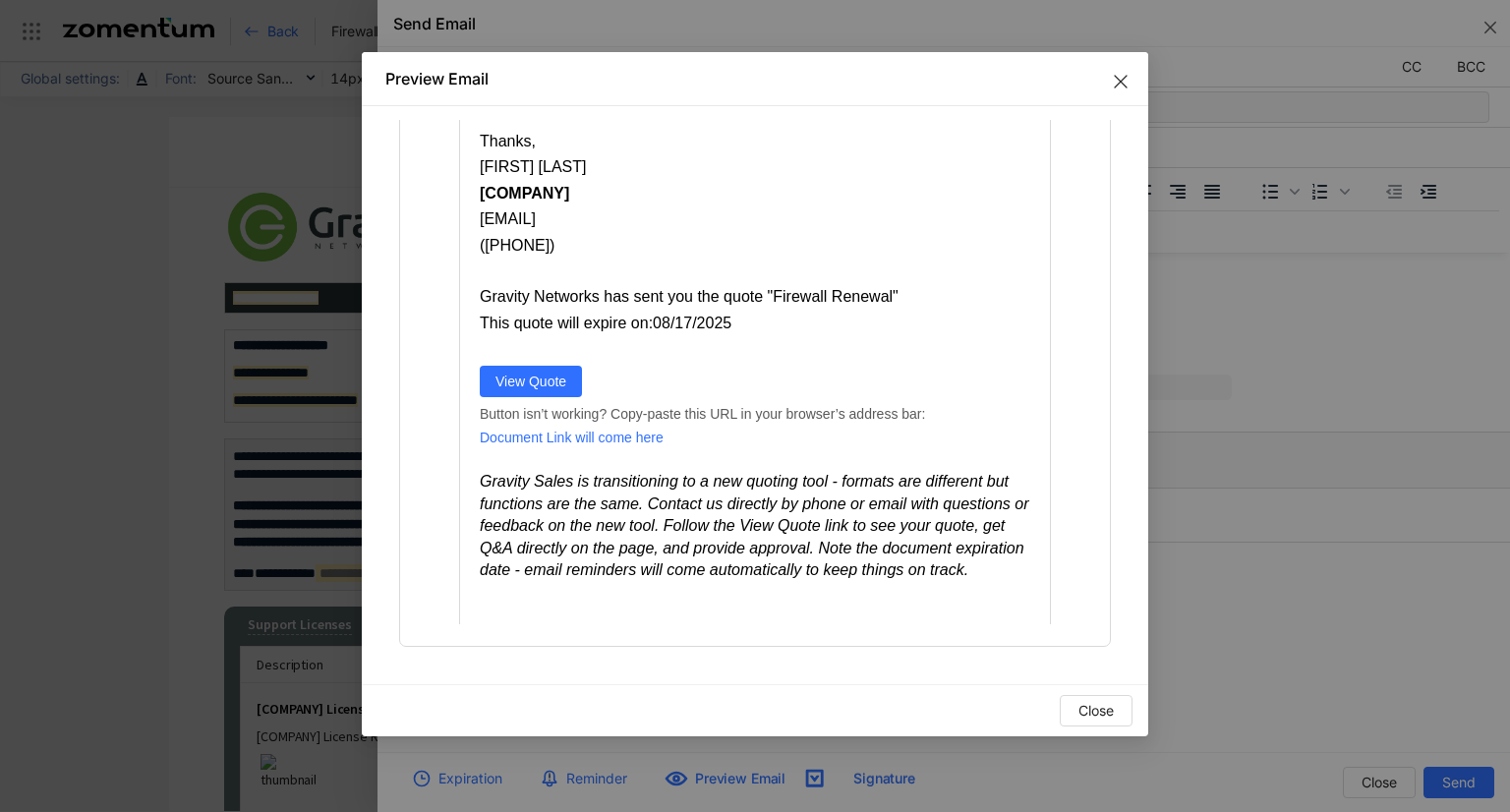 click on "([PHONE])" at bounding box center [755, 248] 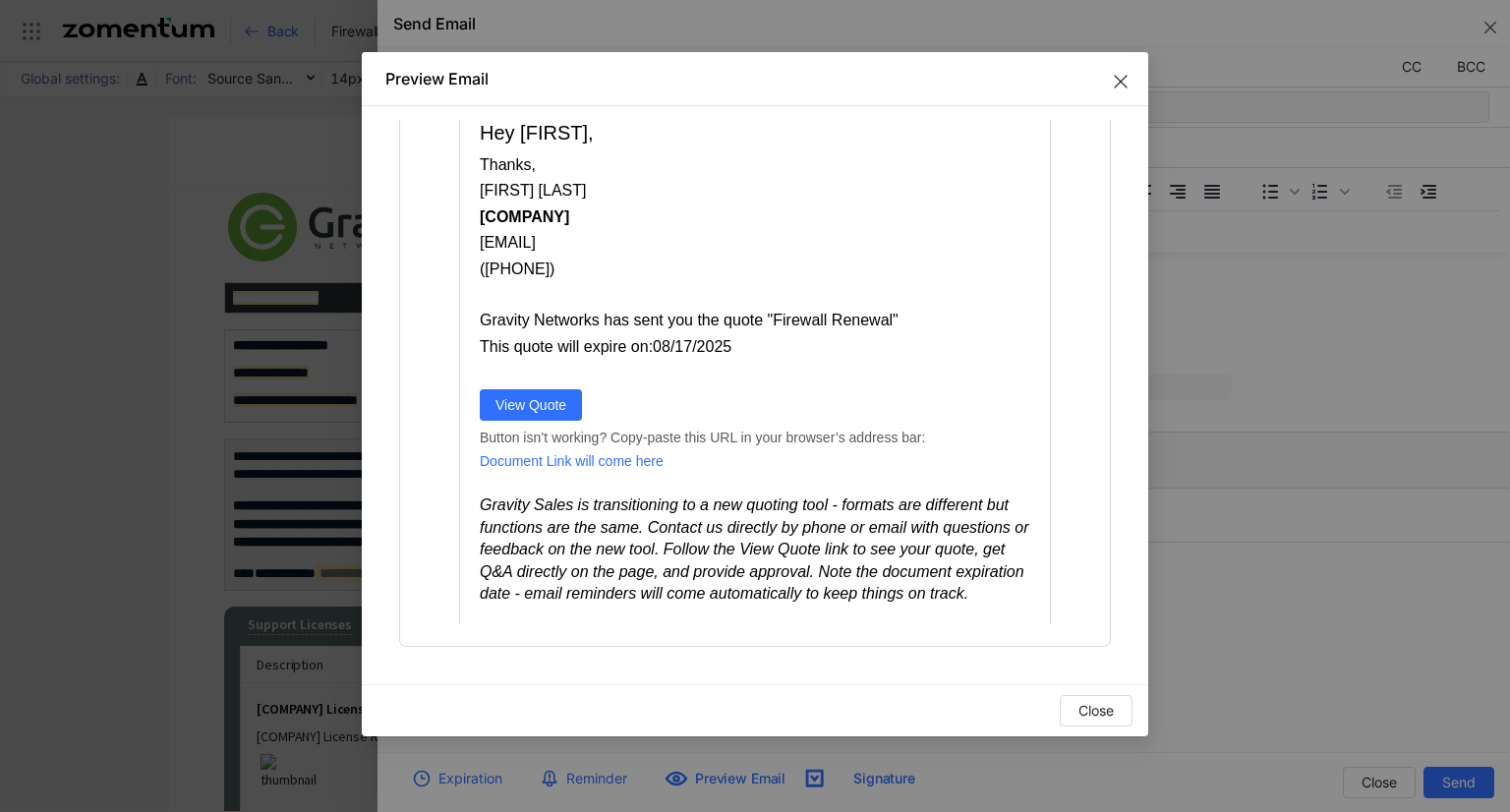 scroll, scrollTop: 0, scrollLeft: 0, axis: both 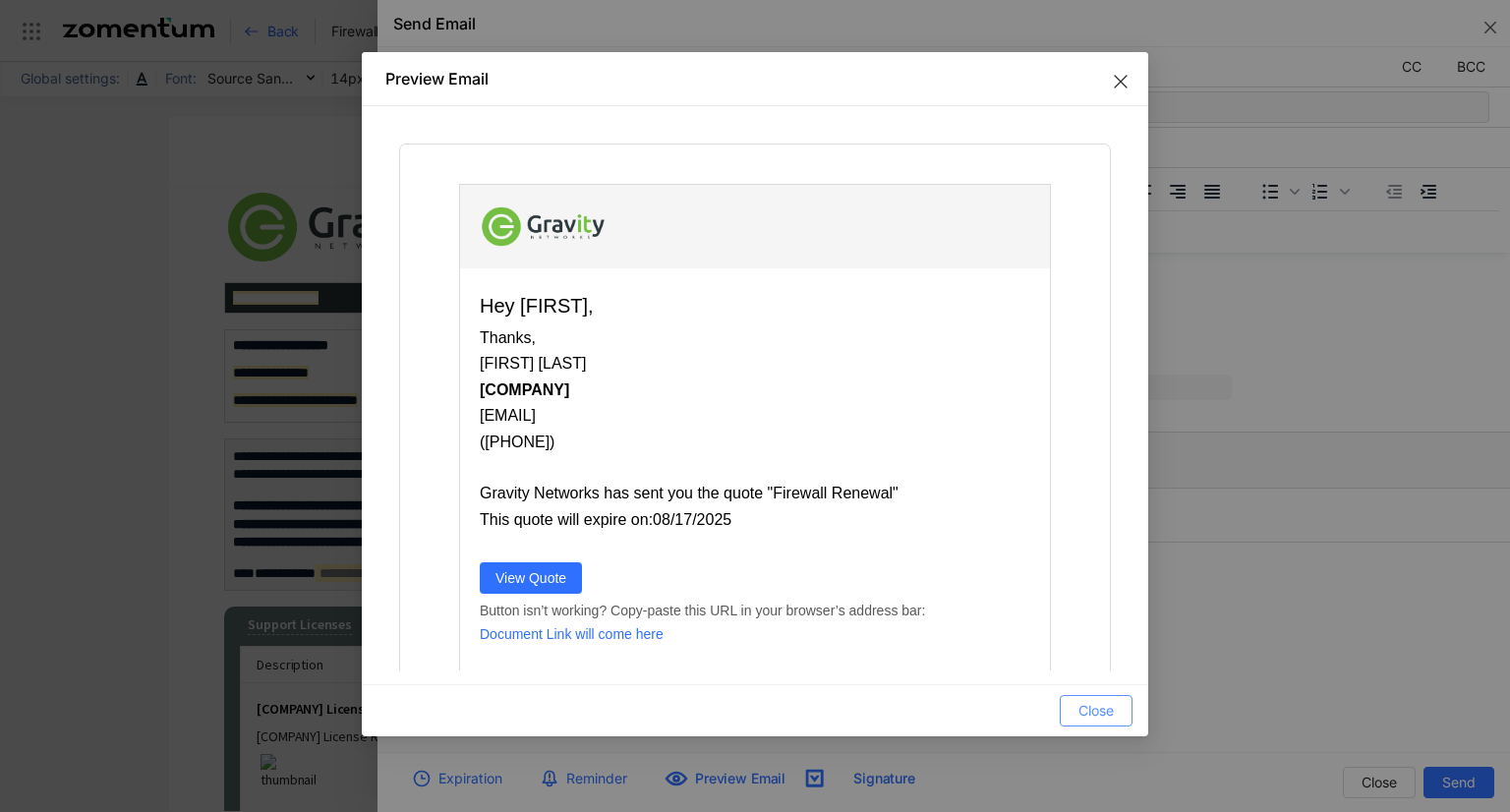 click on "Close" at bounding box center (1096, 711) 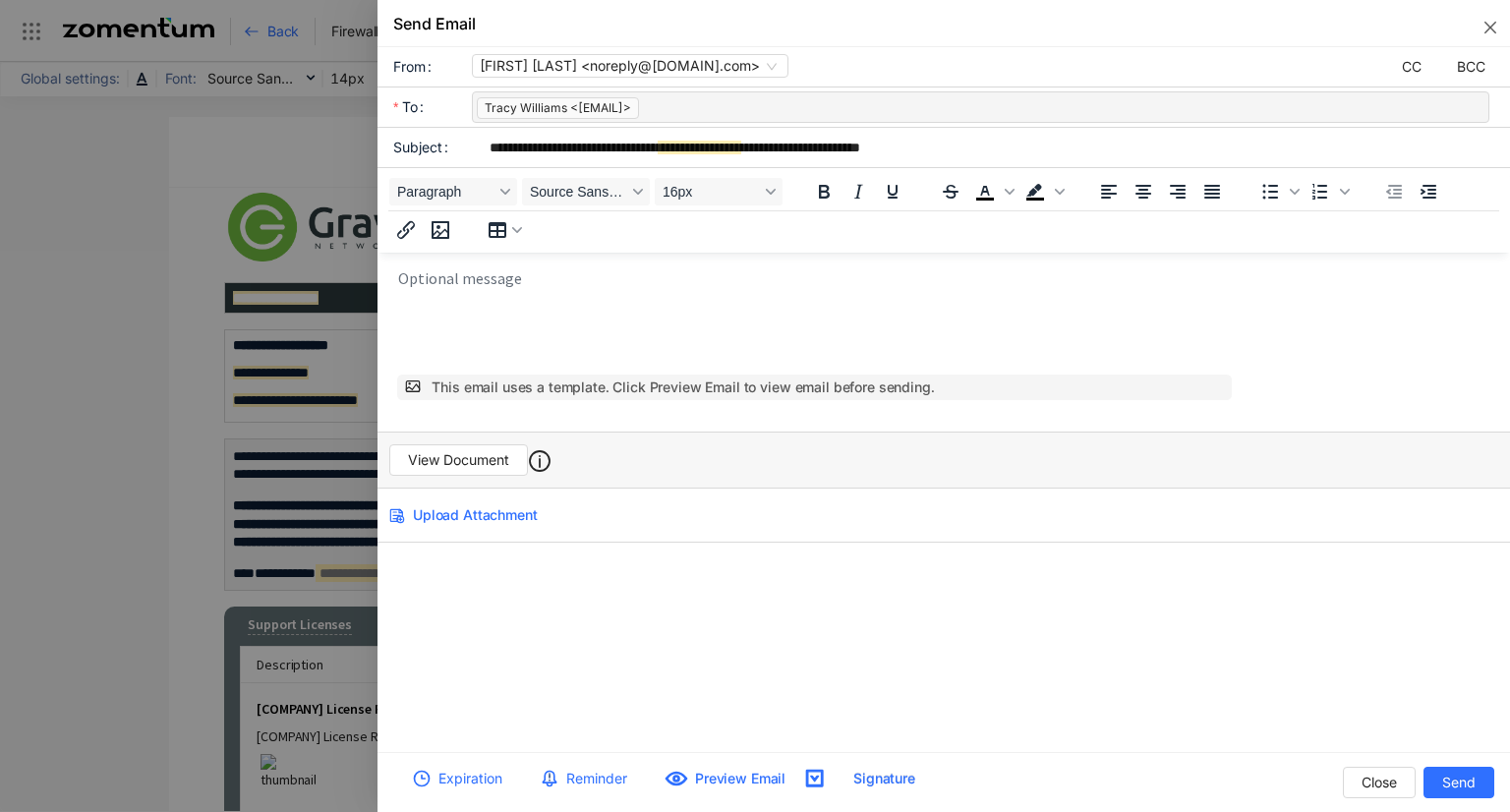 click at bounding box center [950, 318] 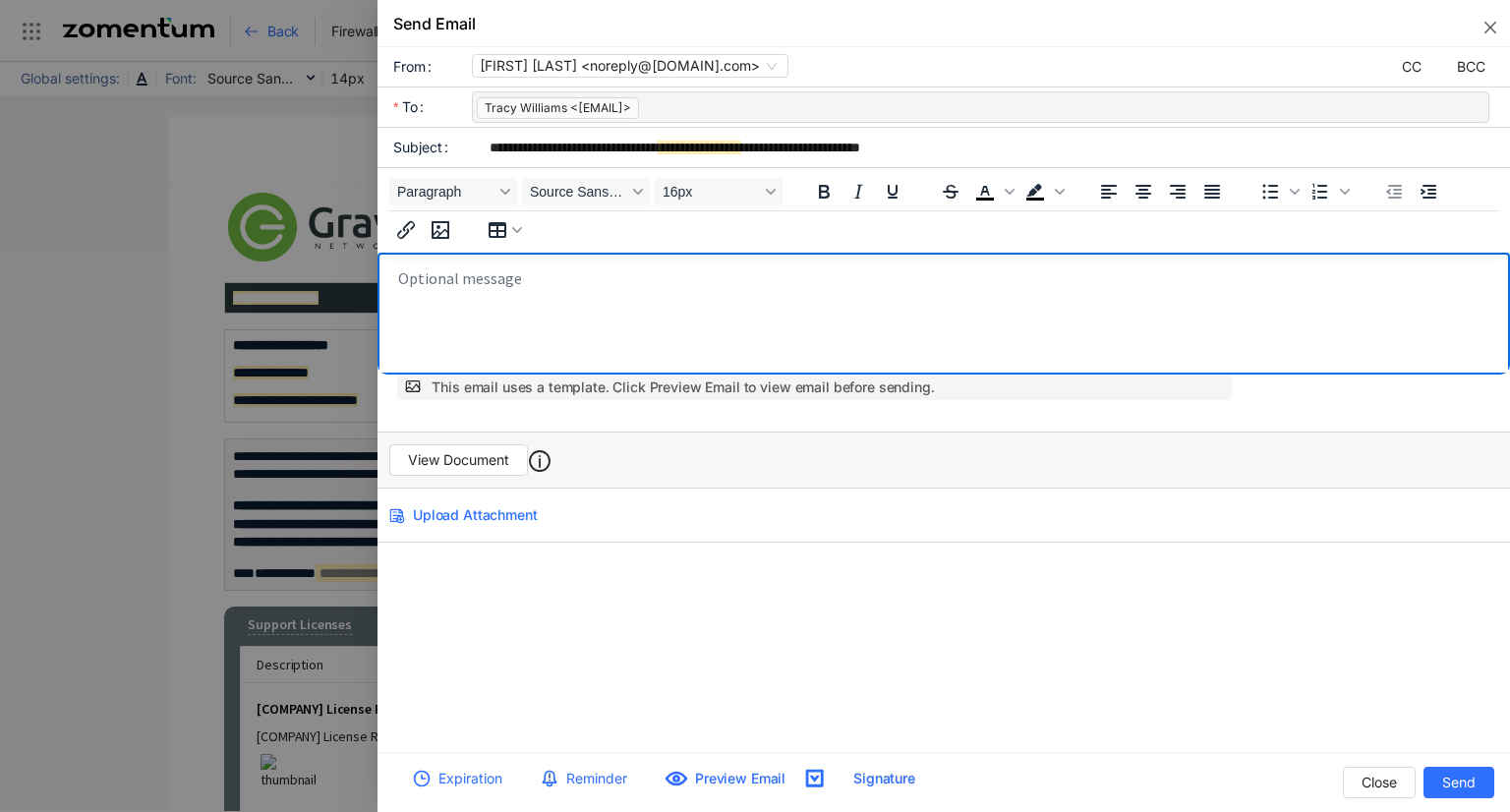 click at bounding box center (950, 318) 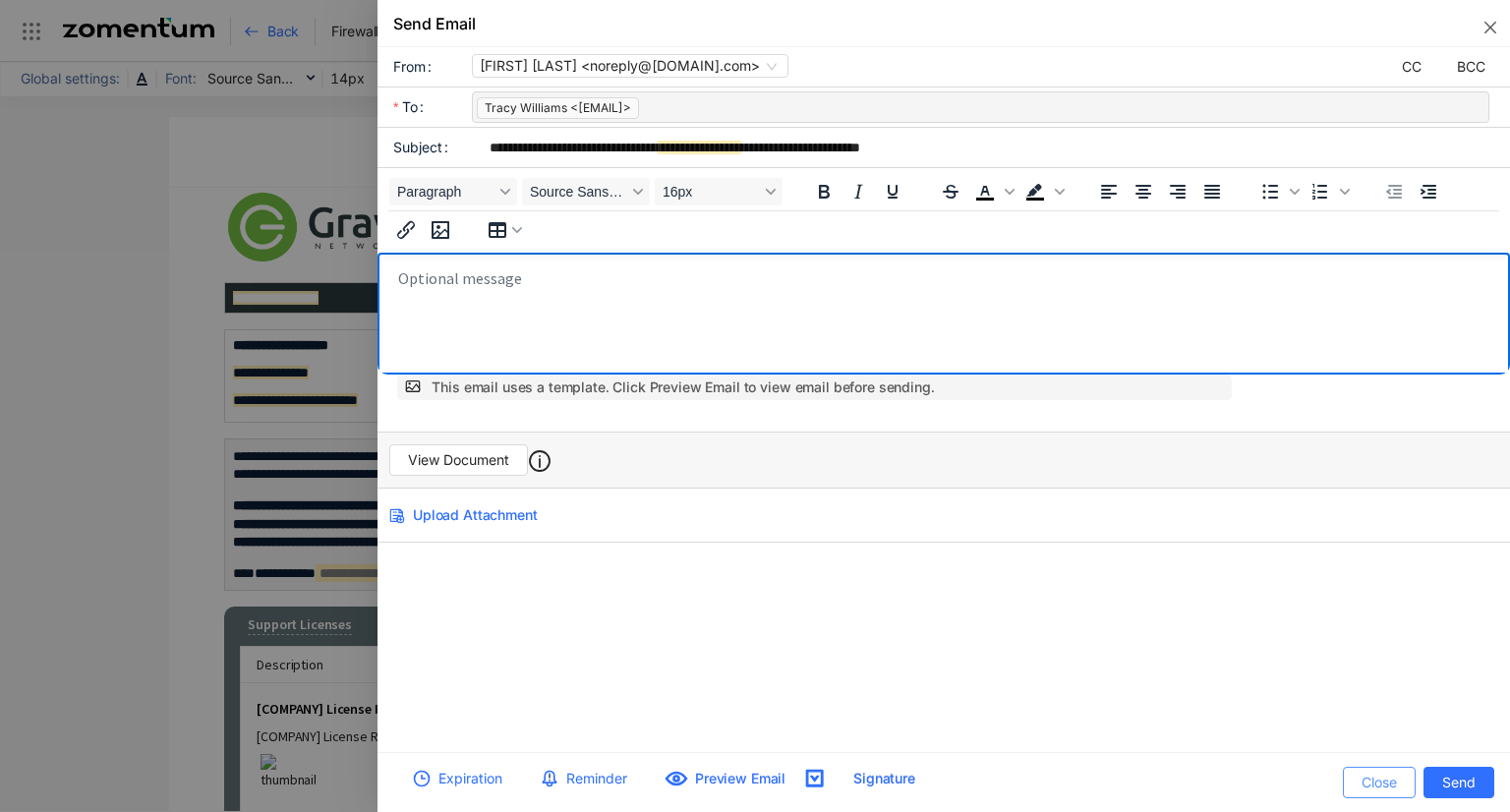 click on "Close" at bounding box center [1379, 783] 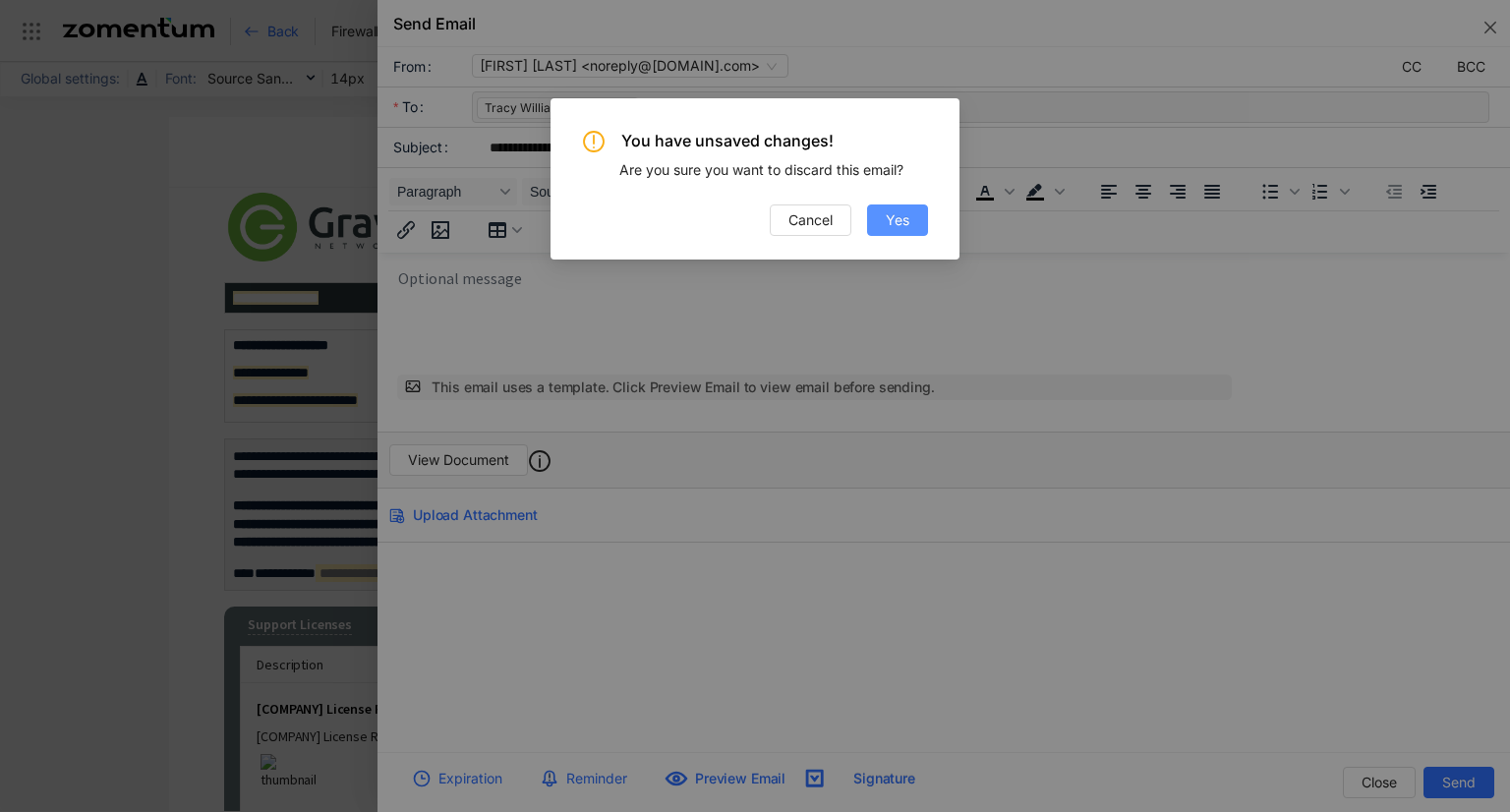 click on "Yes" at bounding box center [898, 220] 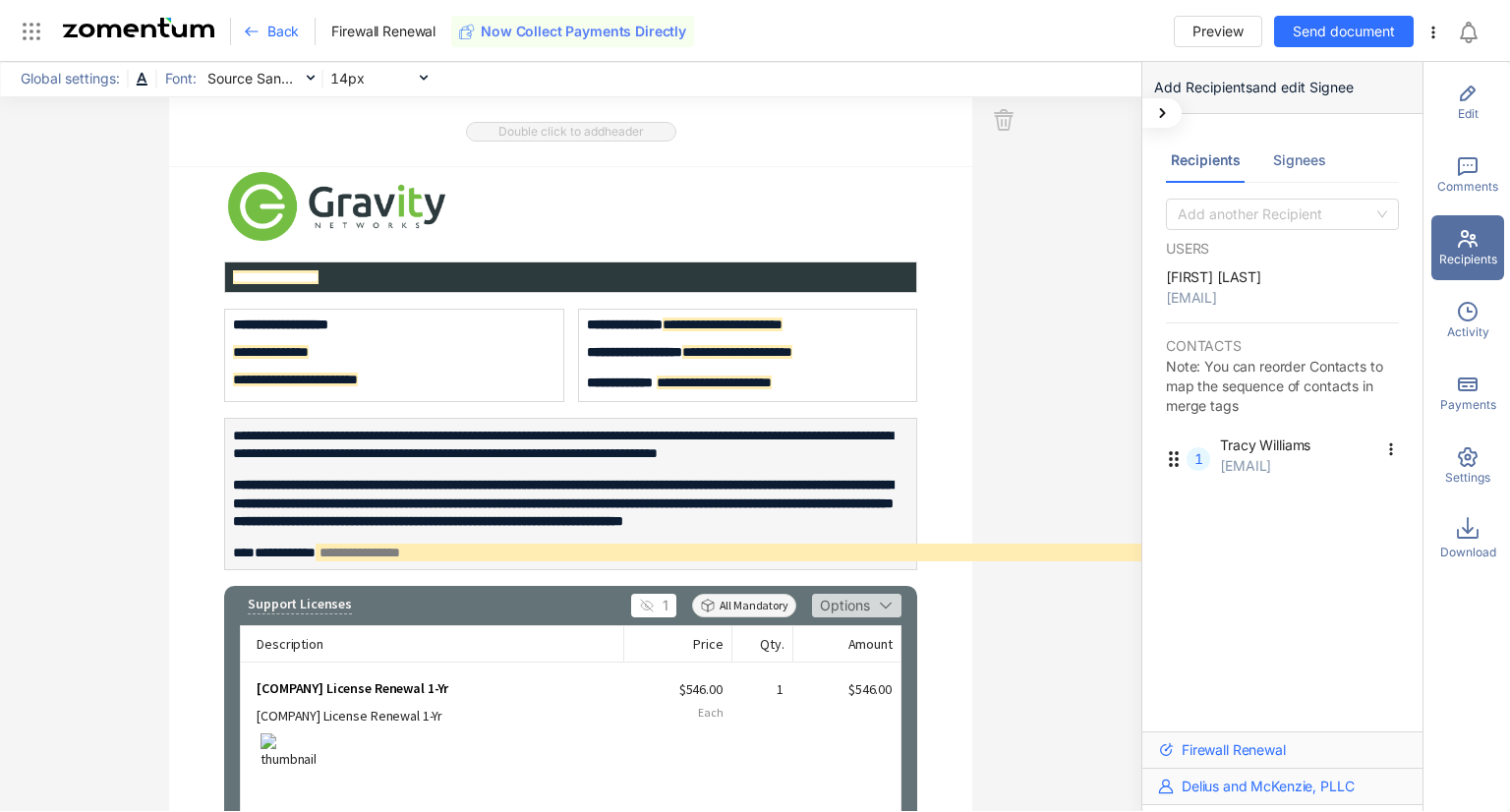scroll, scrollTop: 0, scrollLeft: 0, axis: both 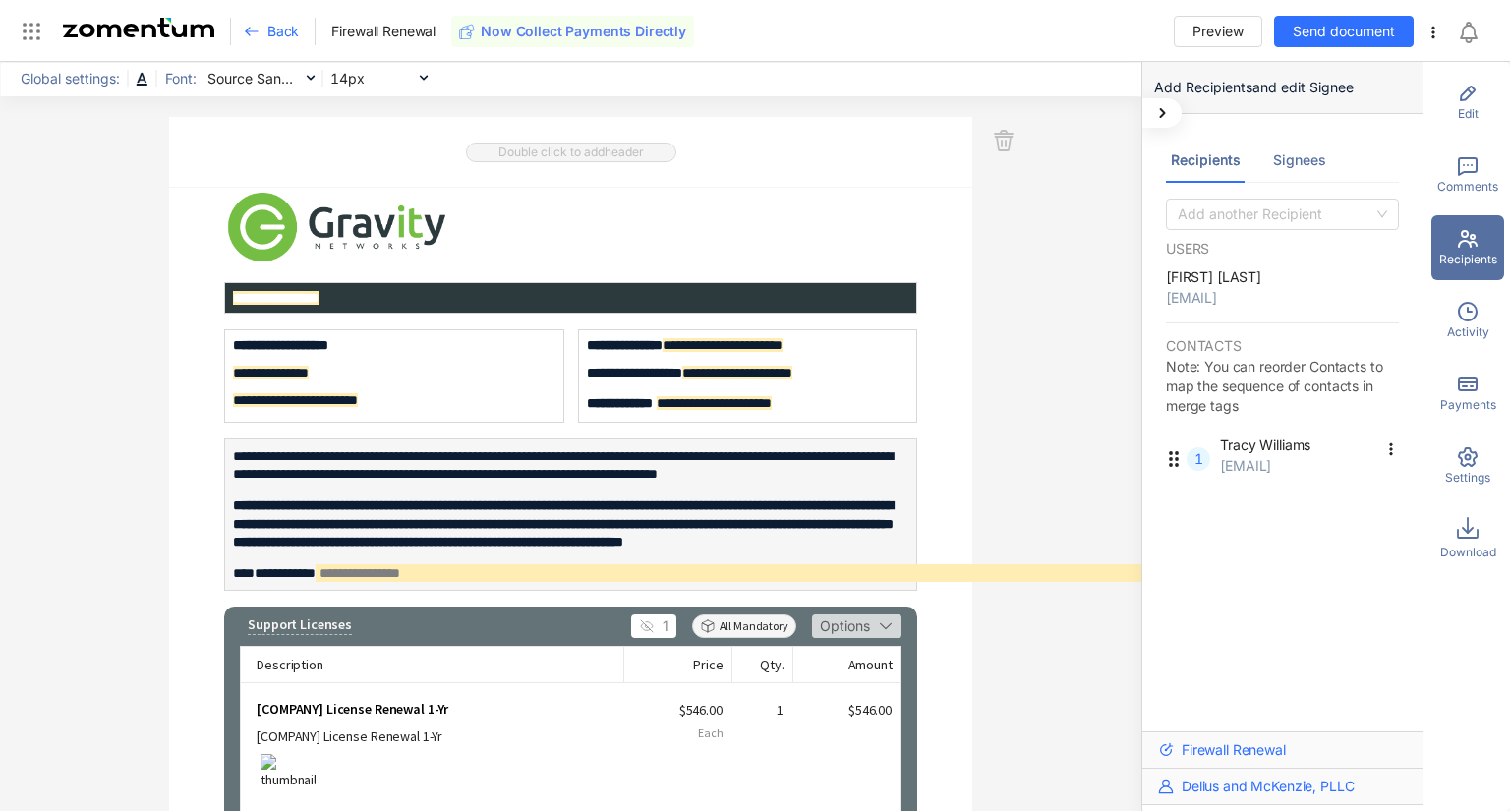 click on "Edit" at bounding box center [1468, 102] 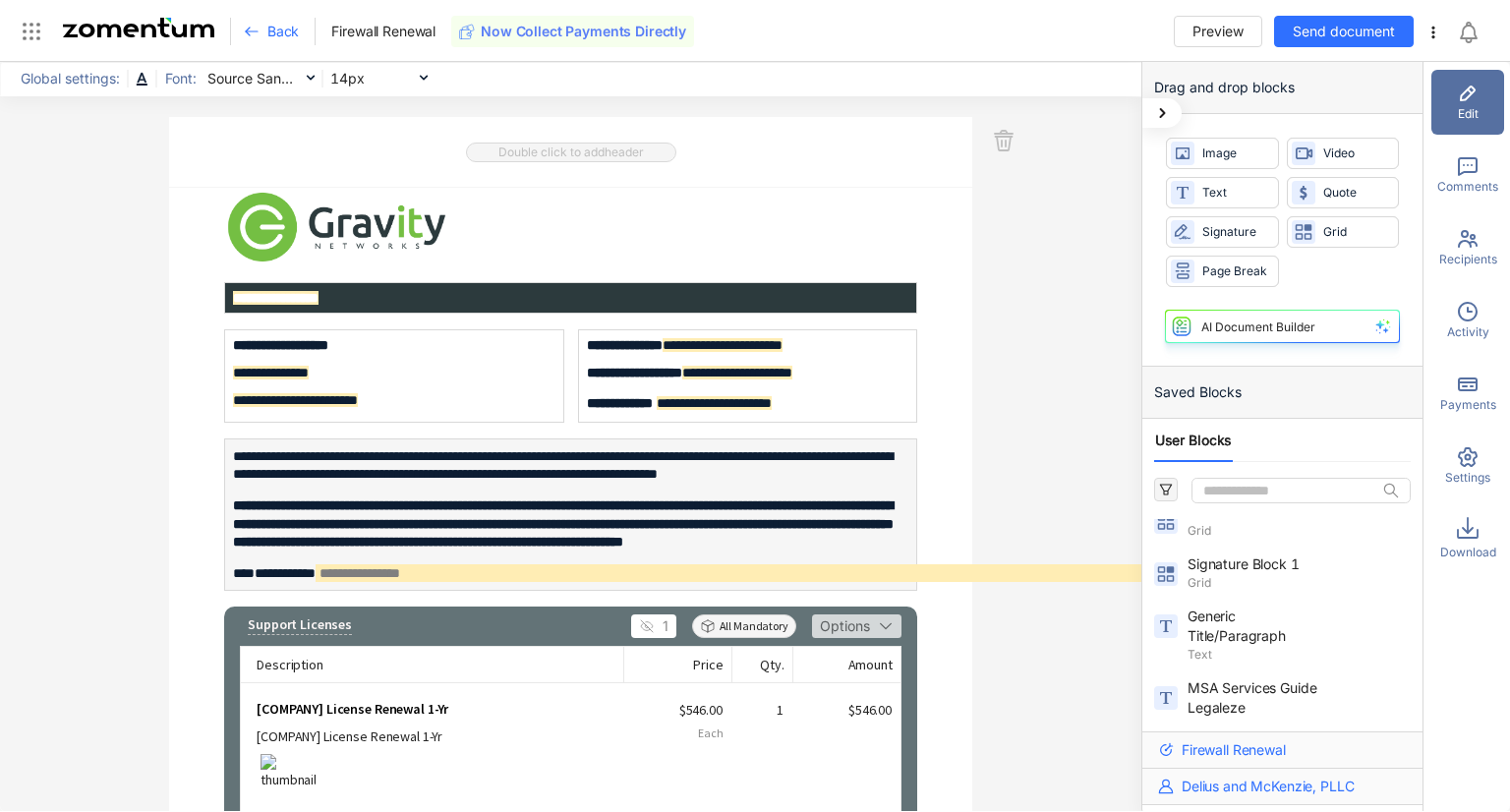 scroll, scrollTop: 98, scrollLeft: 0, axis: vertical 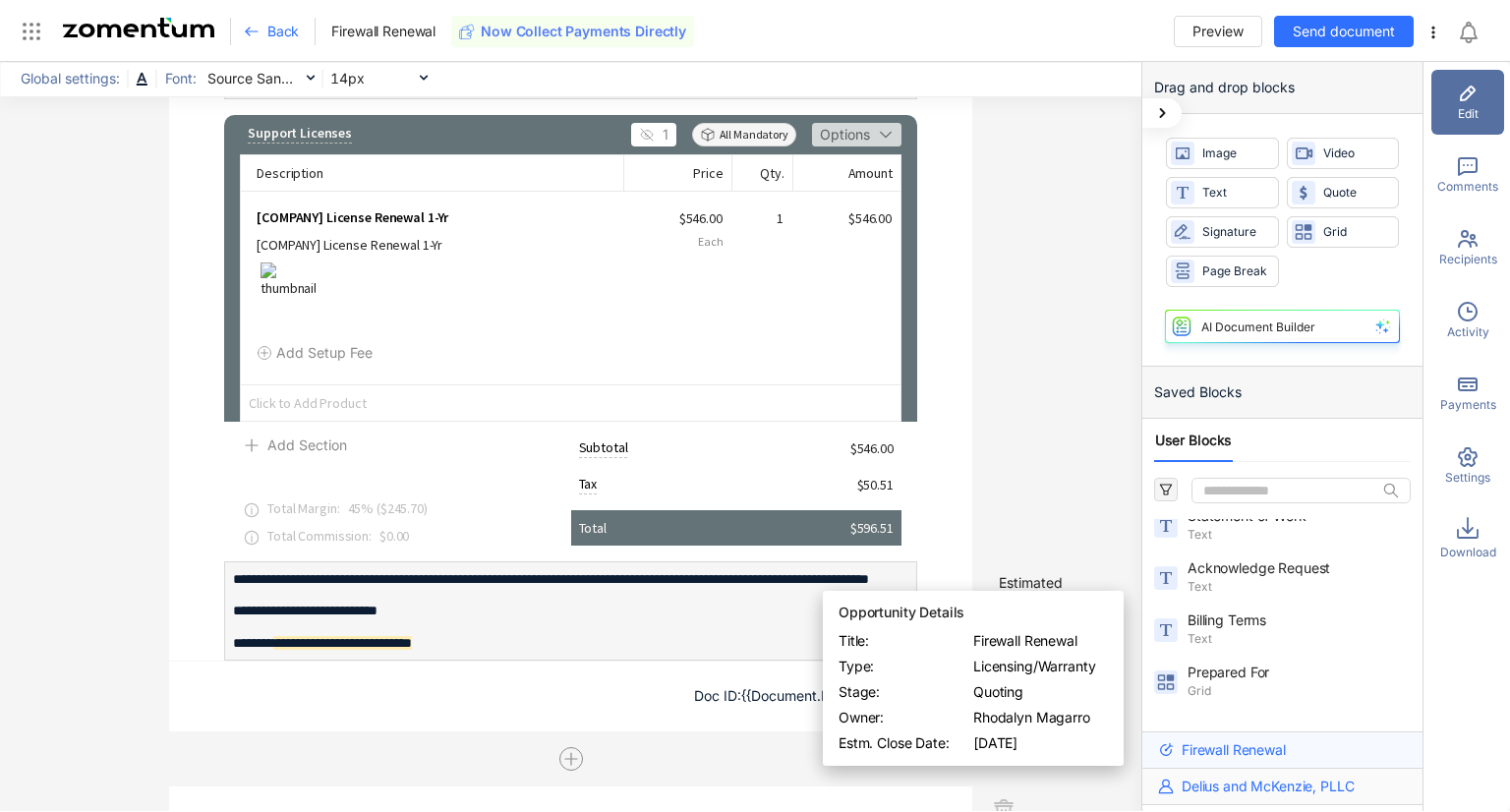 click on "Firewall Renewal" at bounding box center (1234, 750) 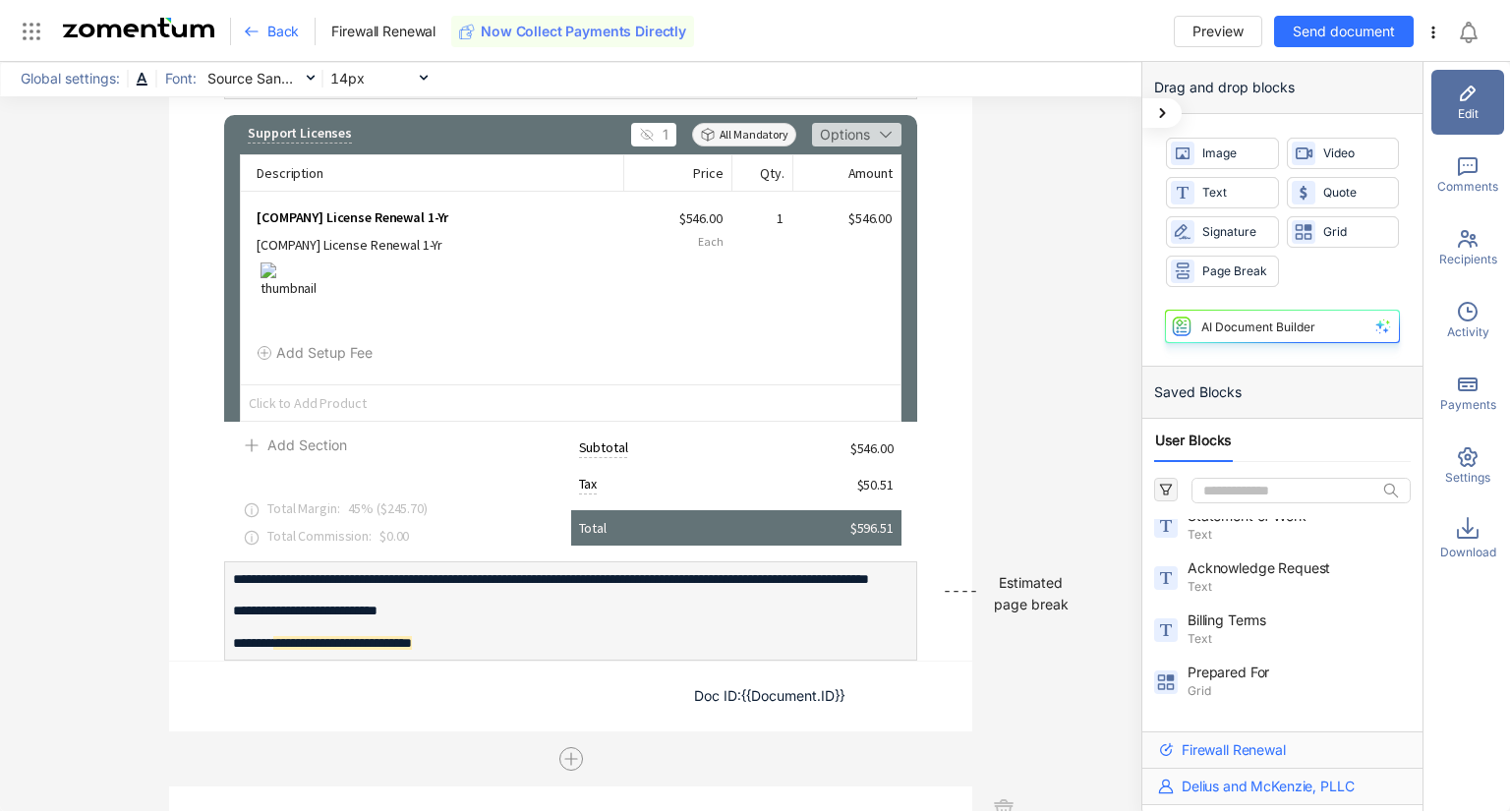 click 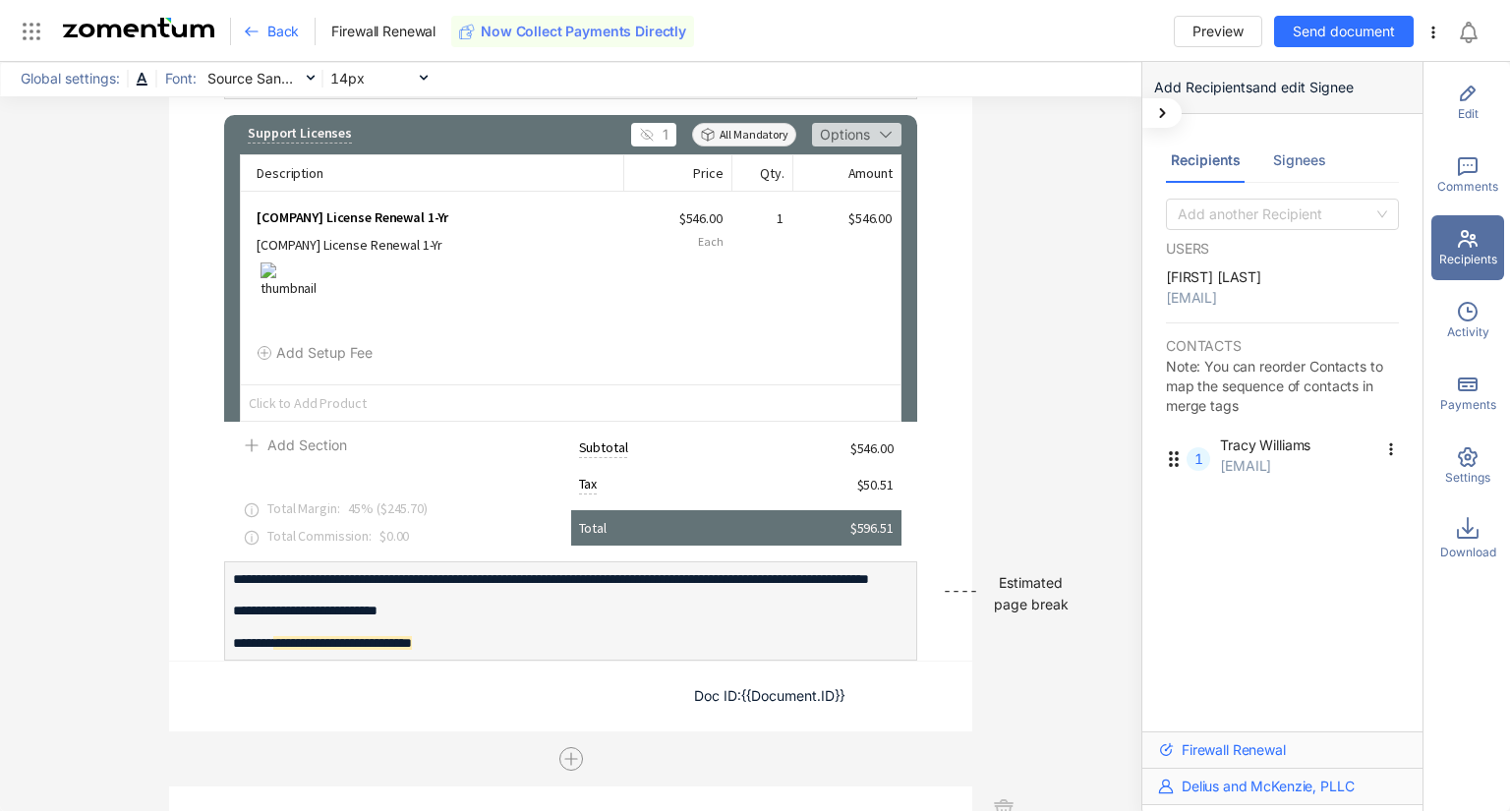 click 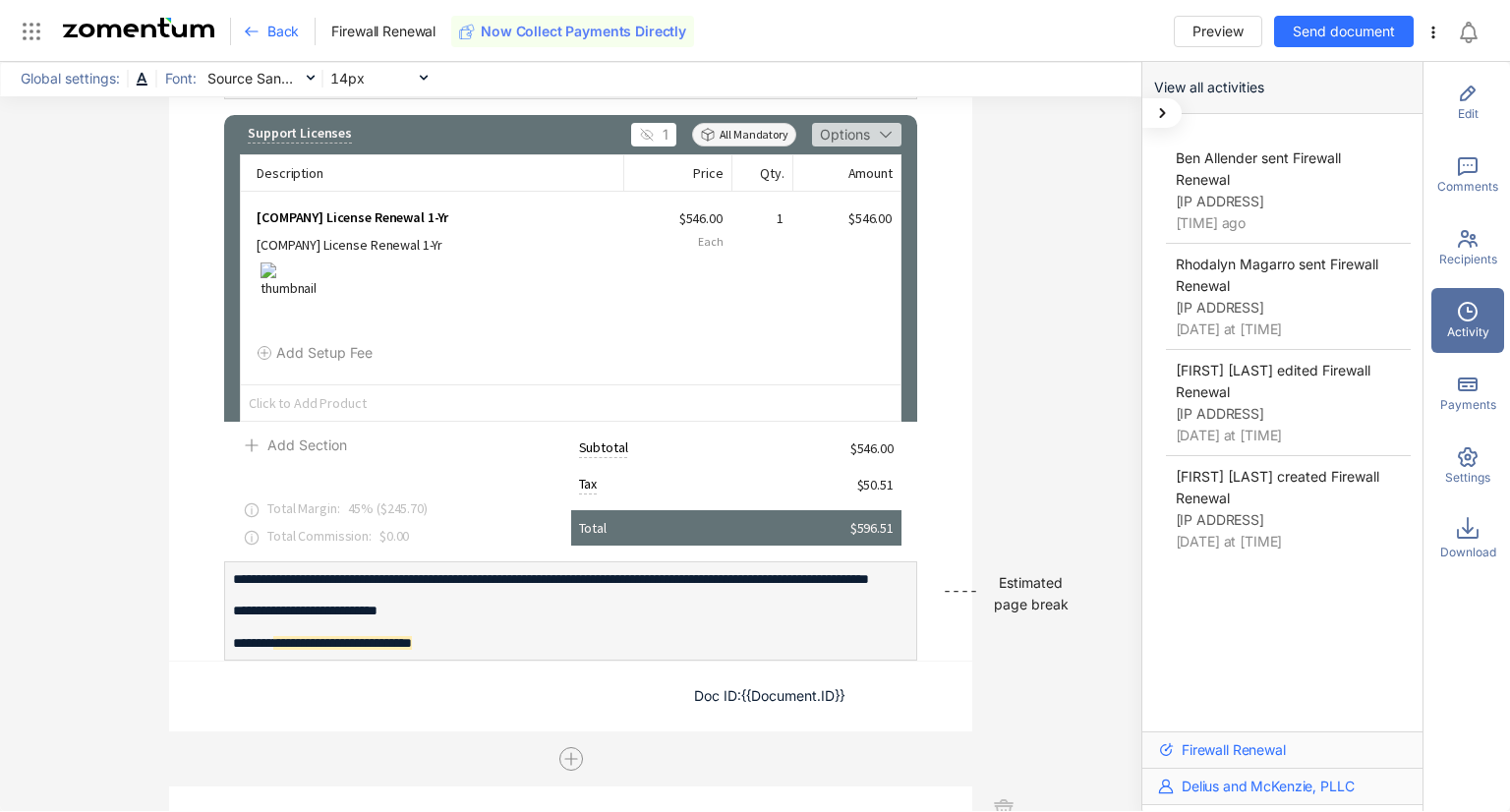 click 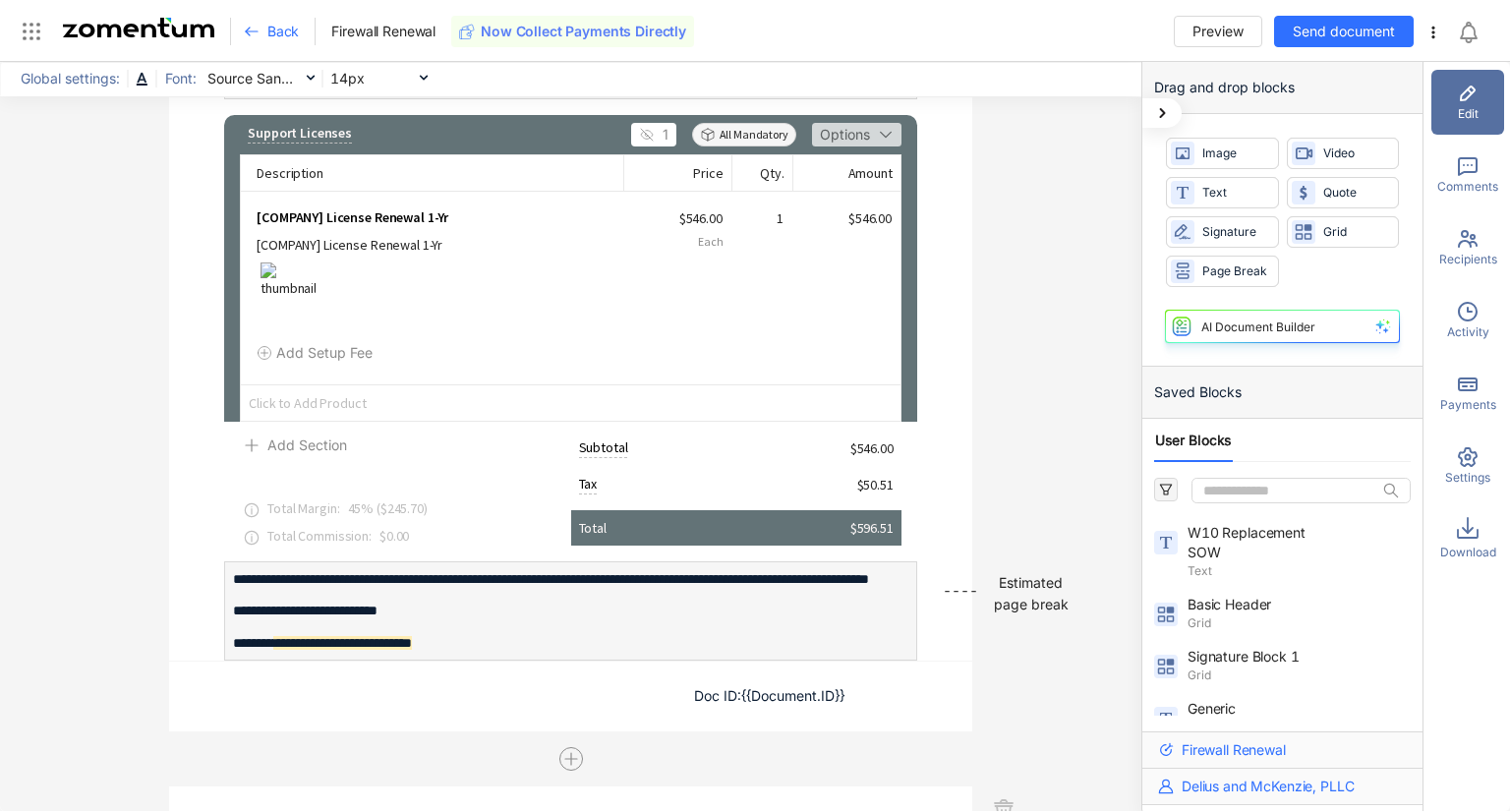 click 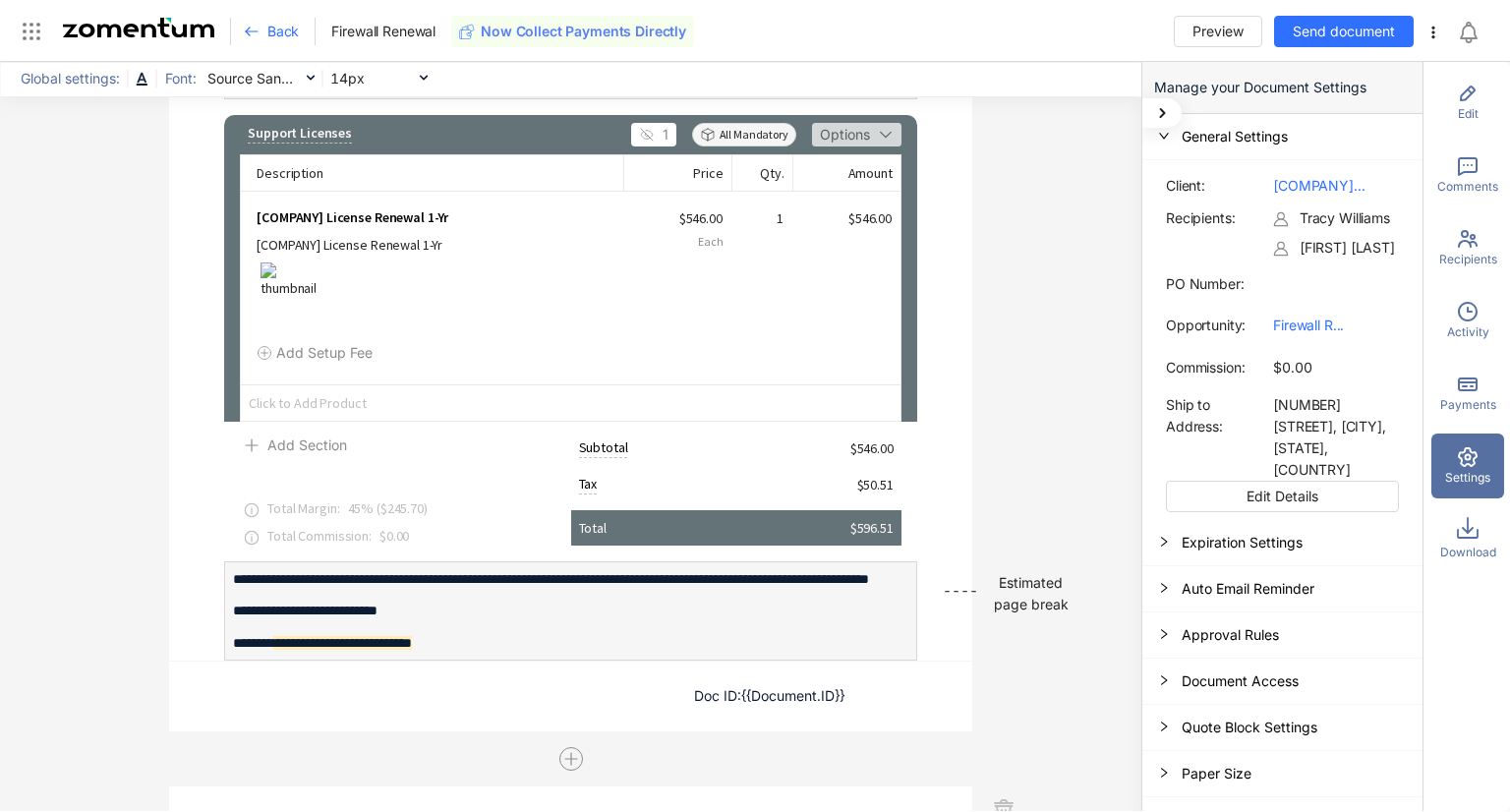 click on "Expiration Settings" at bounding box center (1282, 543) 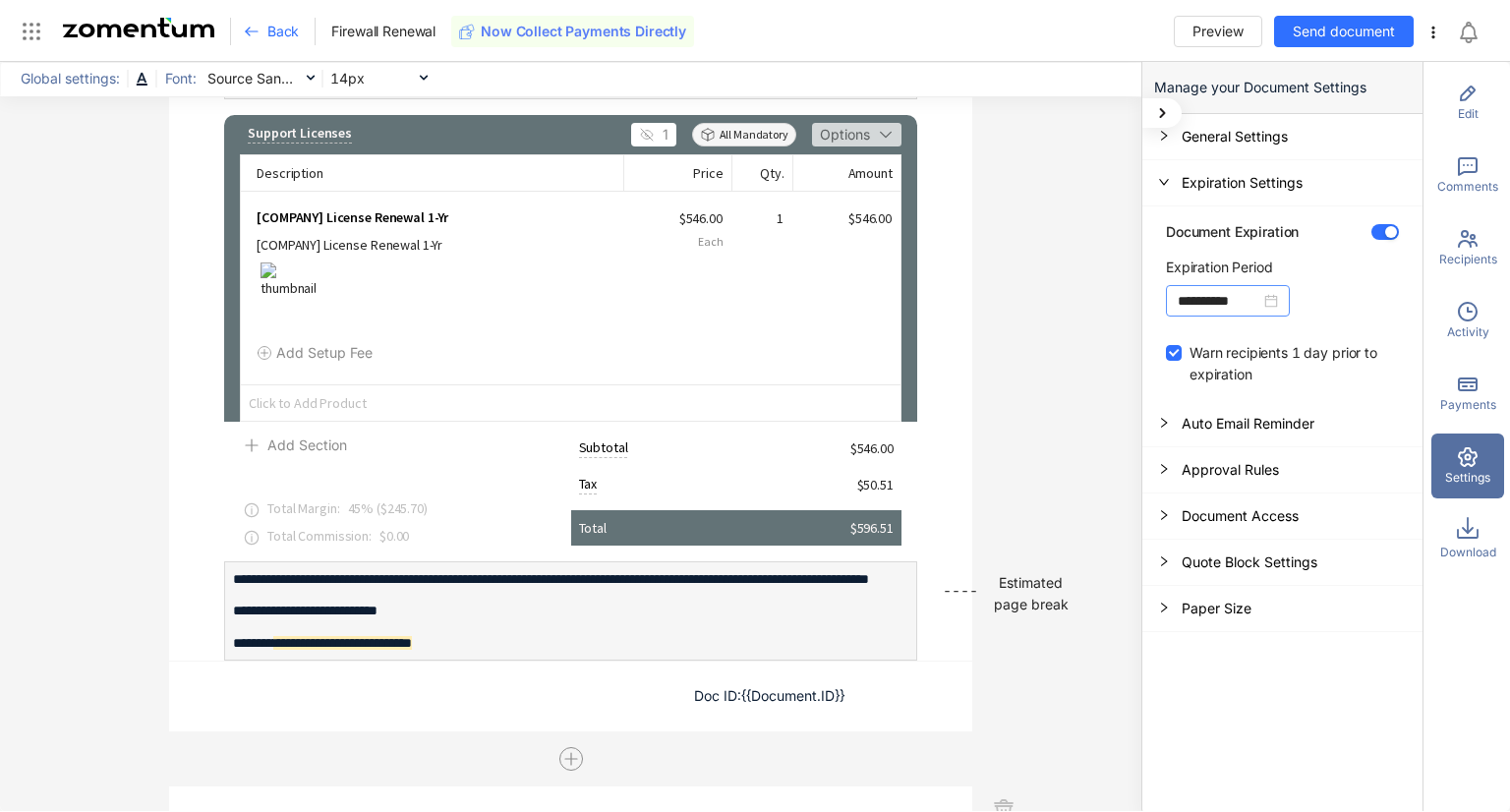 click on "**********" at bounding box center (1228, 301) 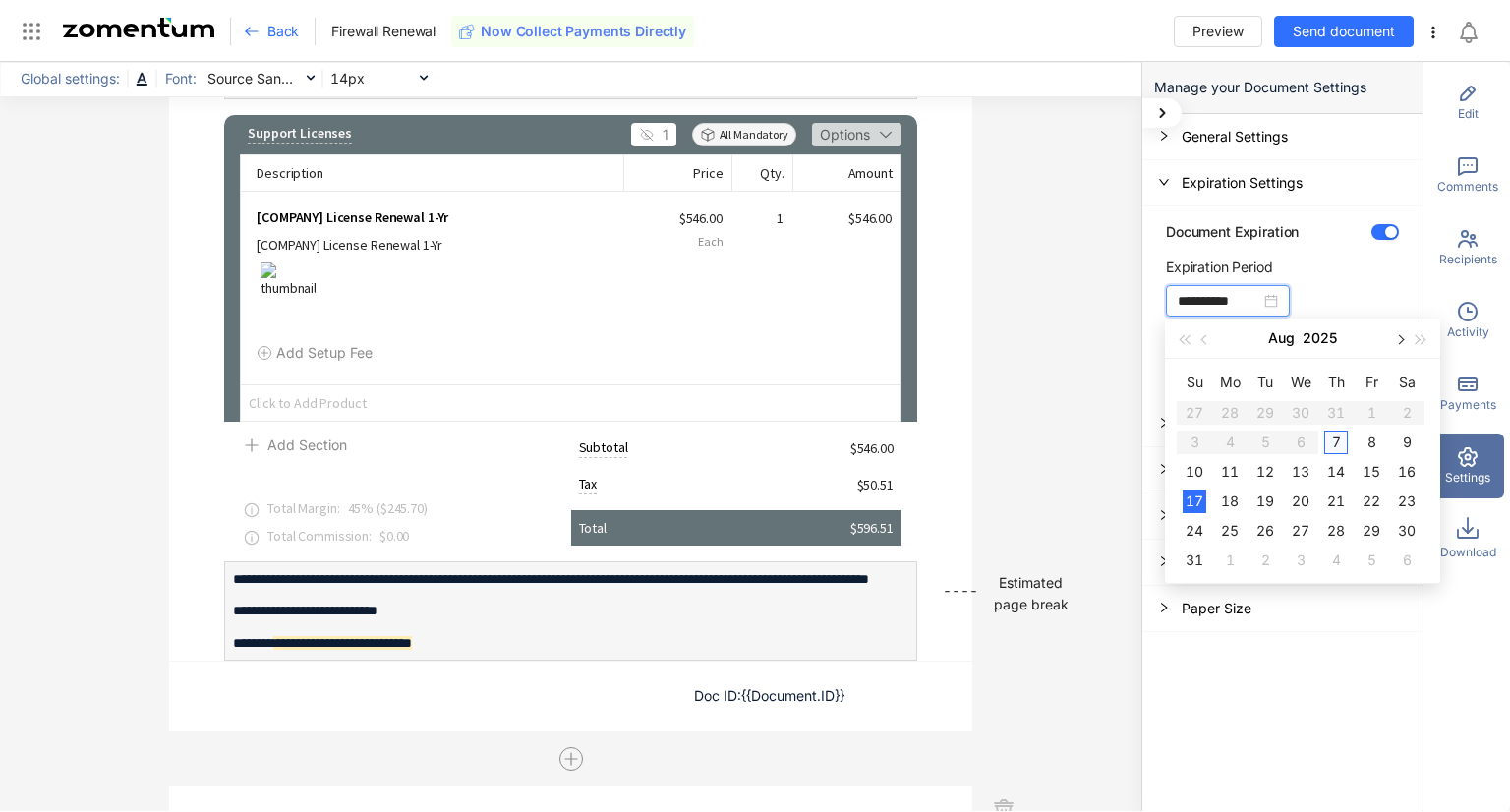 click at bounding box center [1399, 340] 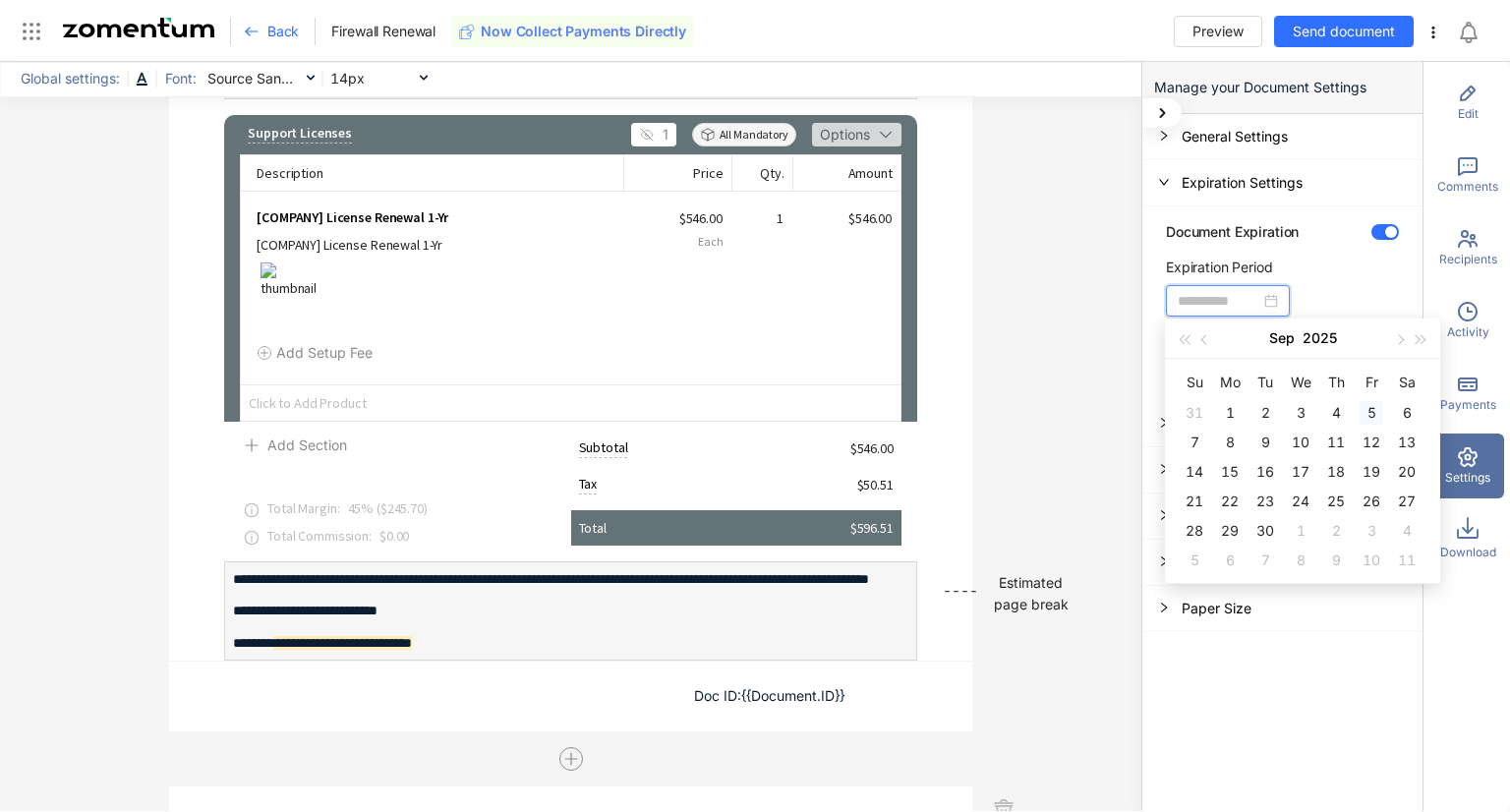 click on "5" at bounding box center (1371, 413) 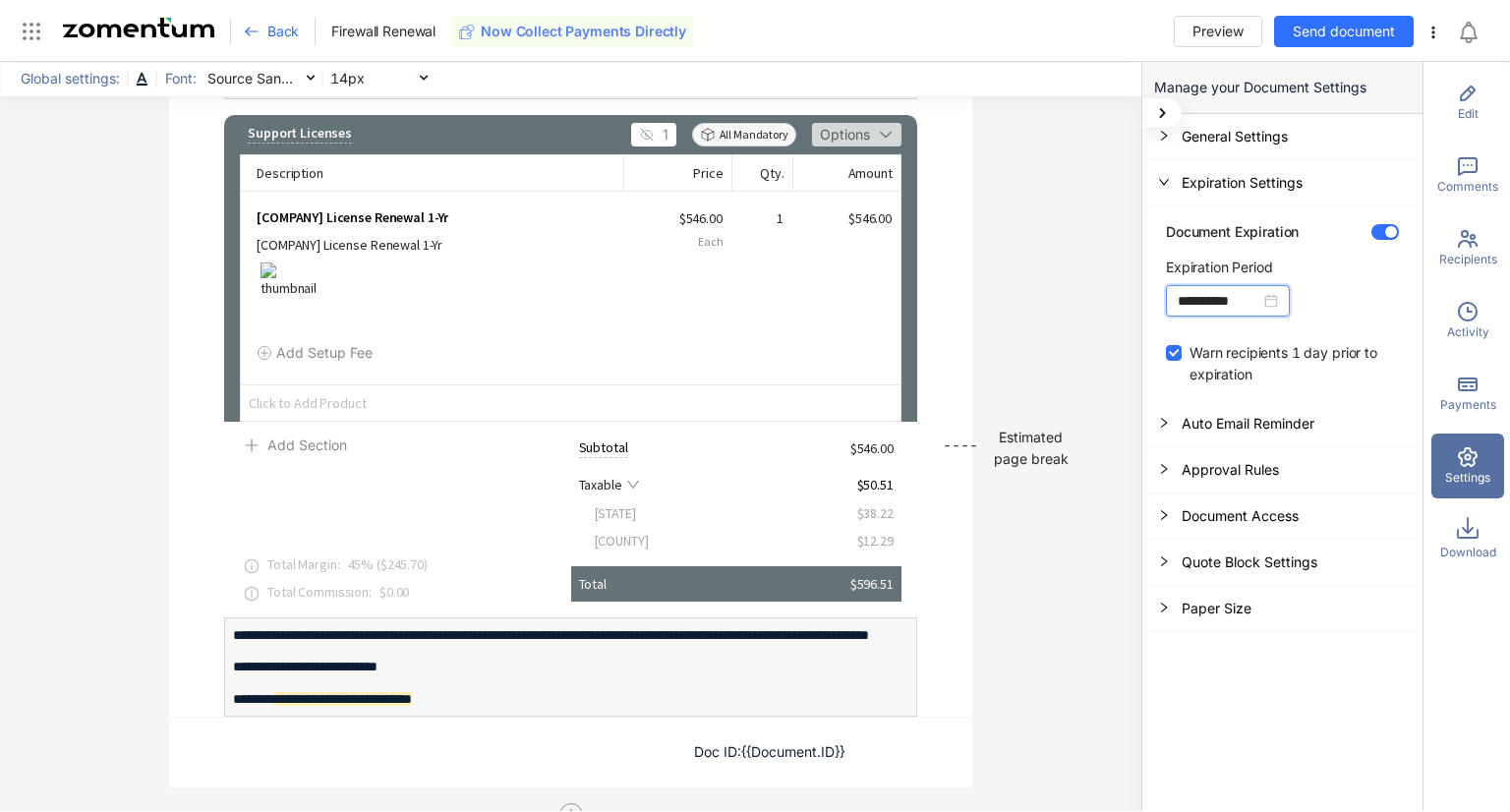 type on "**********" 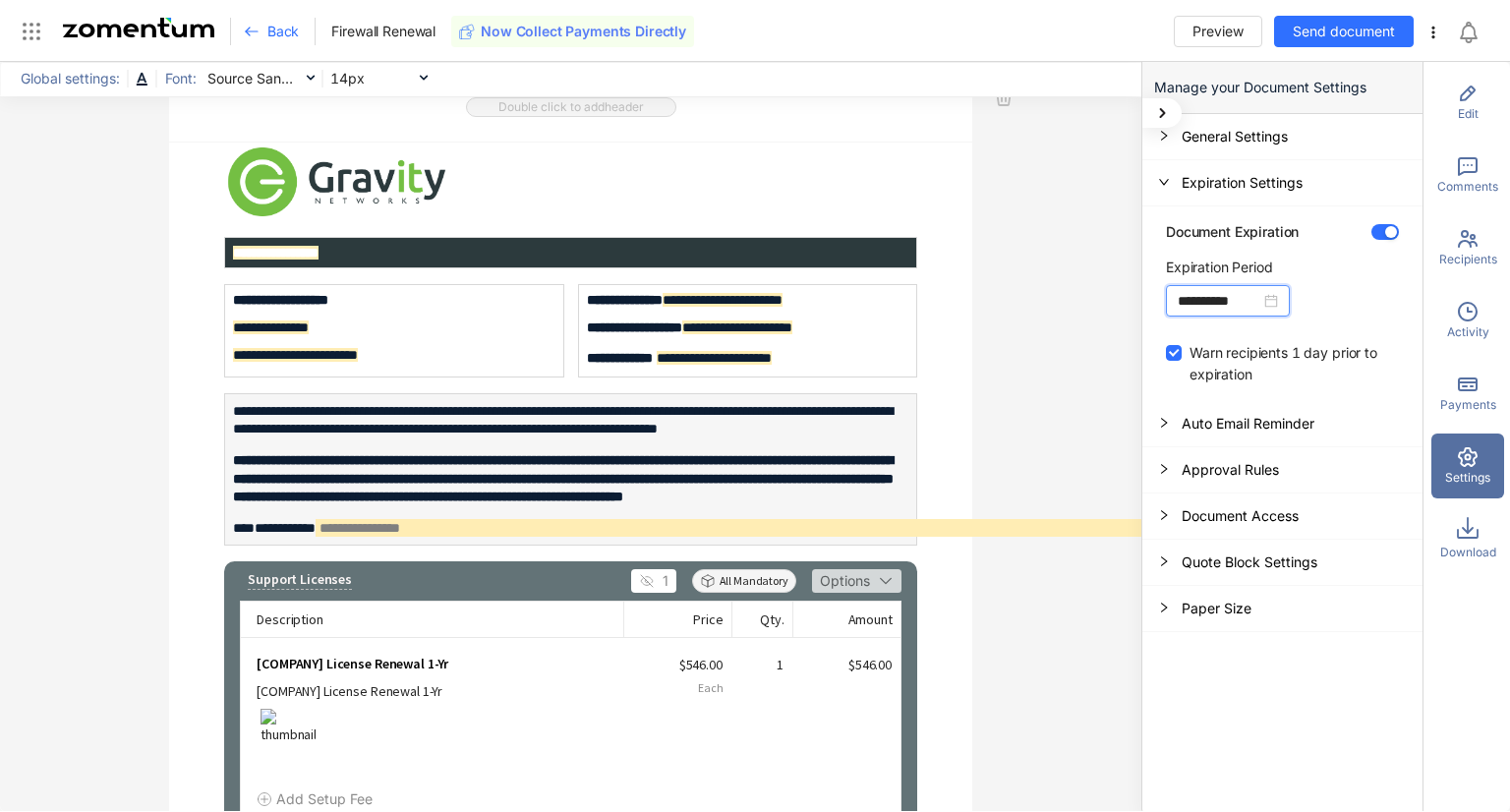 scroll, scrollTop: 0, scrollLeft: 0, axis: both 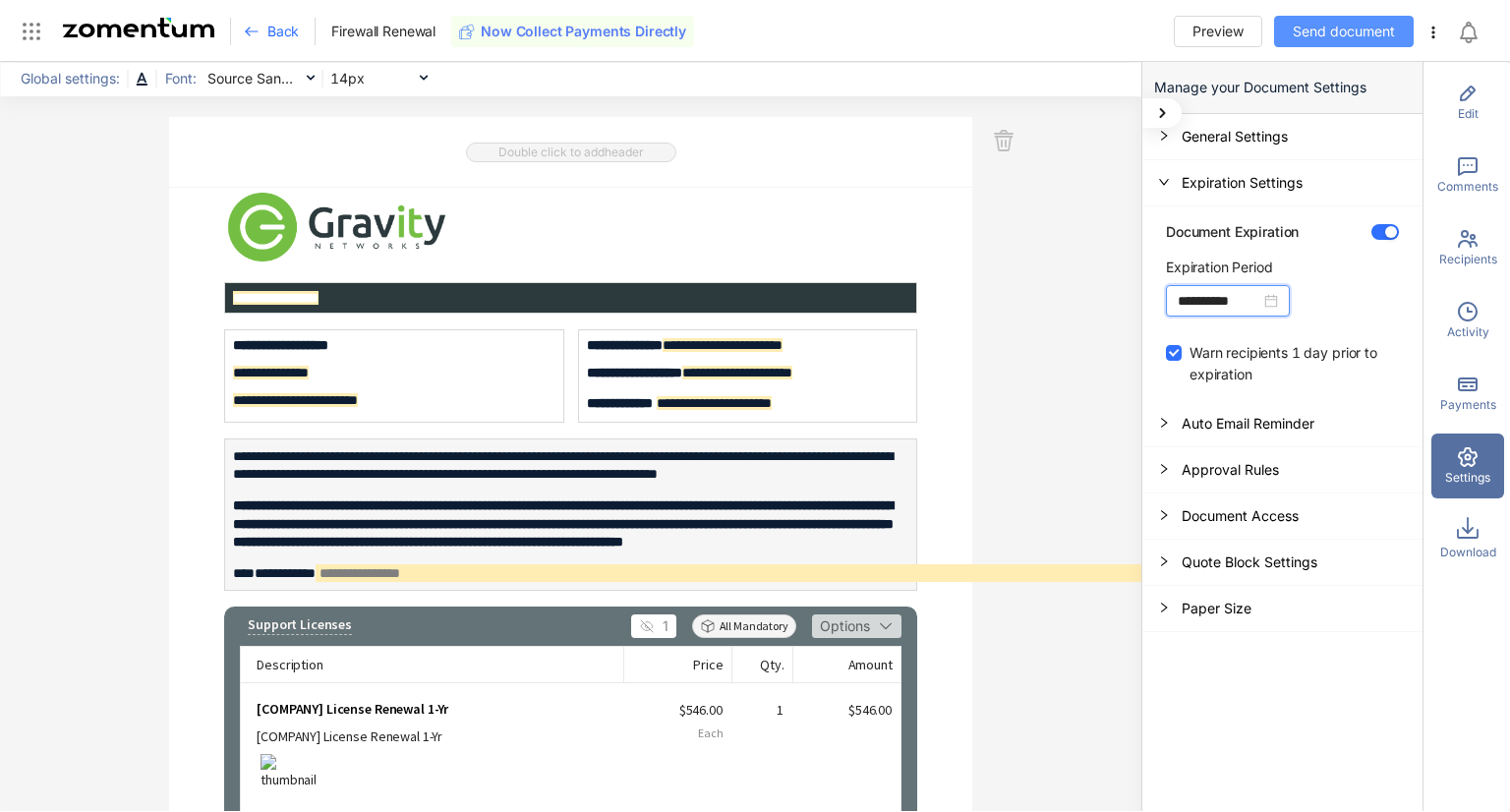 click on "Send document" at bounding box center (1344, 31) 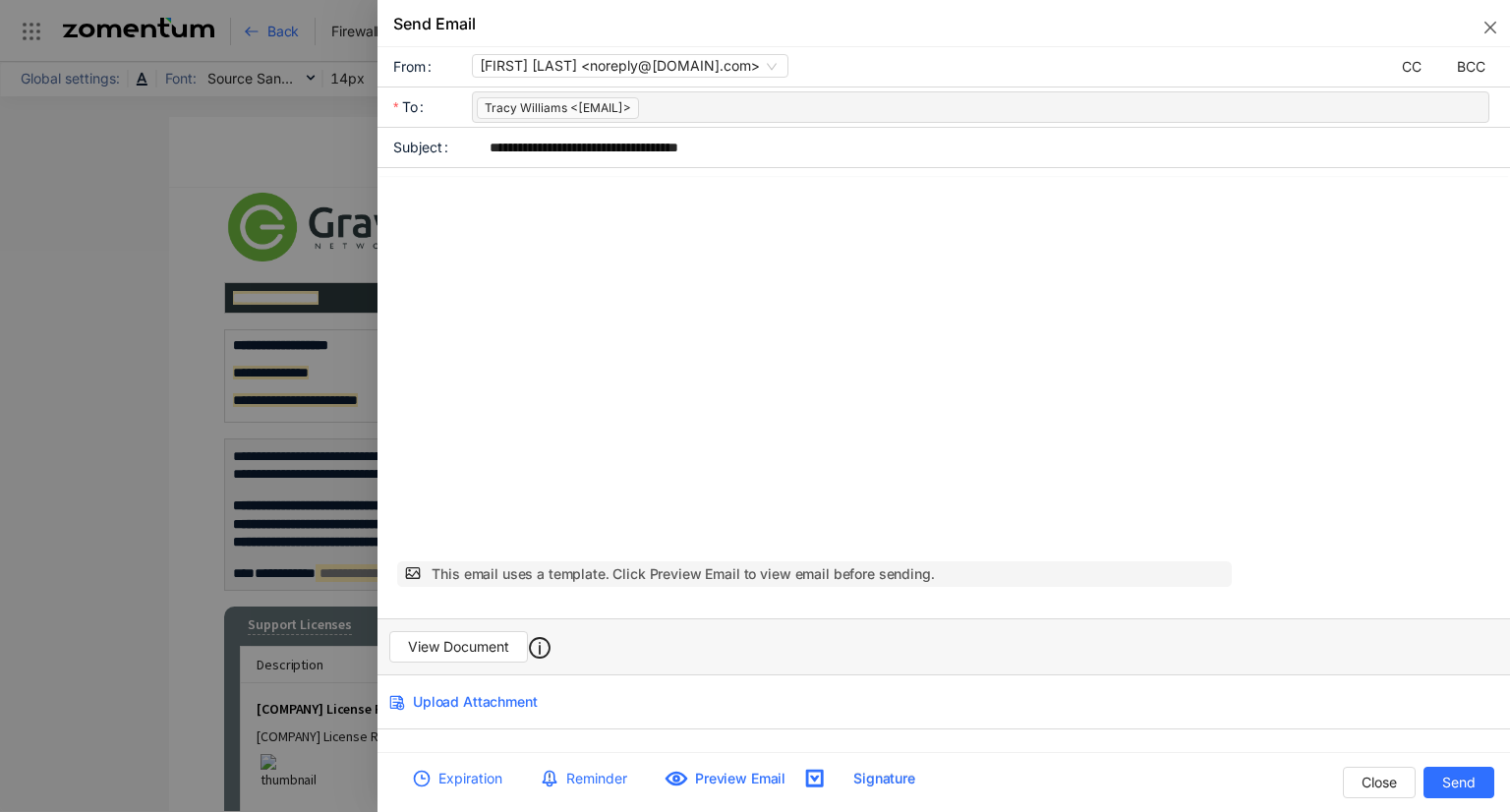 scroll, scrollTop: 0, scrollLeft: 0, axis: both 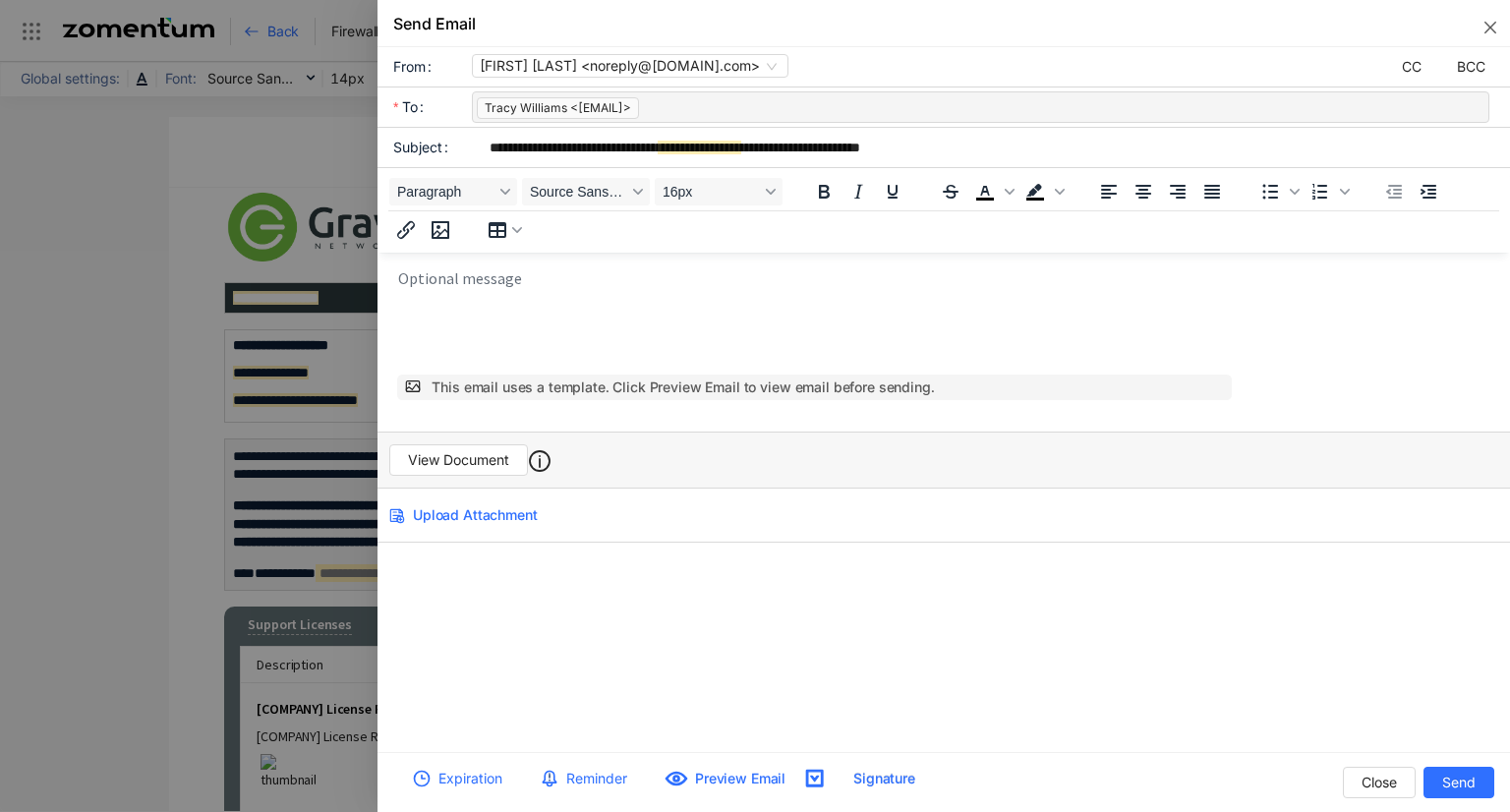 click on "Preview Email" at bounding box center [740, 779] 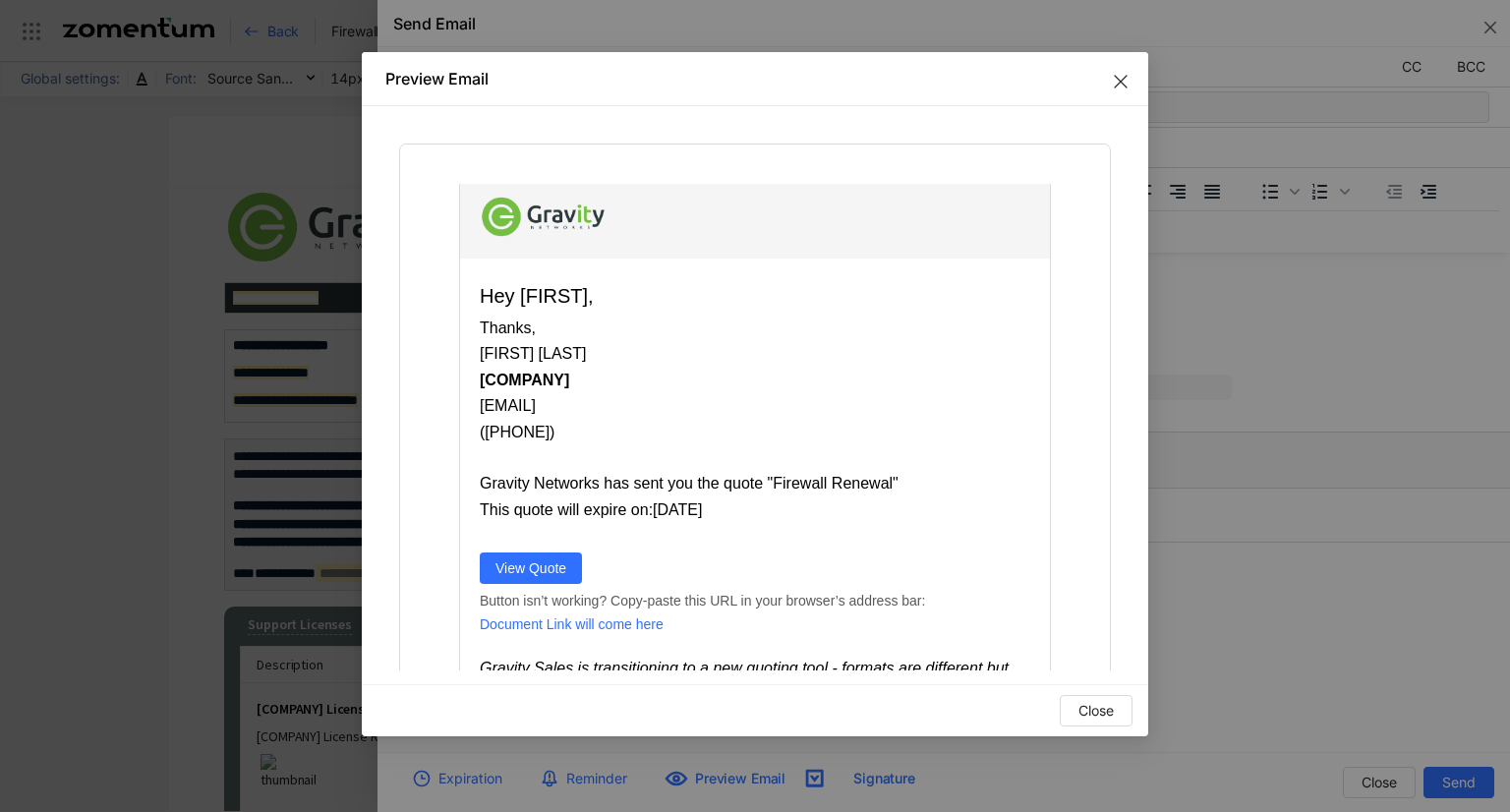 scroll, scrollTop: 24, scrollLeft: 0, axis: vertical 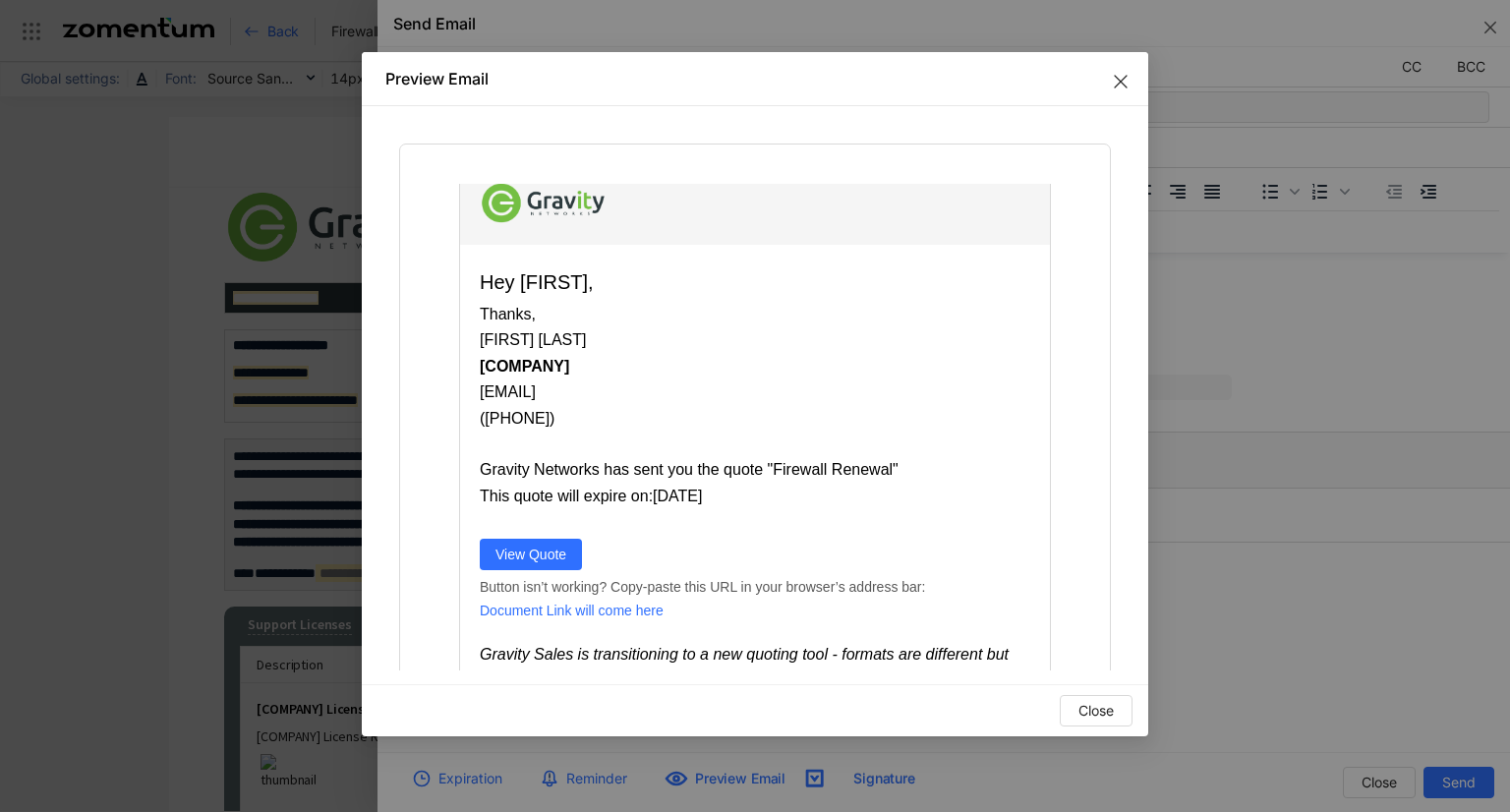 click 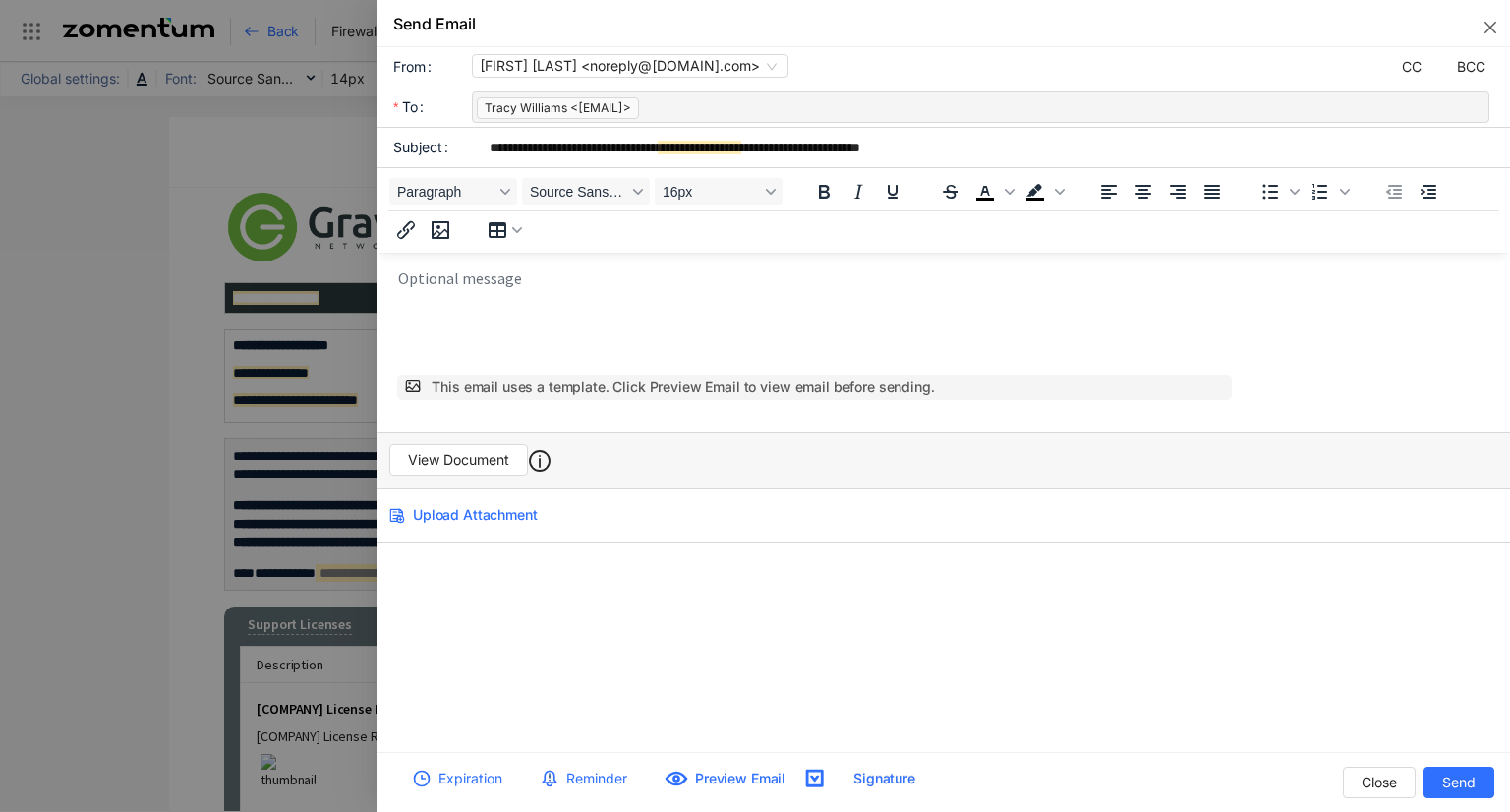 click at bounding box center [950, 276] 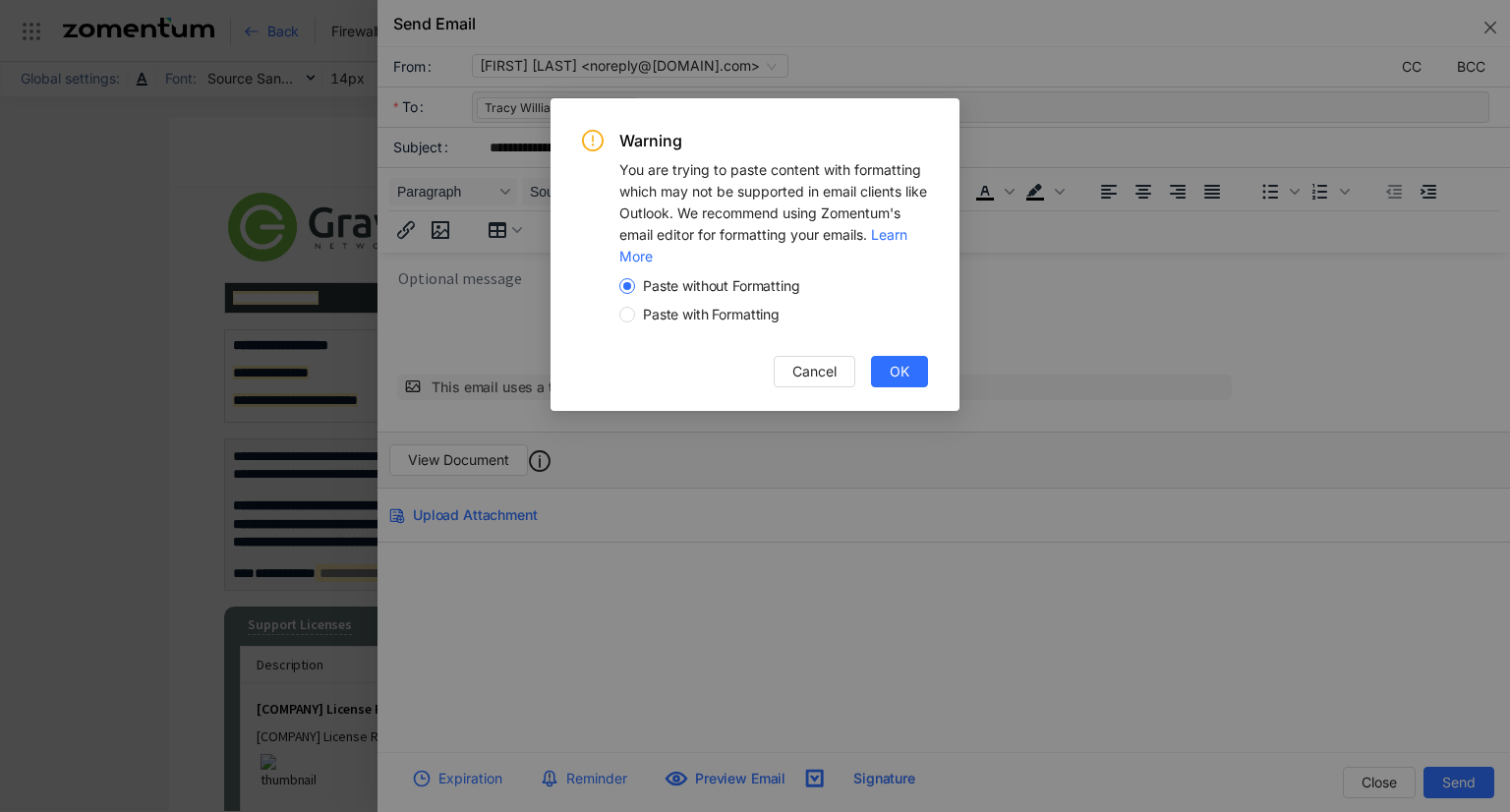 click on "Paste with Formatting" at bounding box center (711, 315) 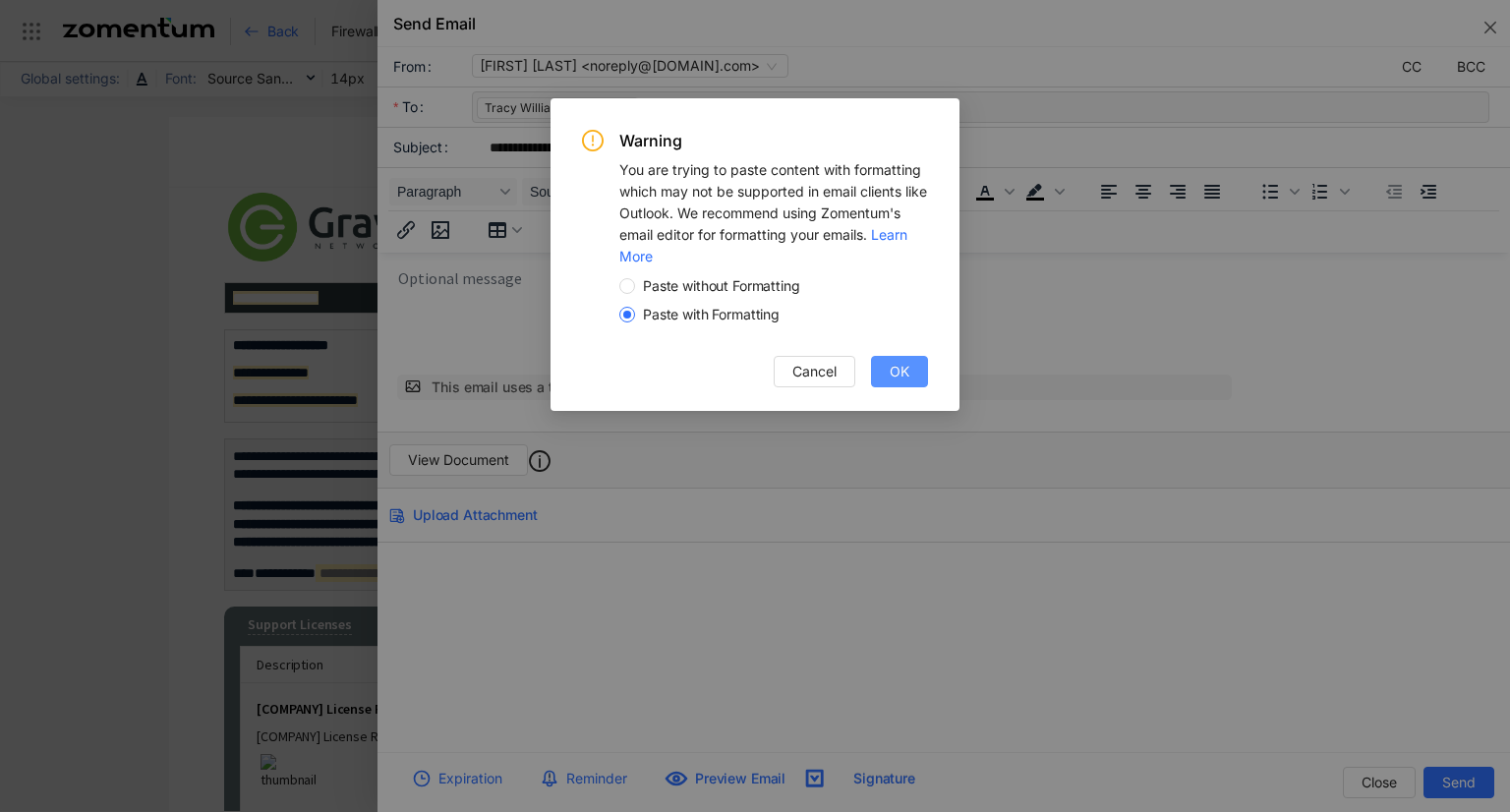 click on "OK" at bounding box center [900, 372] 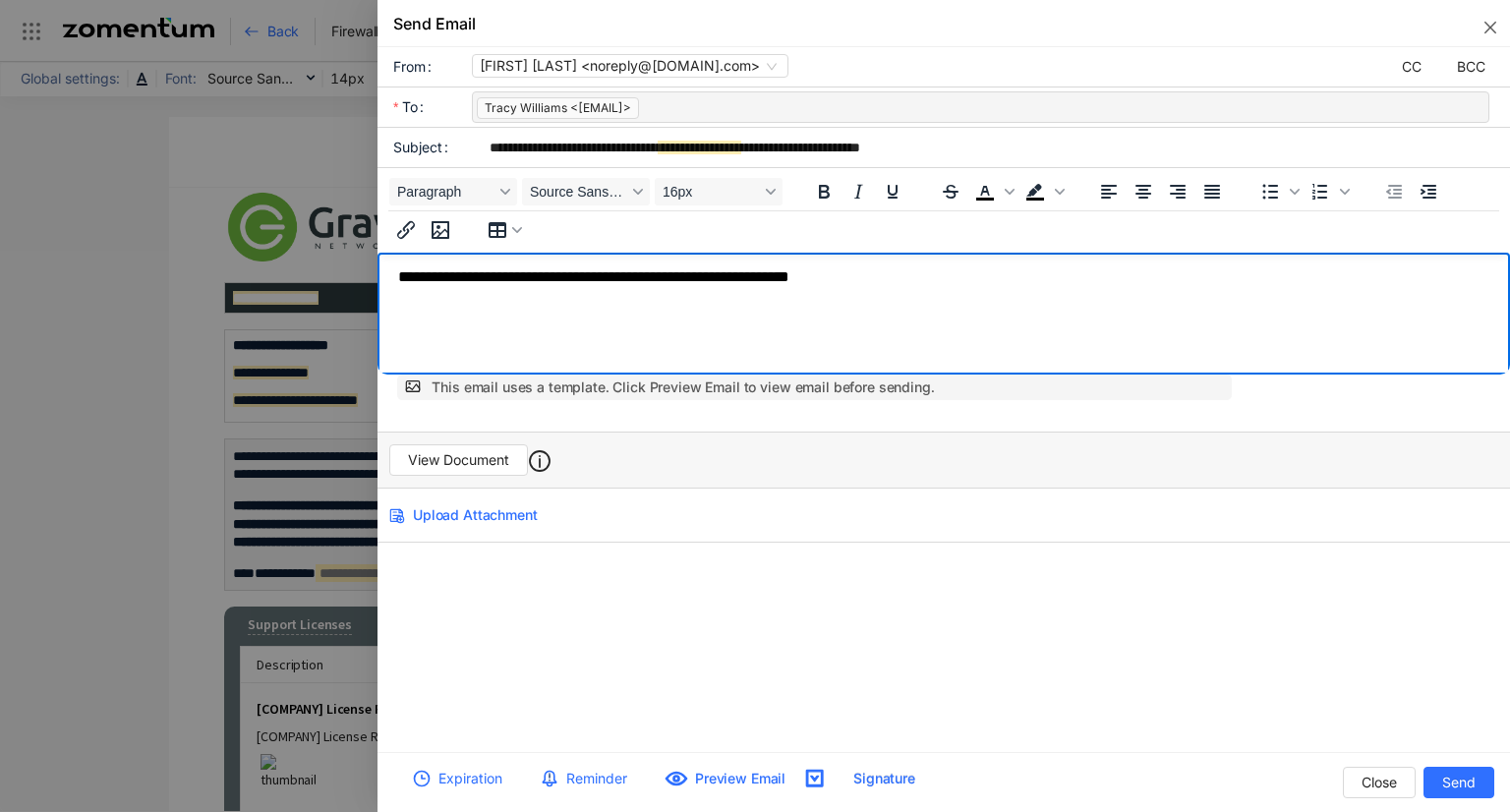 click on "**********" at bounding box center (950, 278) 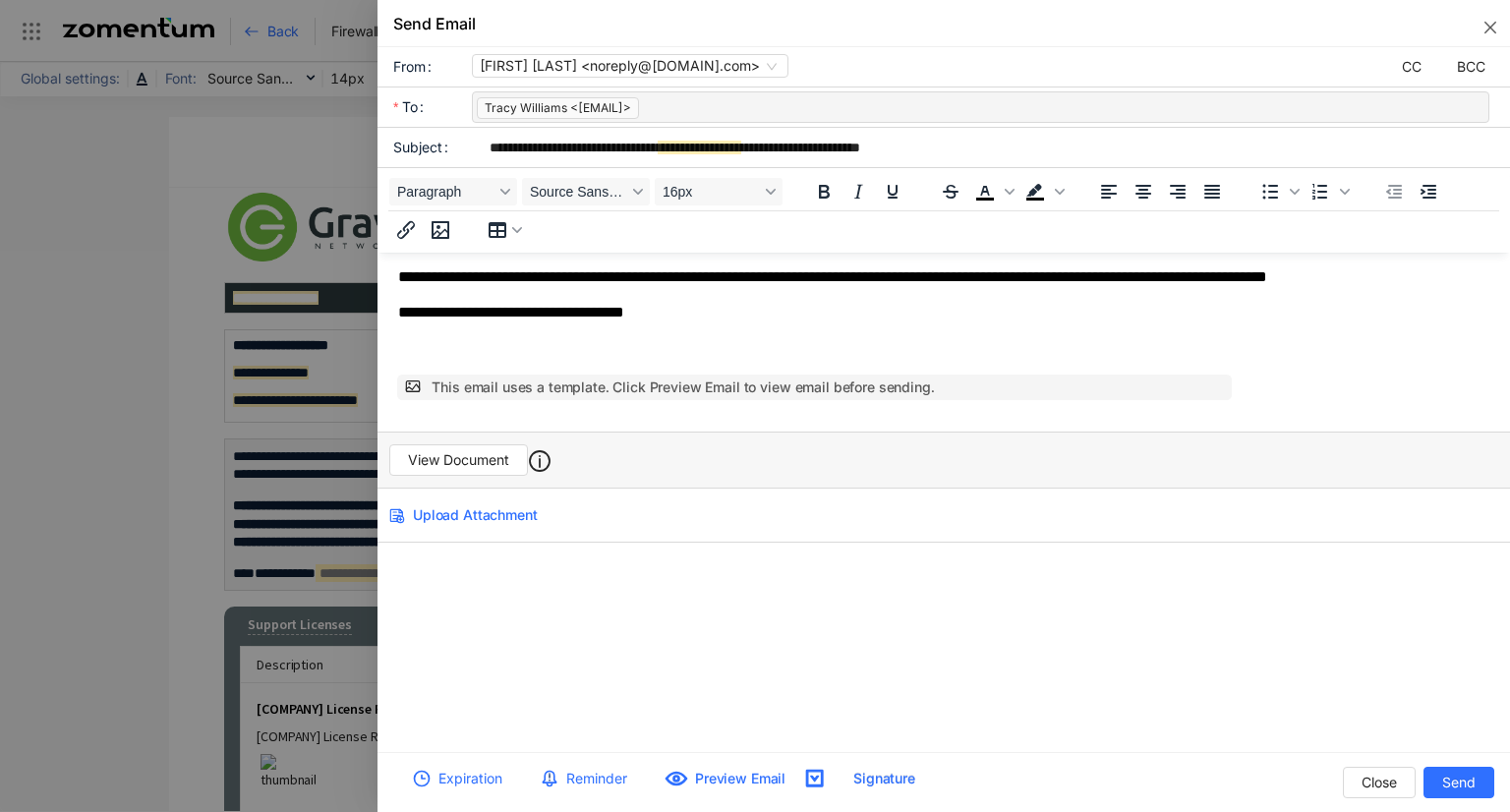 click on "Expiration" at bounding box center [470, 779] 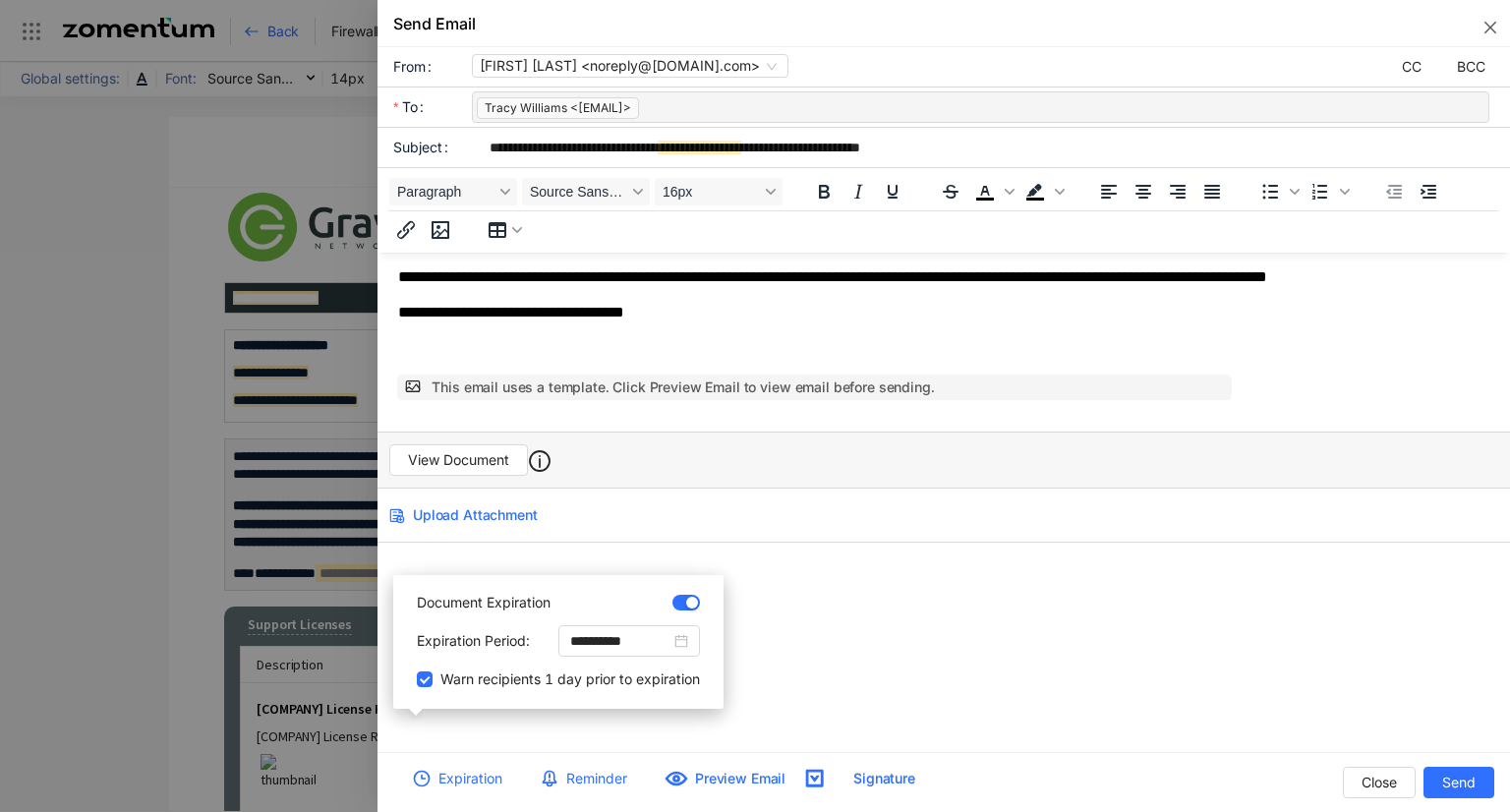 click on "**********" at bounding box center (944, 408) 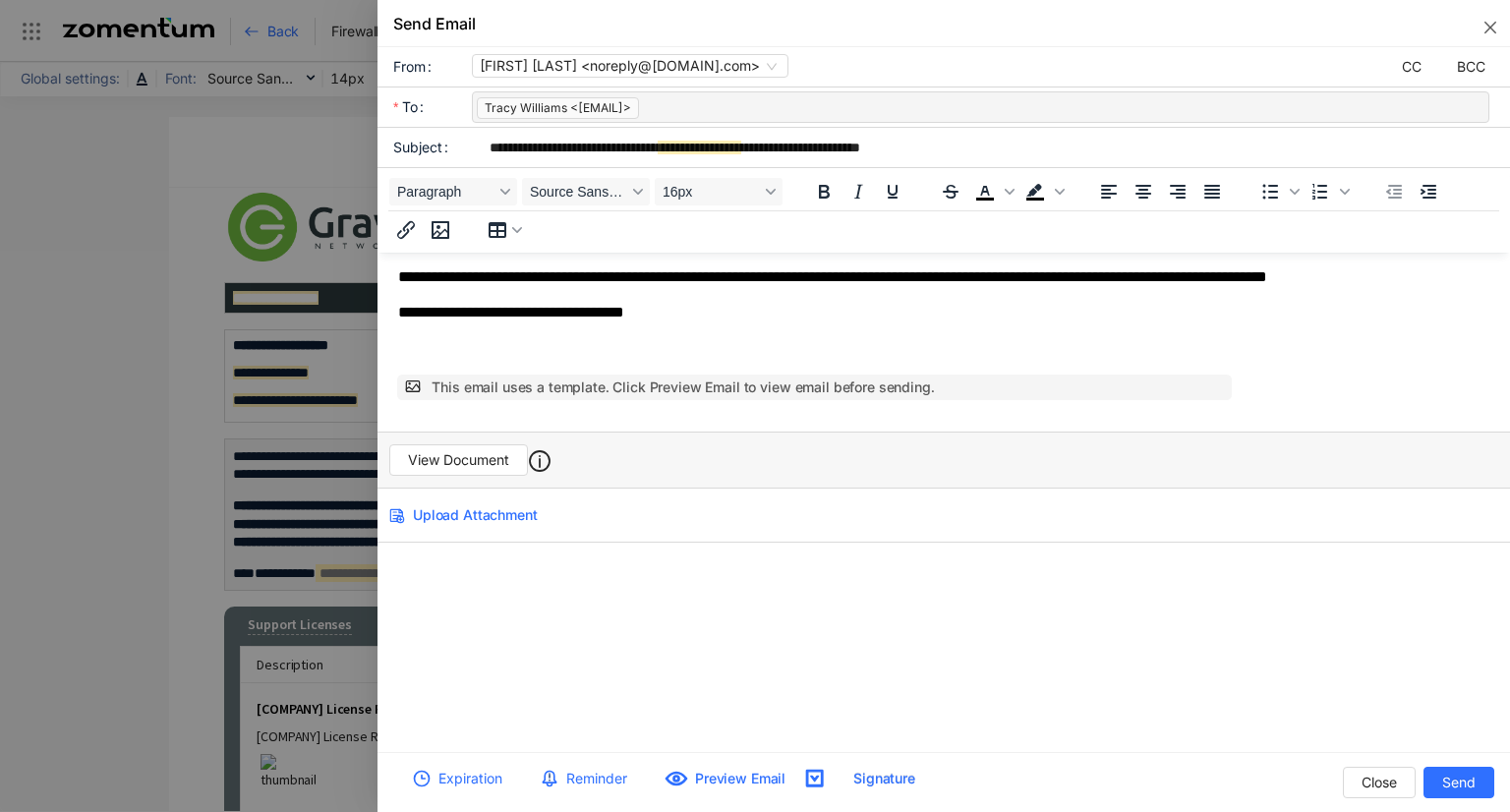 click on "Signature" at bounding box center [884, 779] 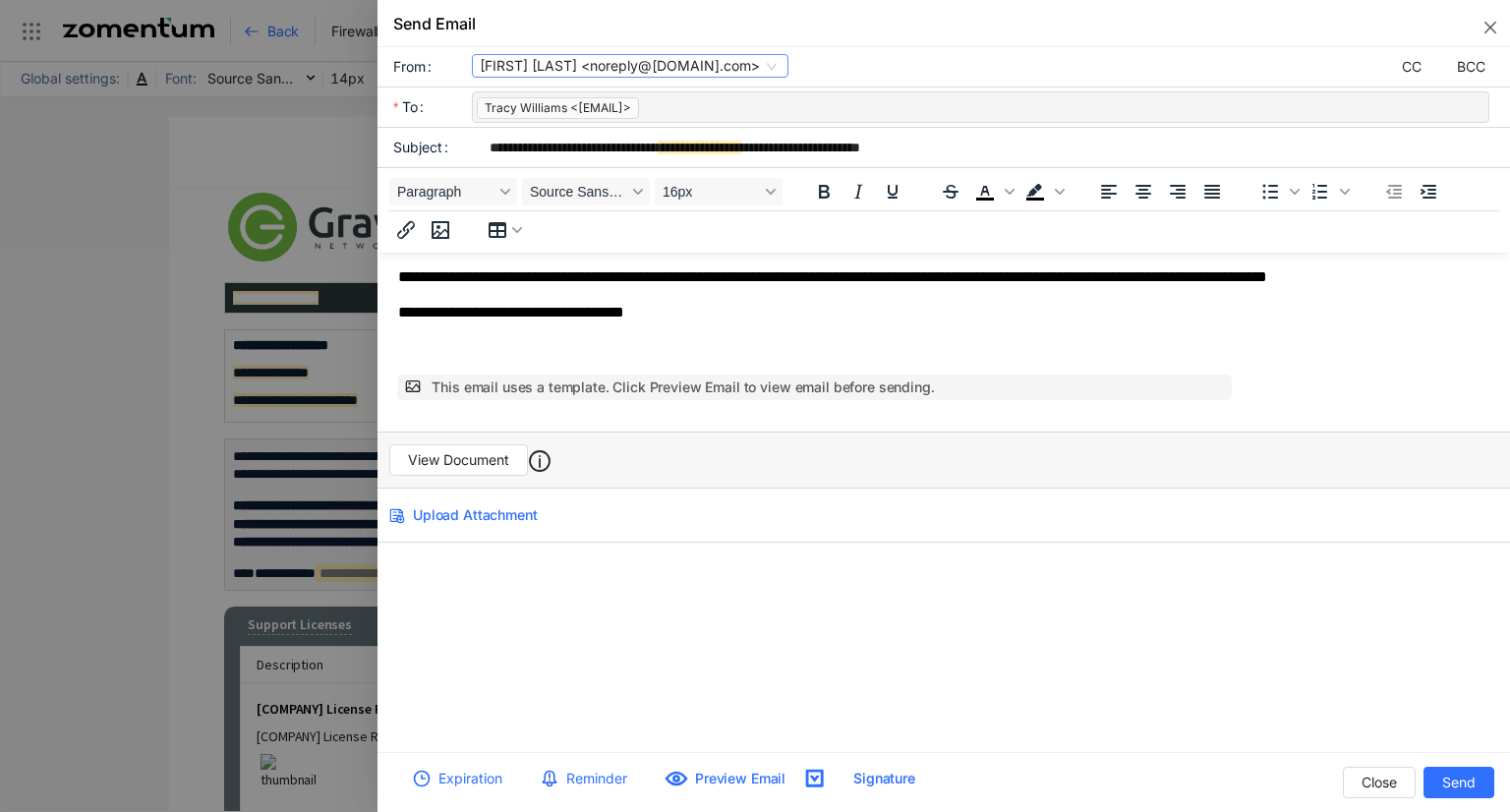 click on "[FIRST] [LAST] <noreply@[DOMAIN].com>" at bounding box center [630, 66] 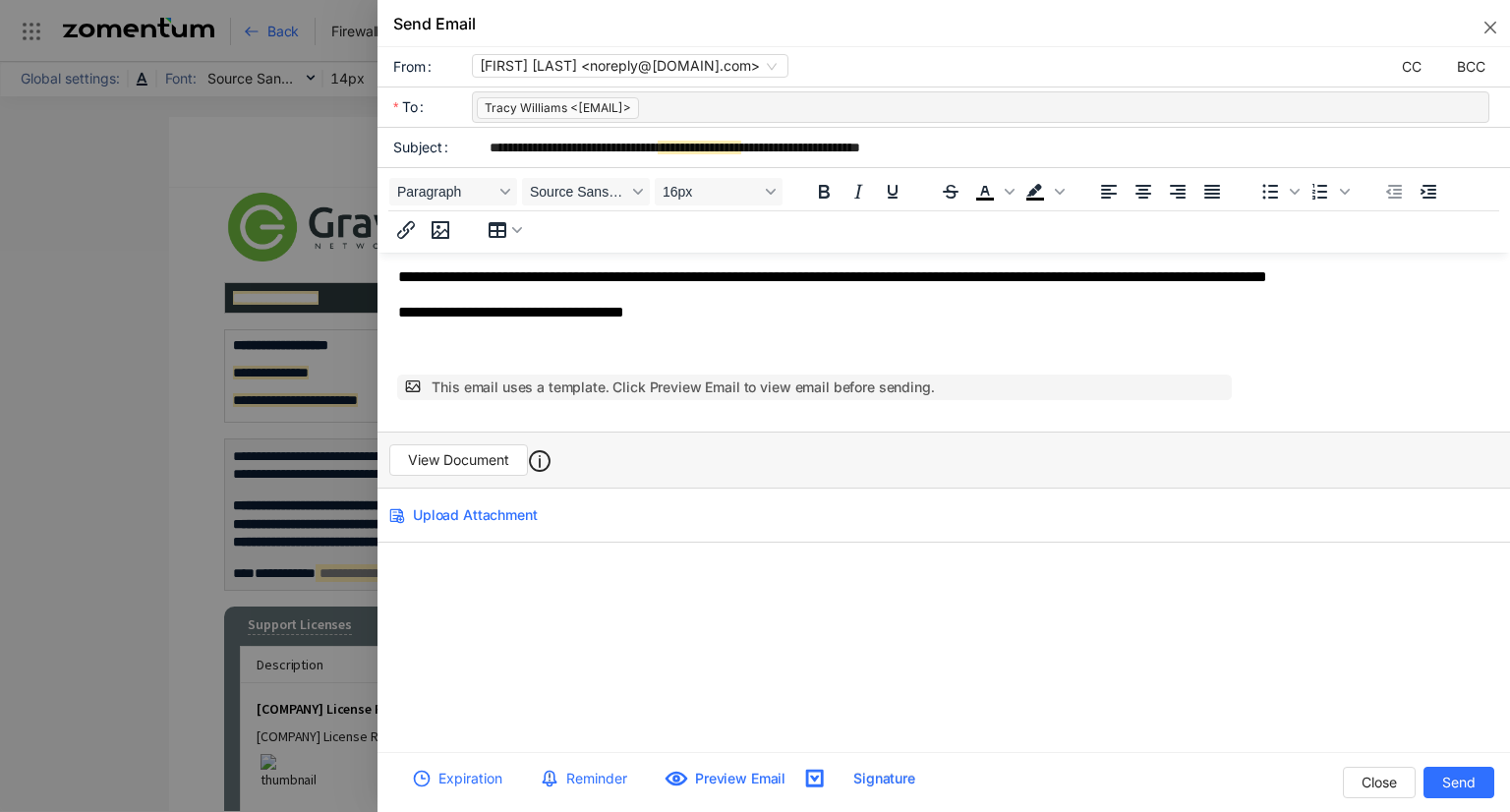 click on "Ben Allender <[EMAIL]> cvickers@gogravity.net michele@gogravity.net mckenzie@gogravity.net Ben Allender <[EMAIL]> Drew Phillippi <[EMAIL]> Michele McCullough <[EMAIL]> Gravity Sales <[EMAIL]> drew@gogravity.net <[EMAIL]> cvickers@gogravity.net <[EMAIL]> michele@gogravity.net <[EMAIL]> McKenzie Walton <[EMAIL]> Ben Allender <[EMAIL]> CC BCC" at bounding box center (991, 67) 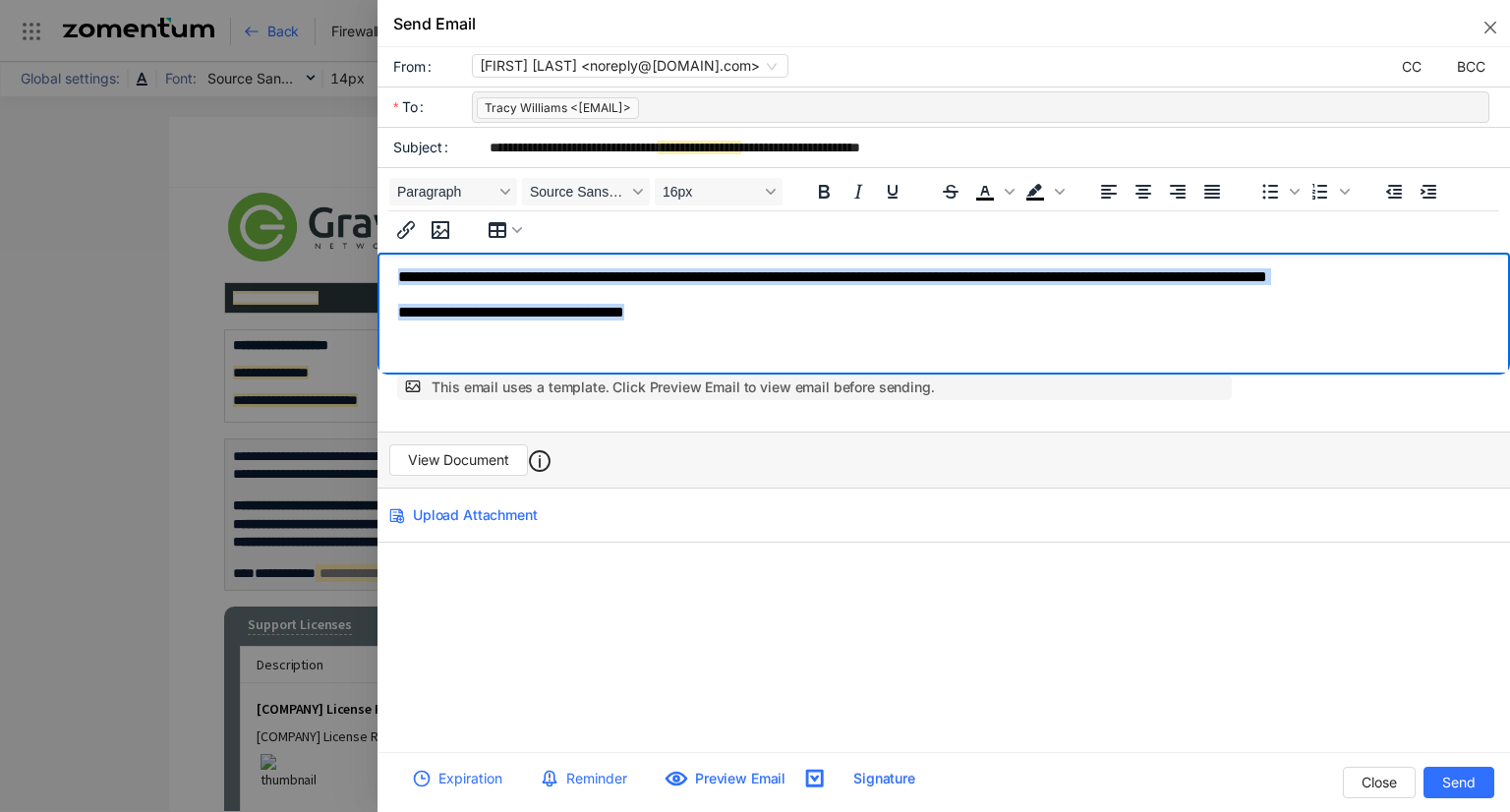 drag, startPoint x: 675, startPoint y: 309, endPoint x: 188, endPoint y: 242, distance: 491.5872 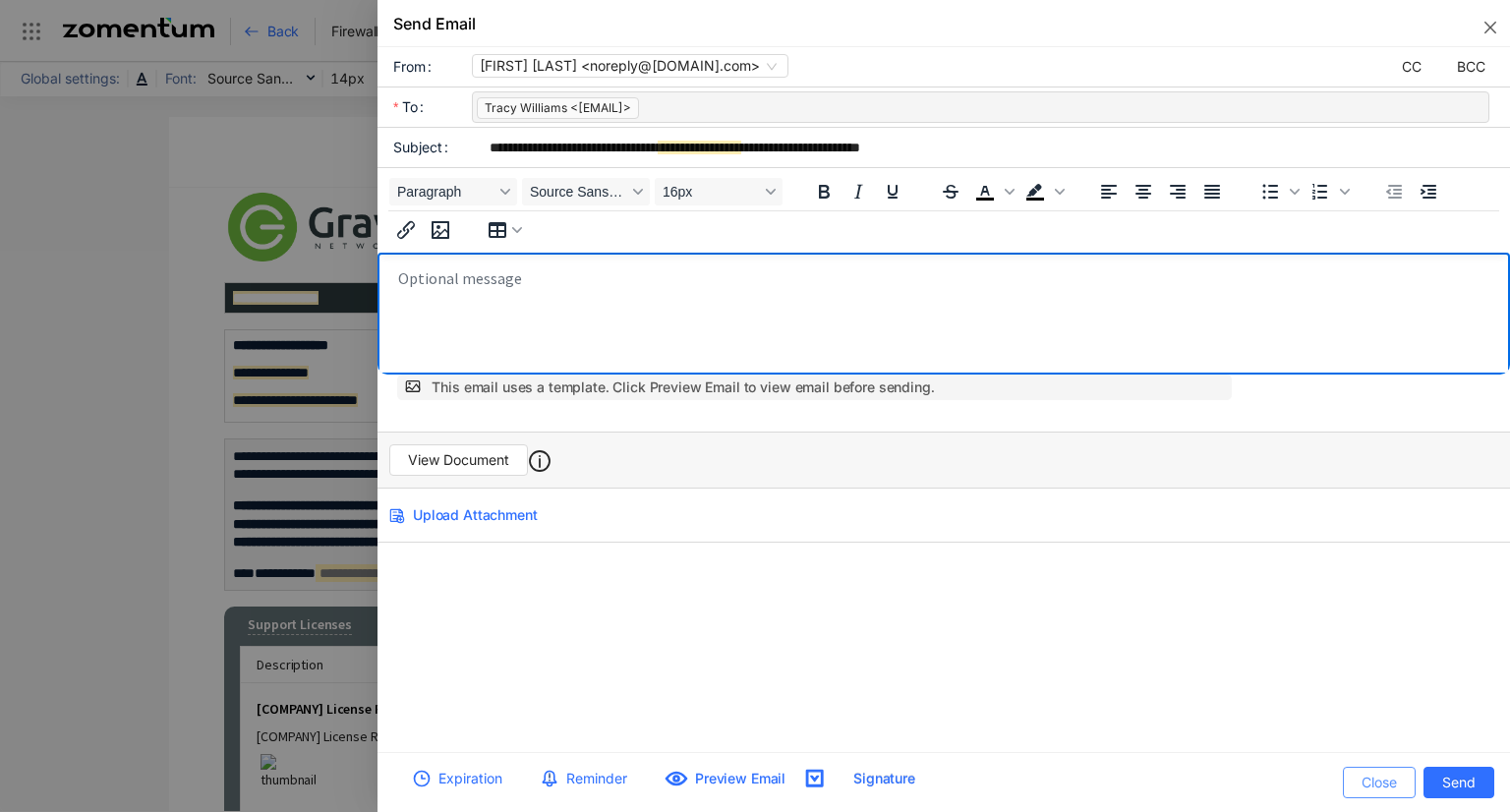 click on "Close" at bounding box center (1379, 783) 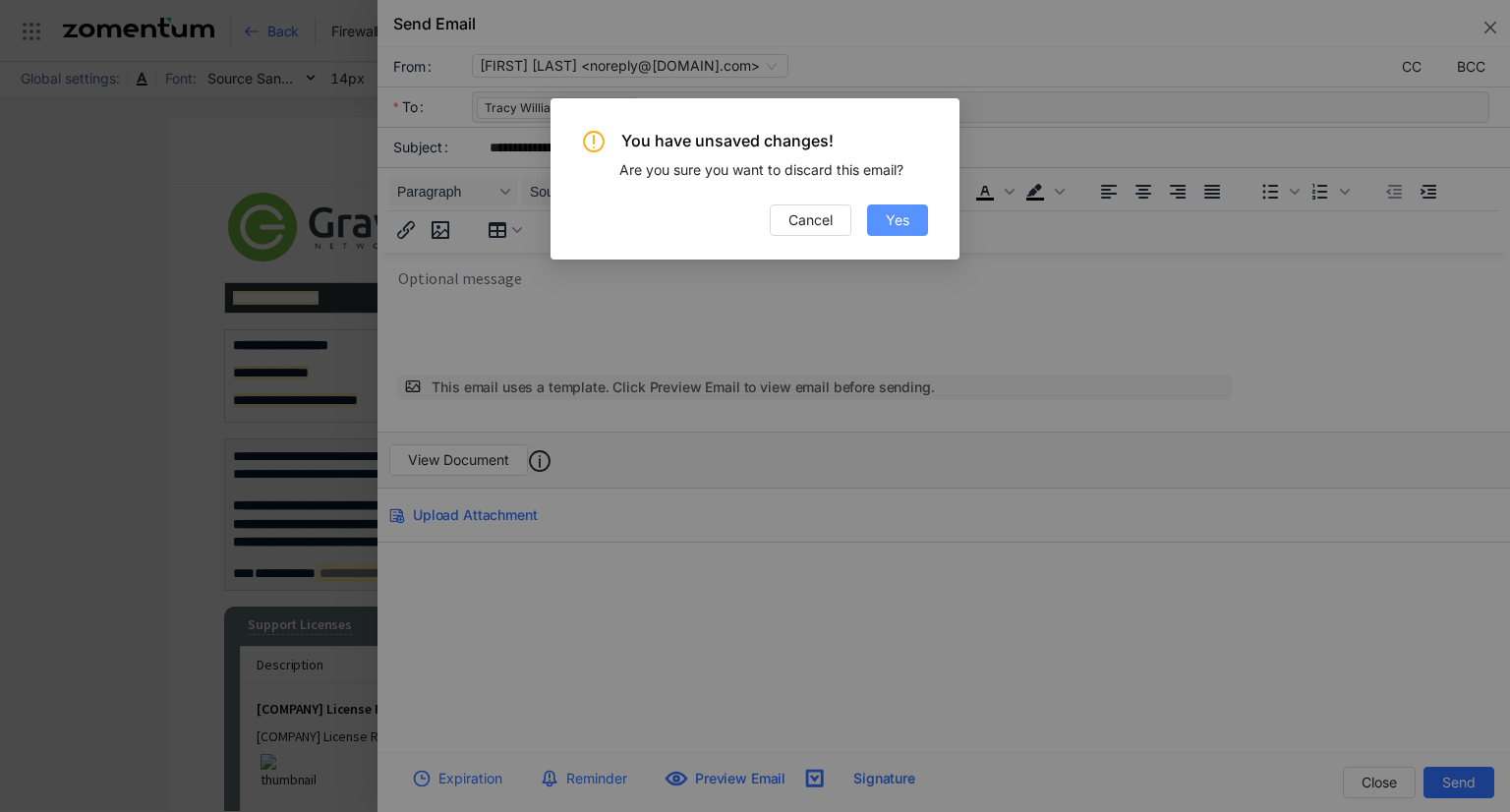 click on "Yes" at bounding box center (898, 220) 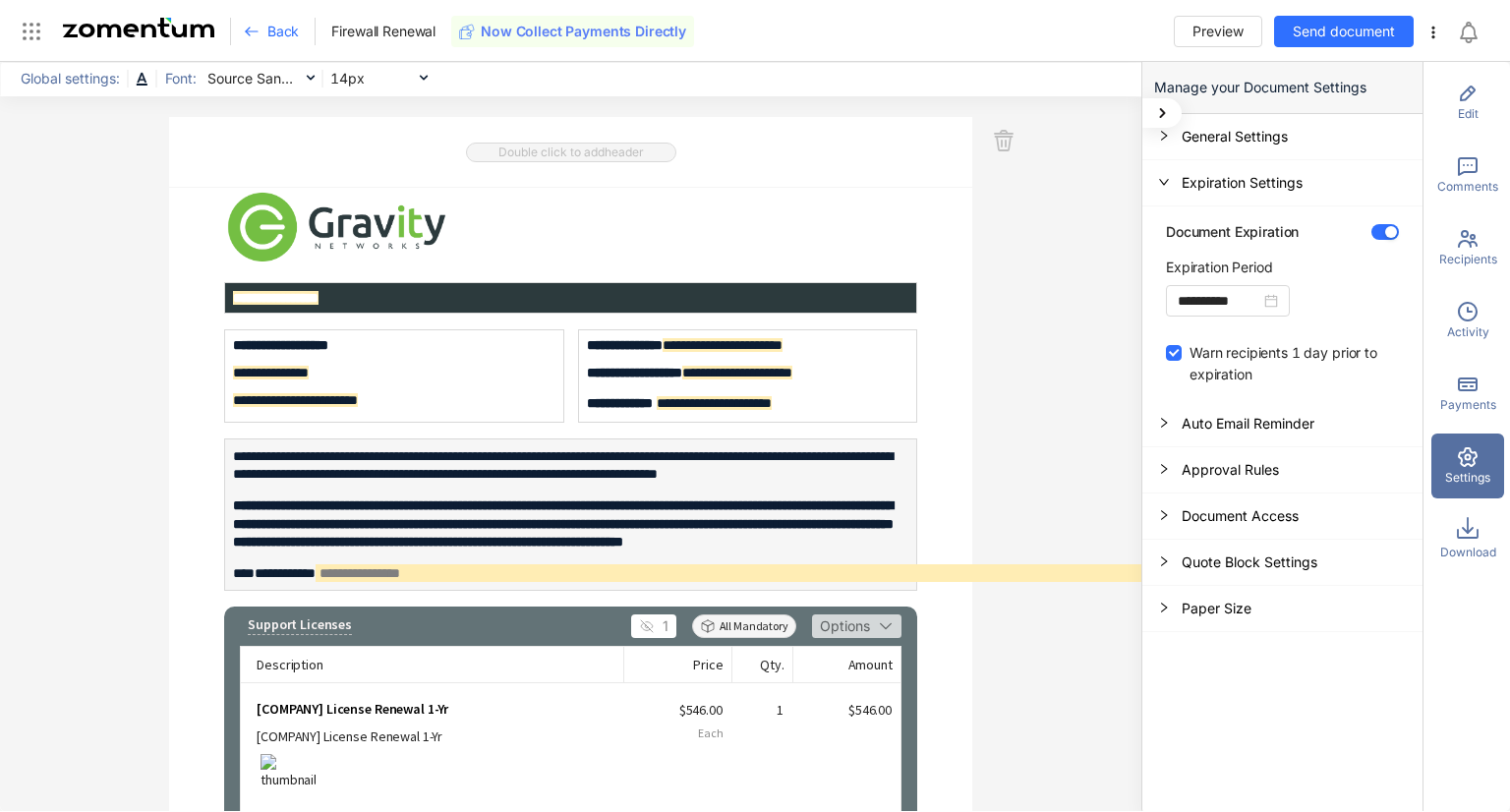 click on "**********" at bounding box center (570, 436) 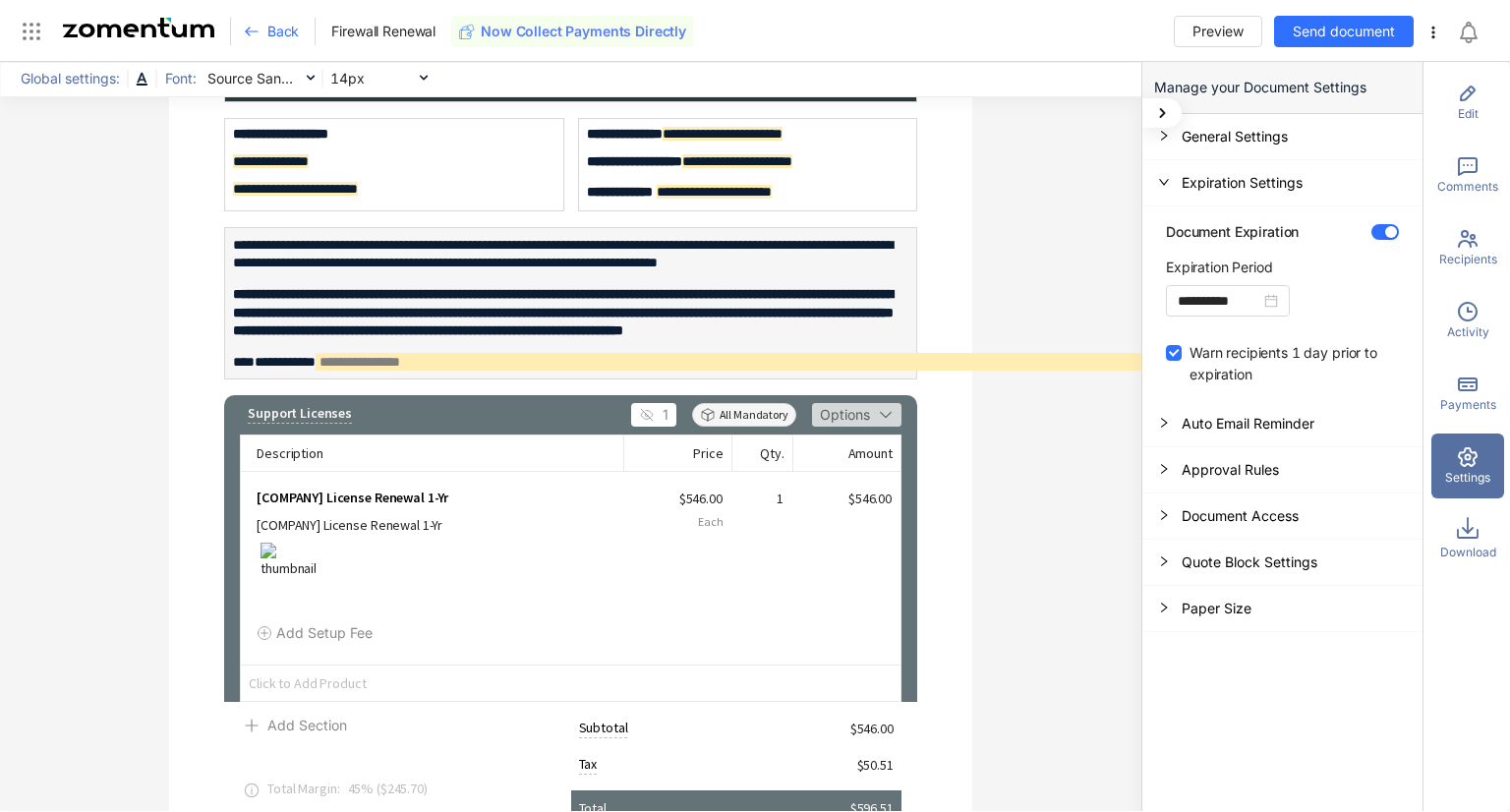 scroll, scrollTop: 0, scrollLeft: 0, axis: both 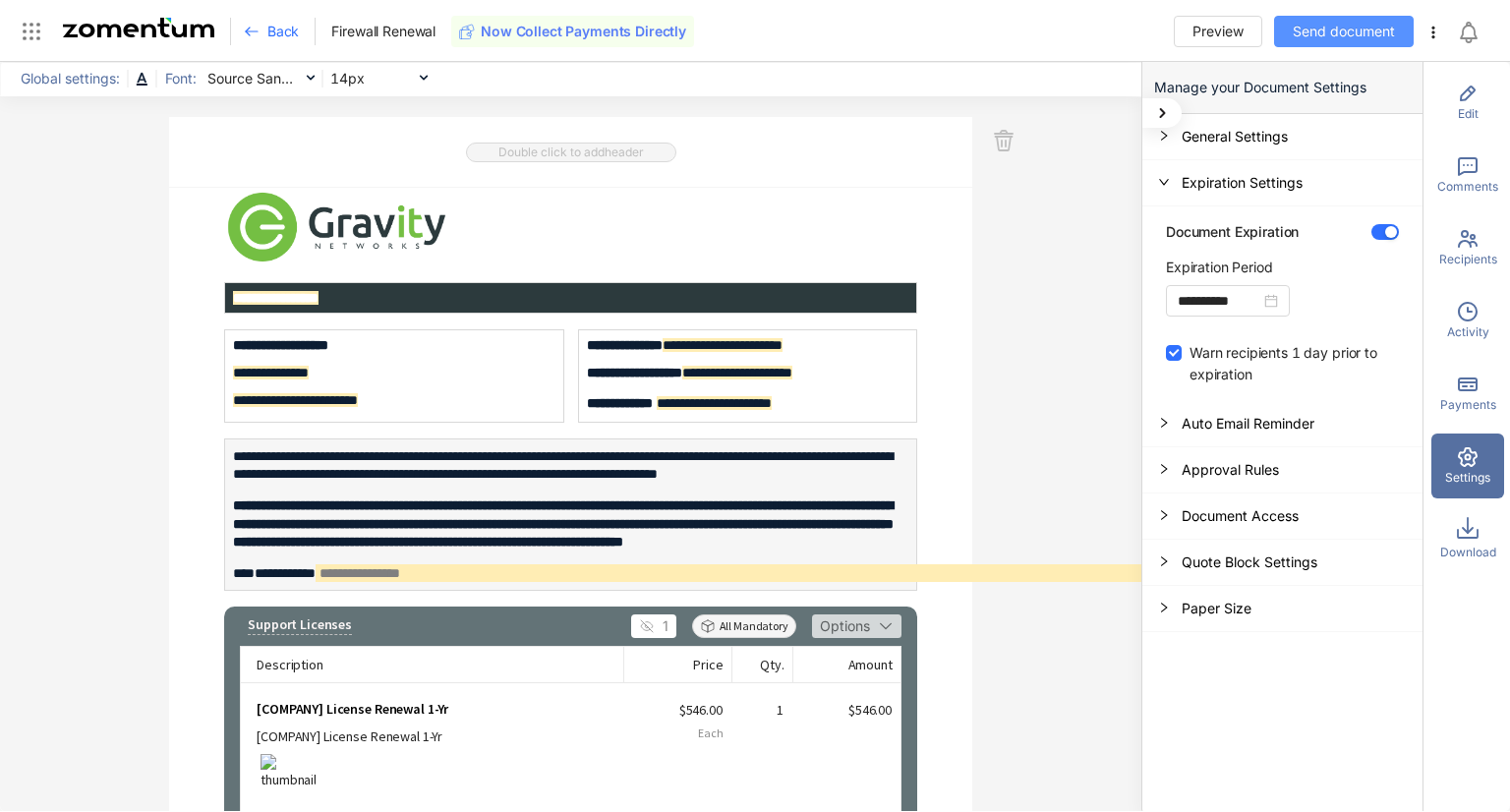 click on "Send document" at bounding box center [1344, 31] 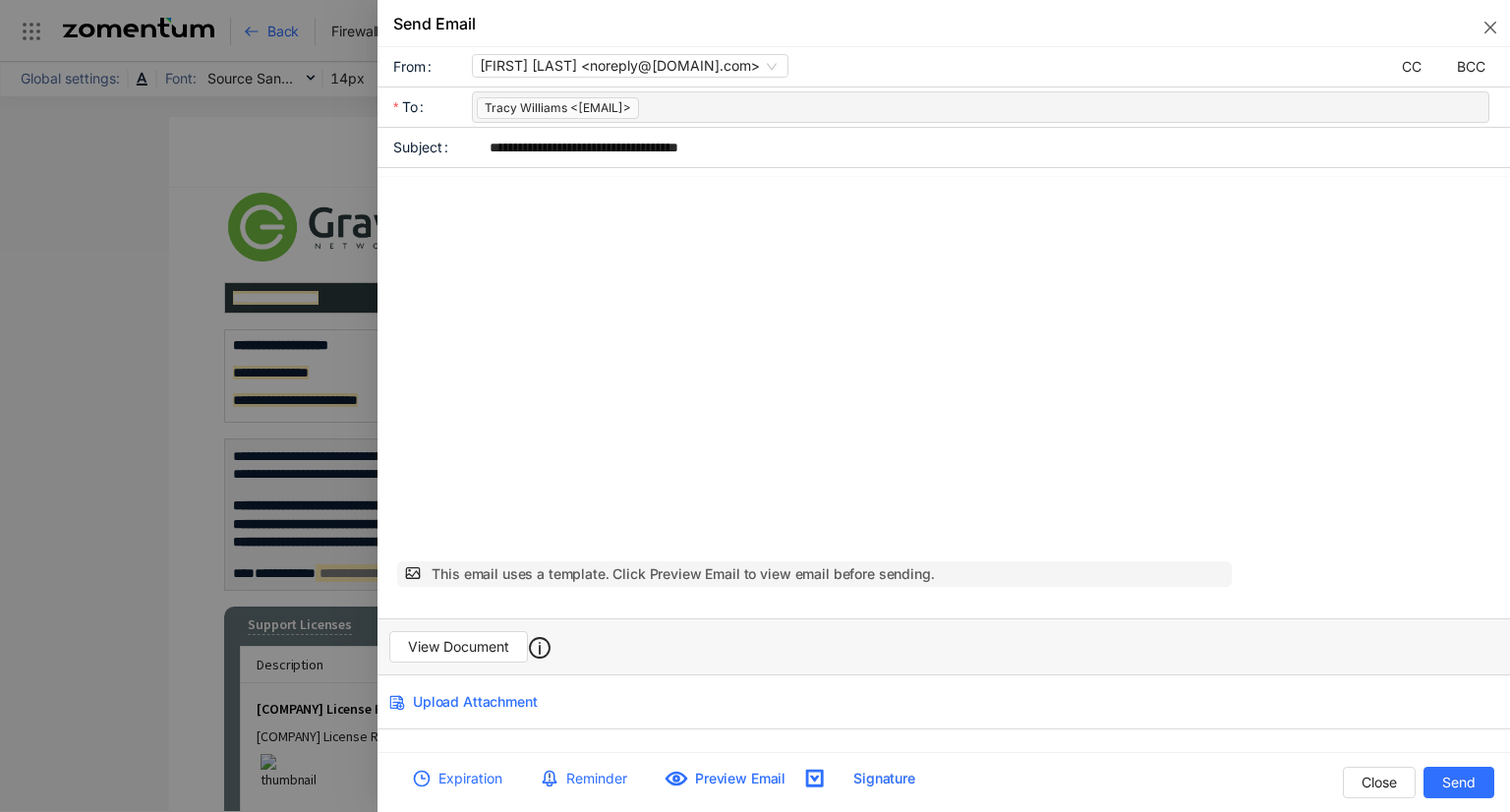 scroll, scrollTop: 0, scrollLeft: 0, axis: both 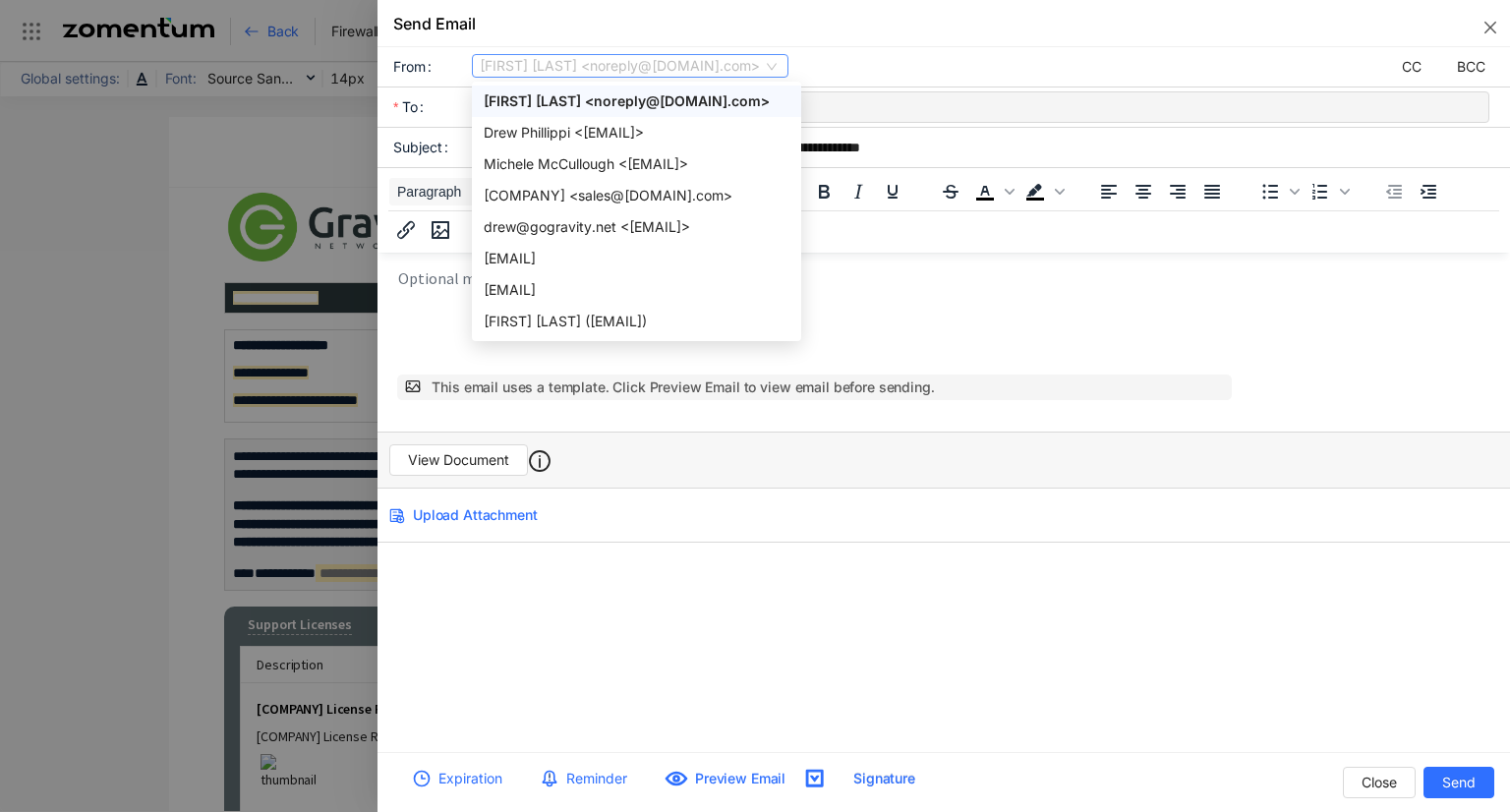 click on "[FIRST] [LAST] <noreply@[DOMAIN].com>" at bounding box center (630, 66) 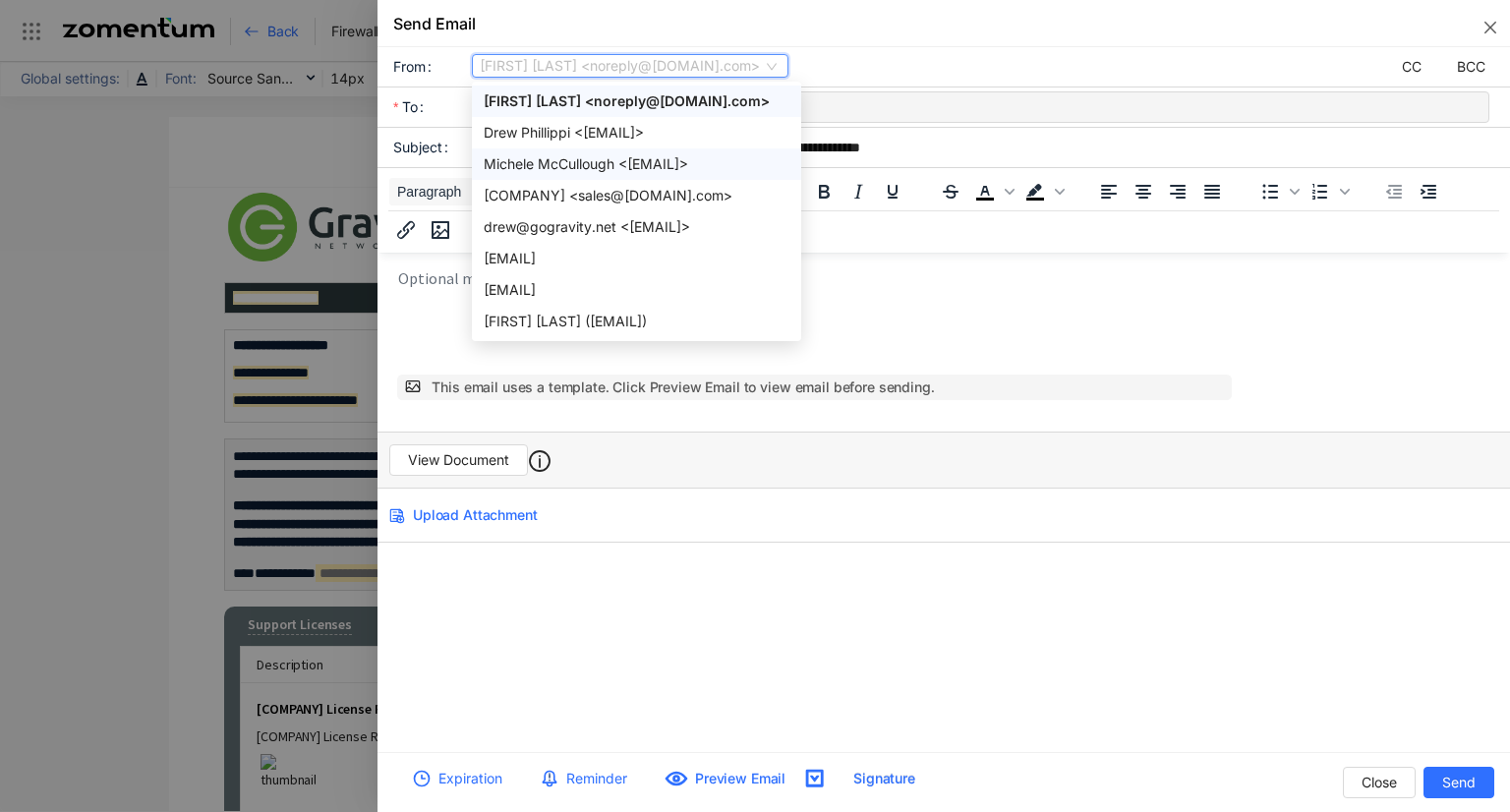 click on "**********" at bounding box center [944, 408] 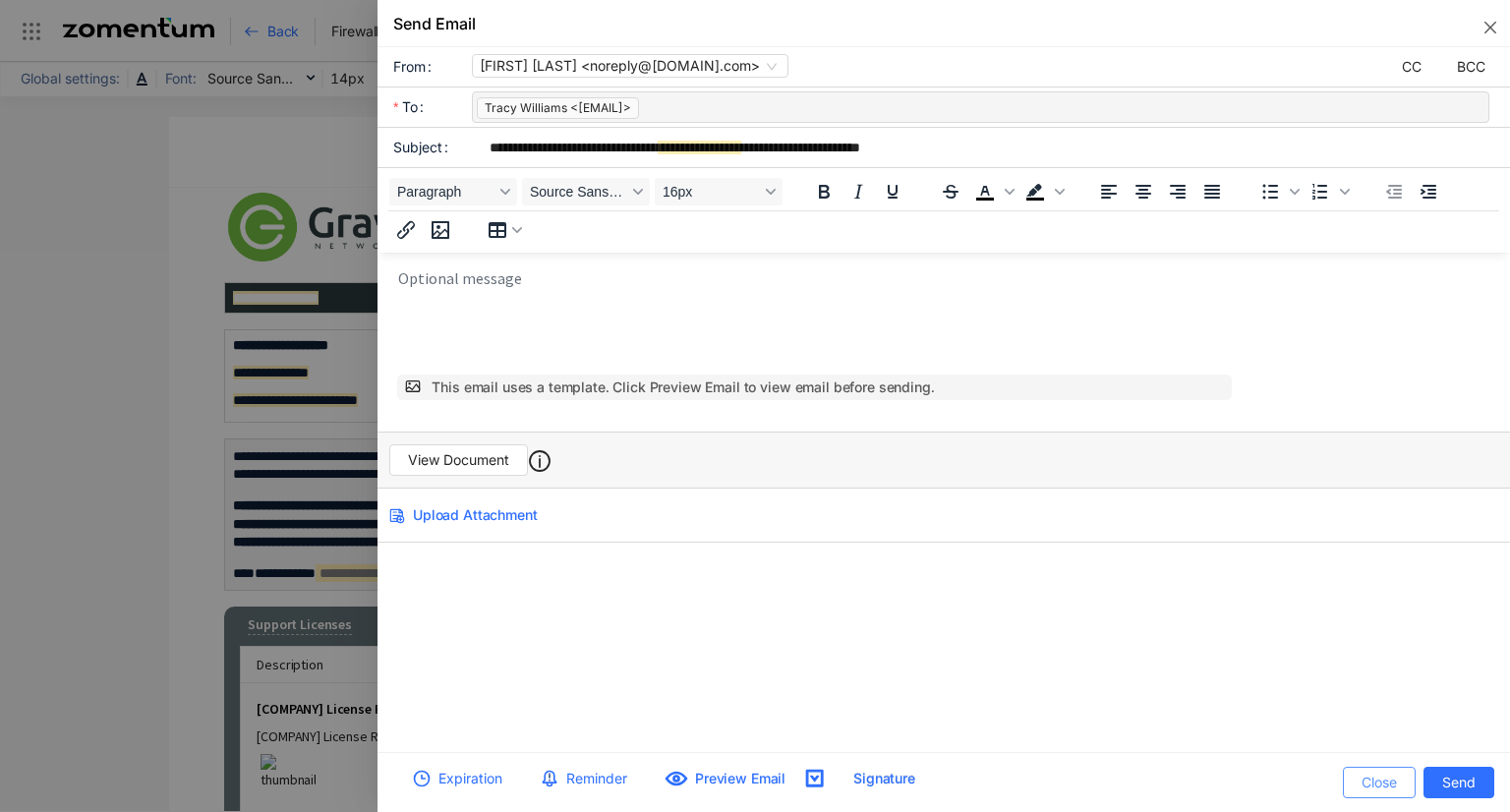 click on "Close" at bounding box center [1379, 783] 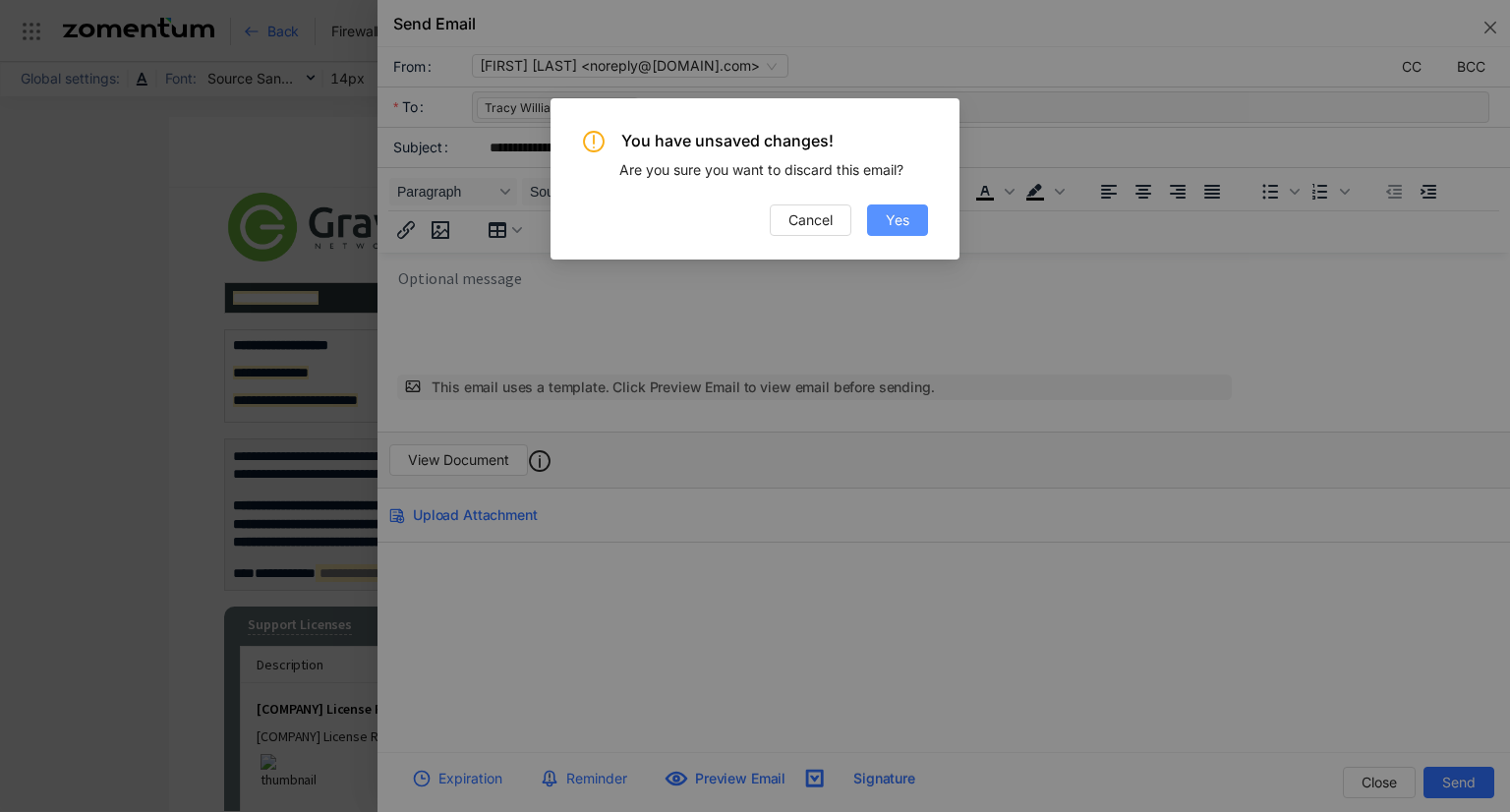 click on "Yes" at bounding box center [898, 220] 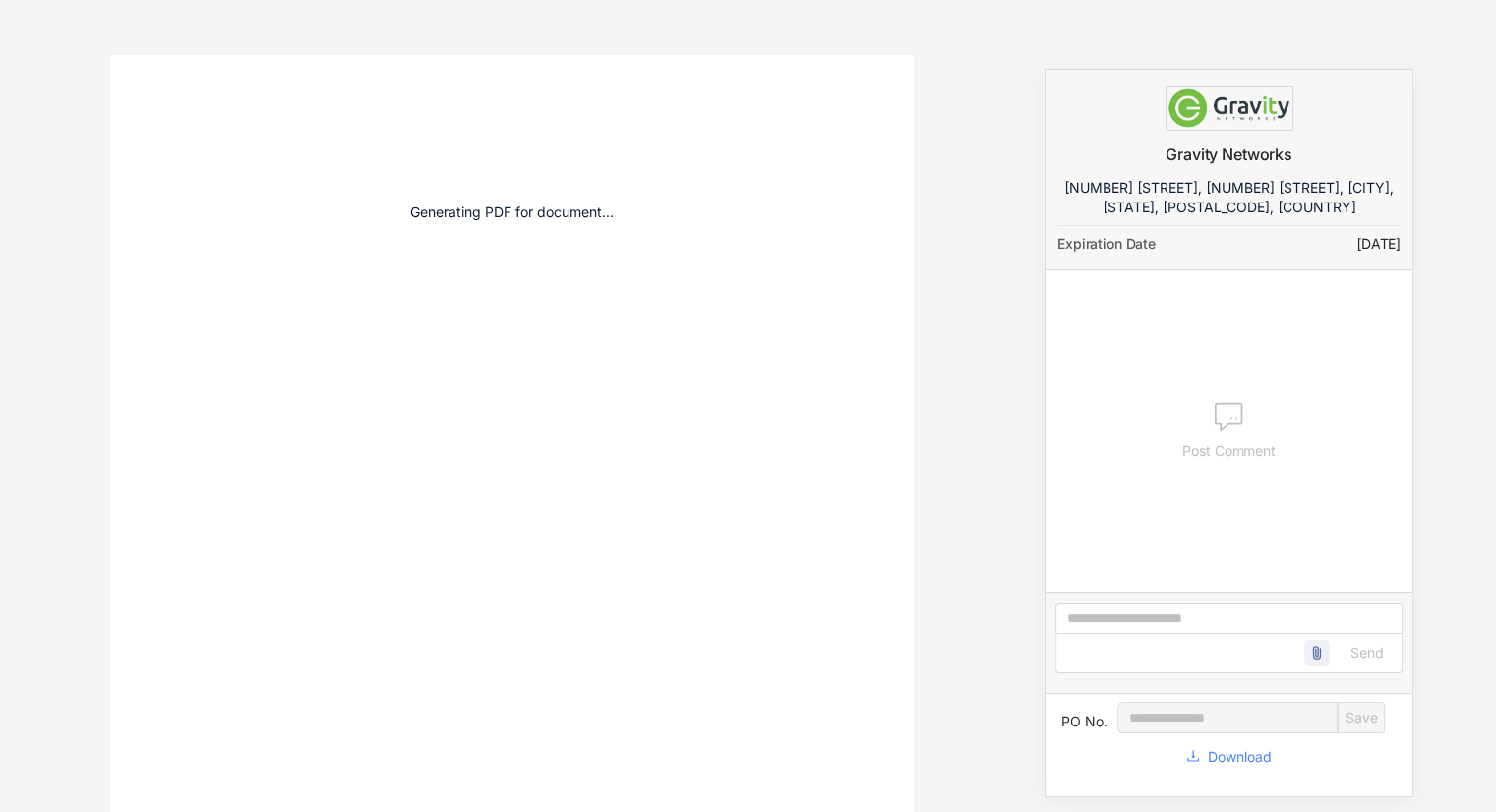 scroll, scrollTop: 0, scrollLeft: 0, axis: both 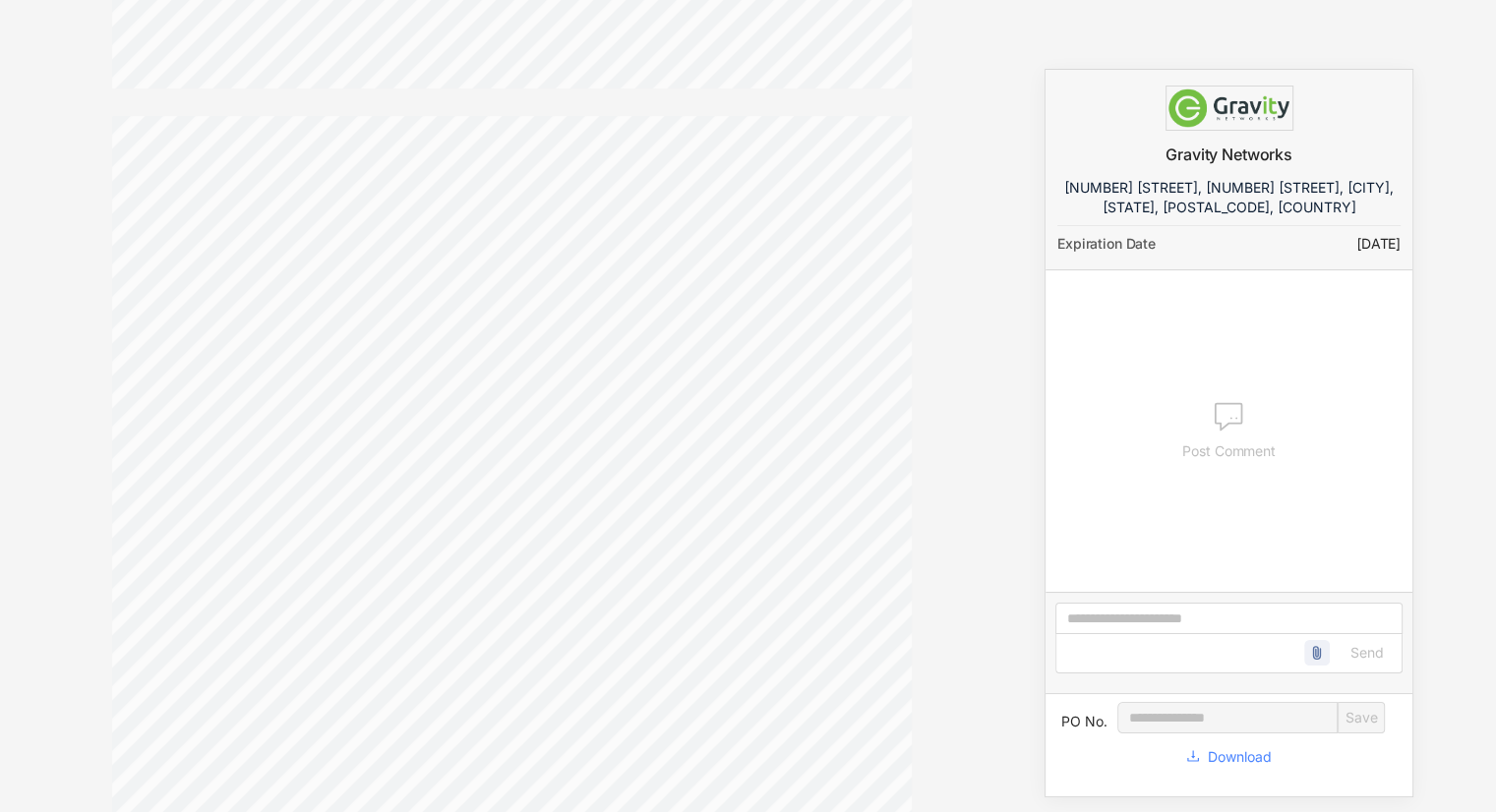 click on "[[s| 0 ]]" at bounding box center (688, 490) 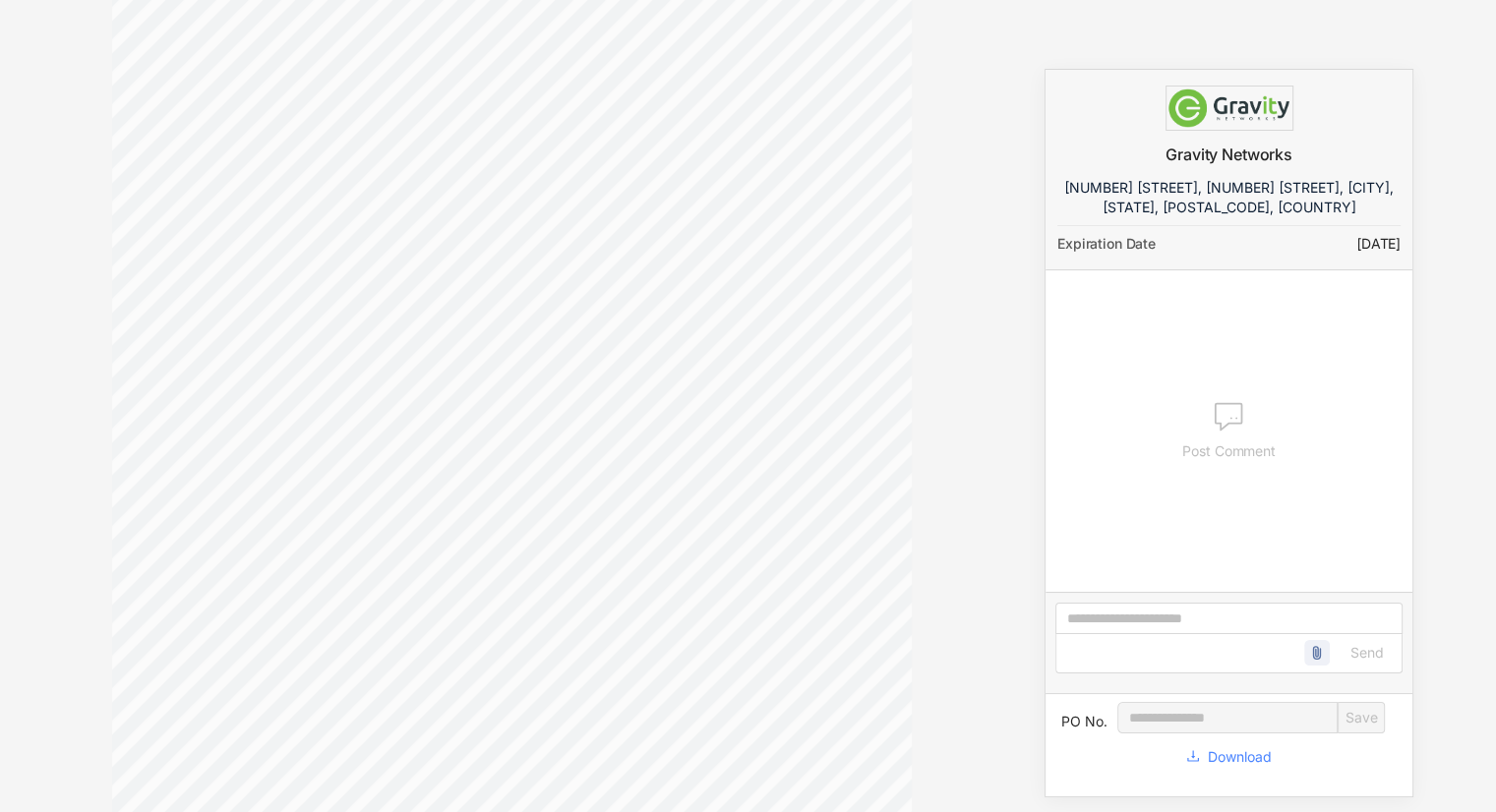 scroll, scrollTop: 197, scrollLeft: 0, axis: vertical 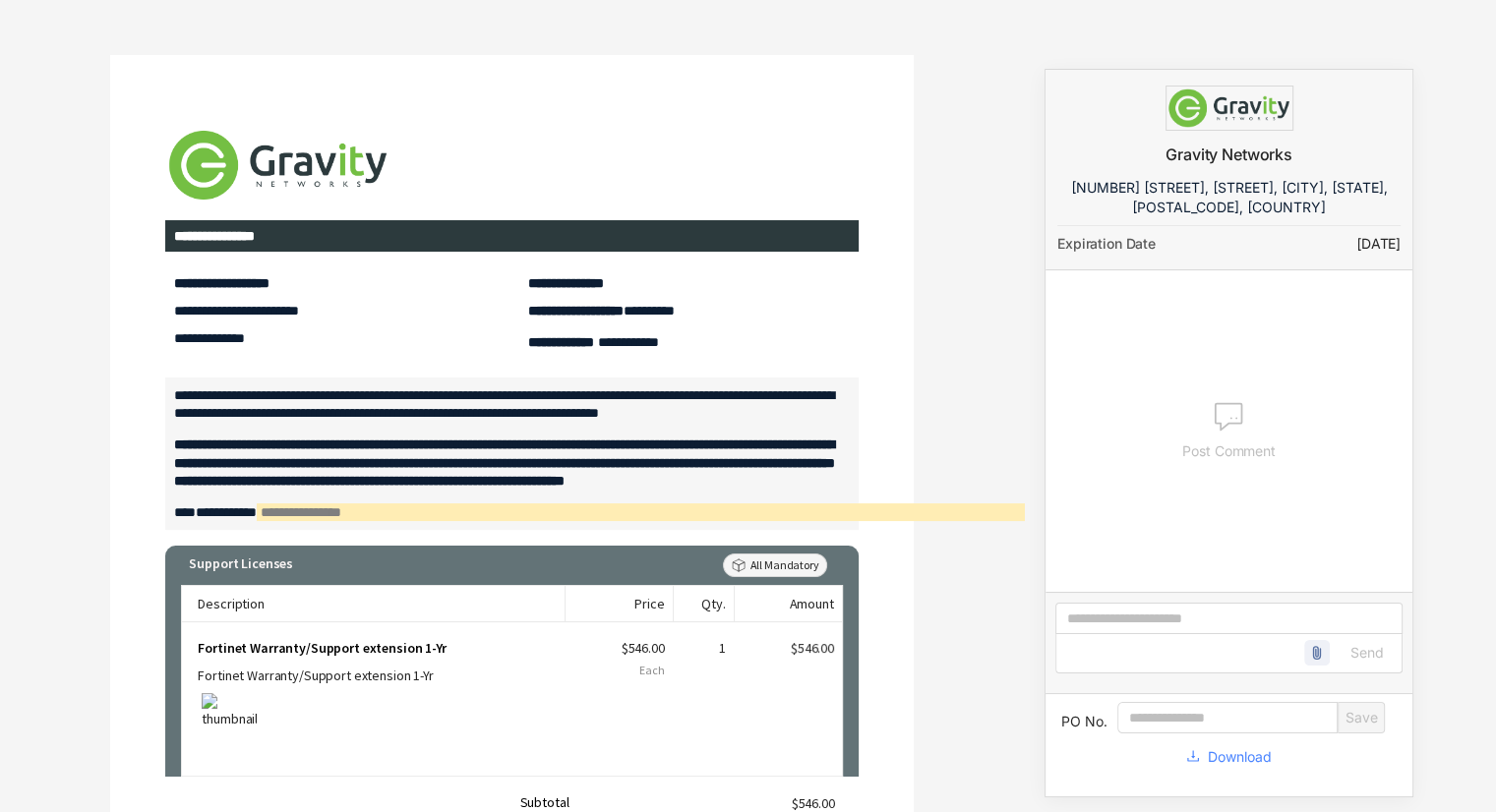 click on "**********" at bounding box center [511, 406] 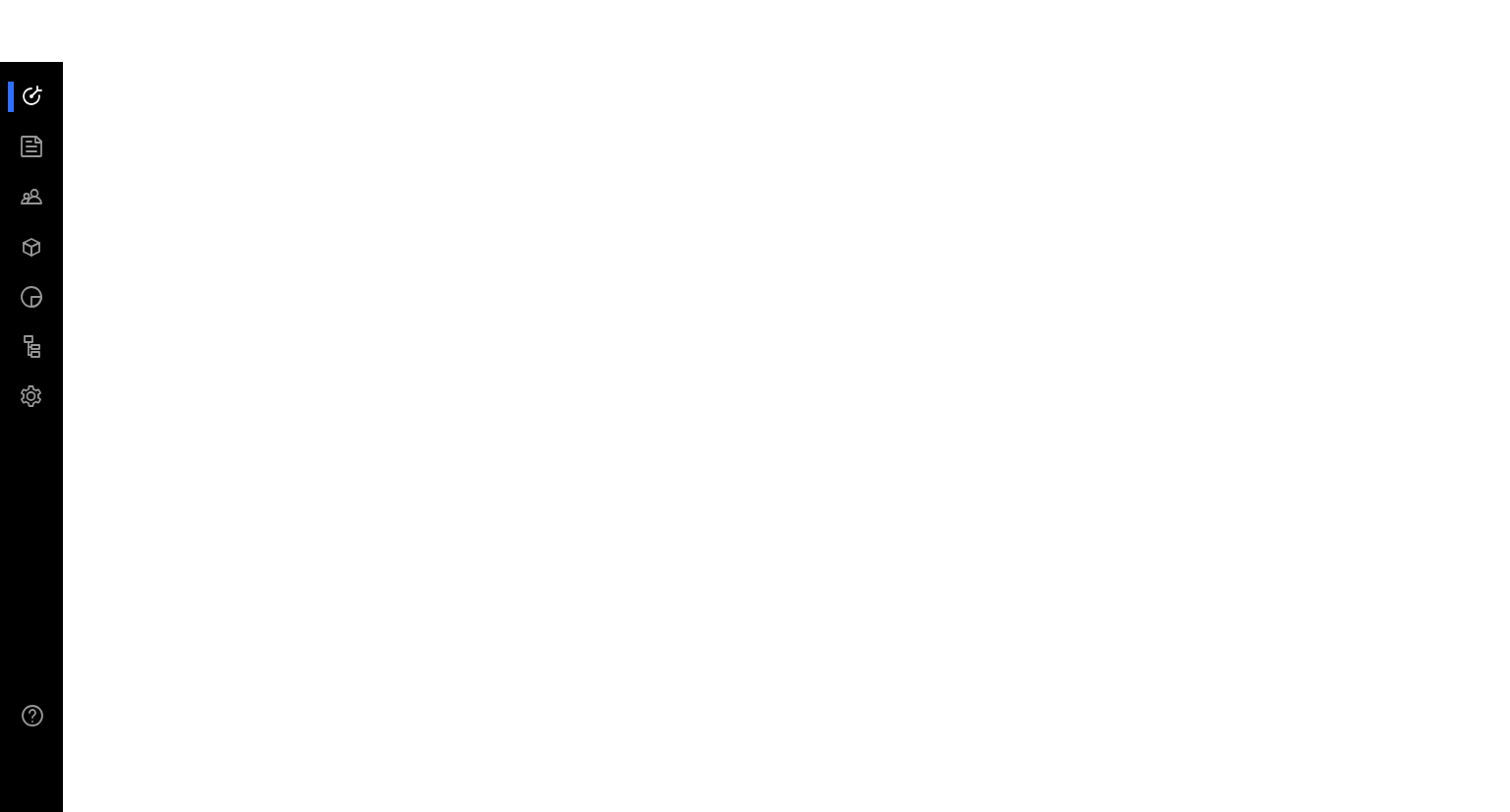 scroll, scrollTop: 0, scrollLeft: 0, axis: both 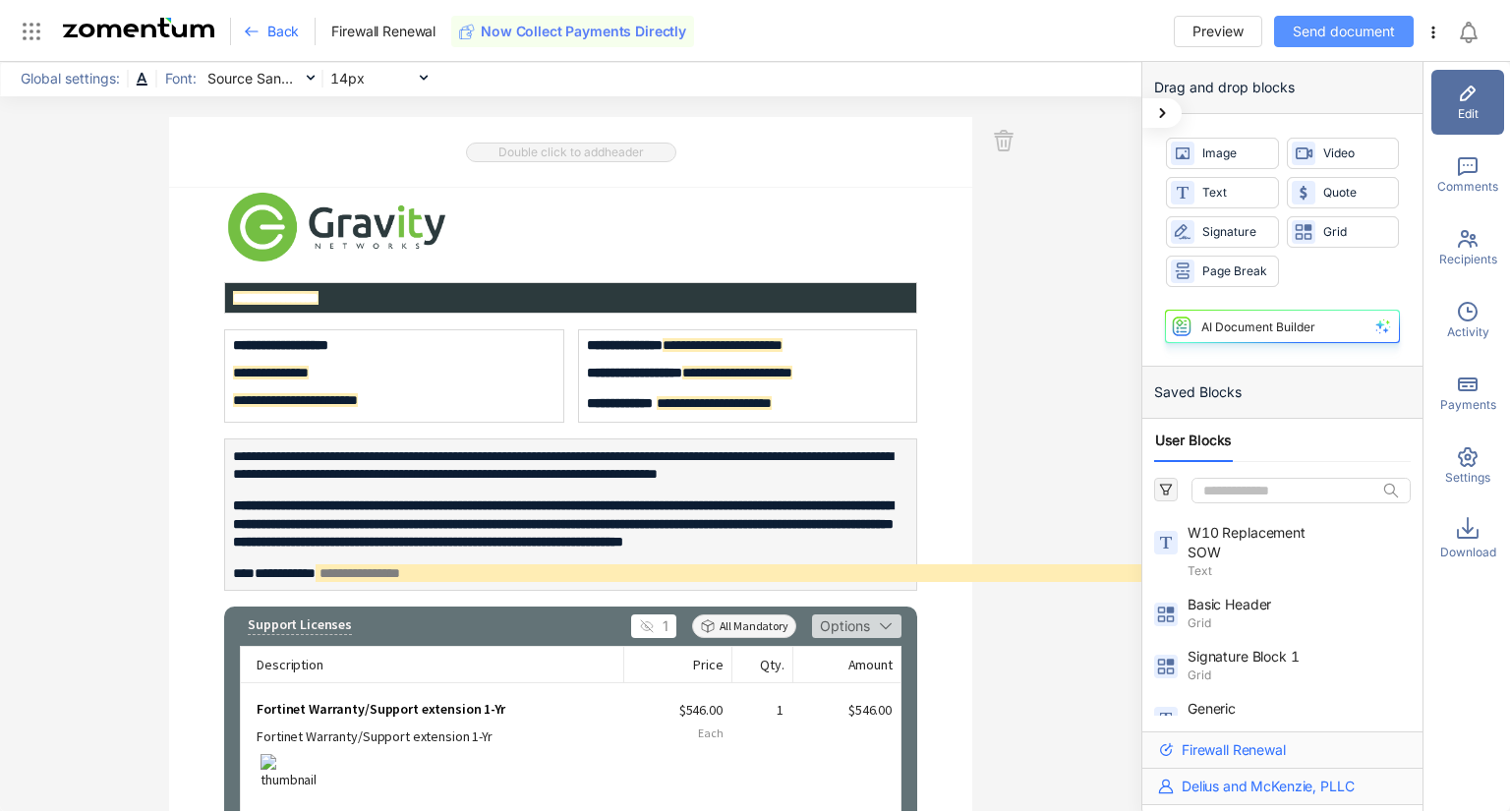 click on "Send document" at bounding box center (1344, 31) 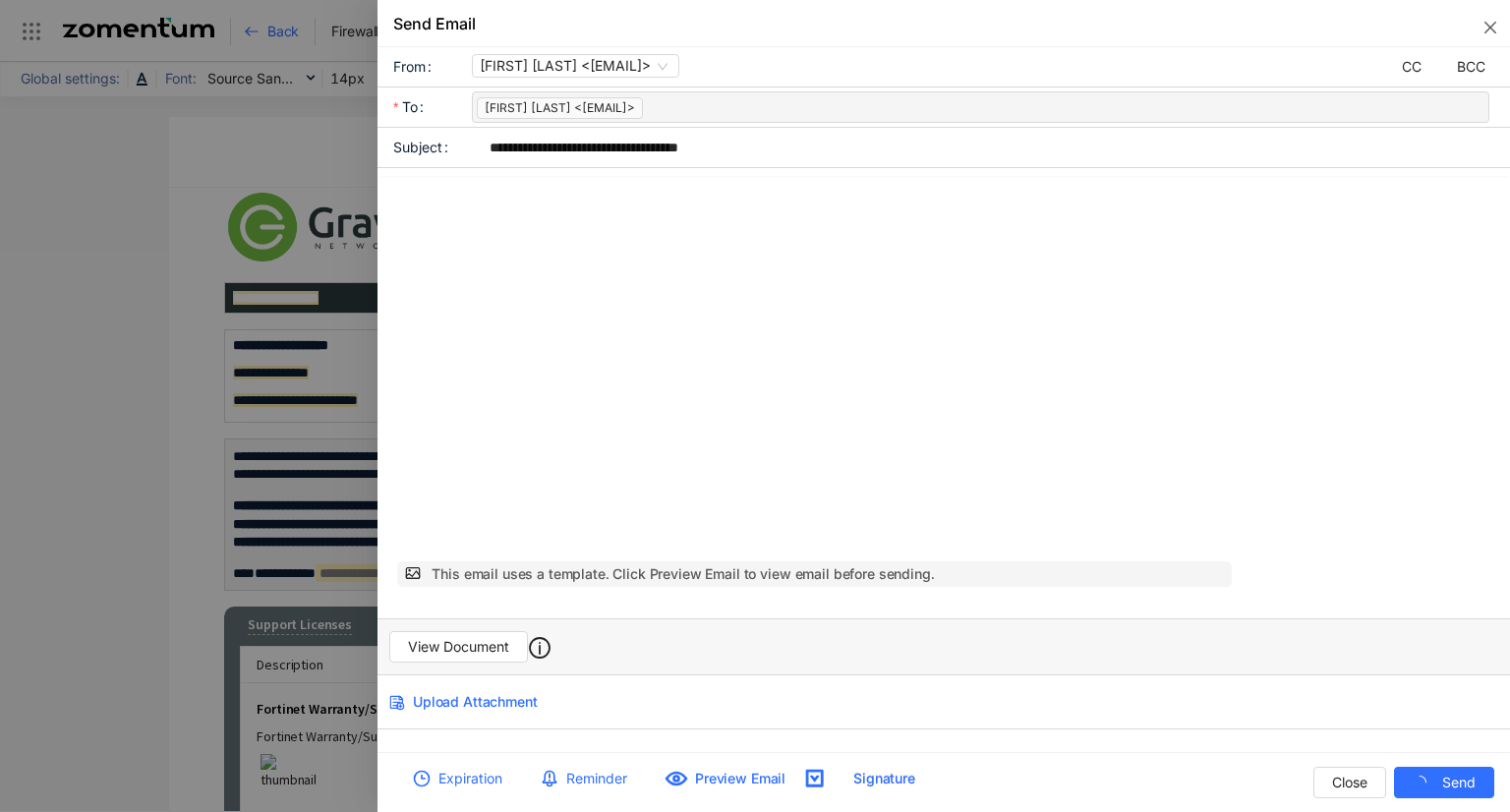 scroll, scrollTop: 0, scrollLeft: 0, axis: both 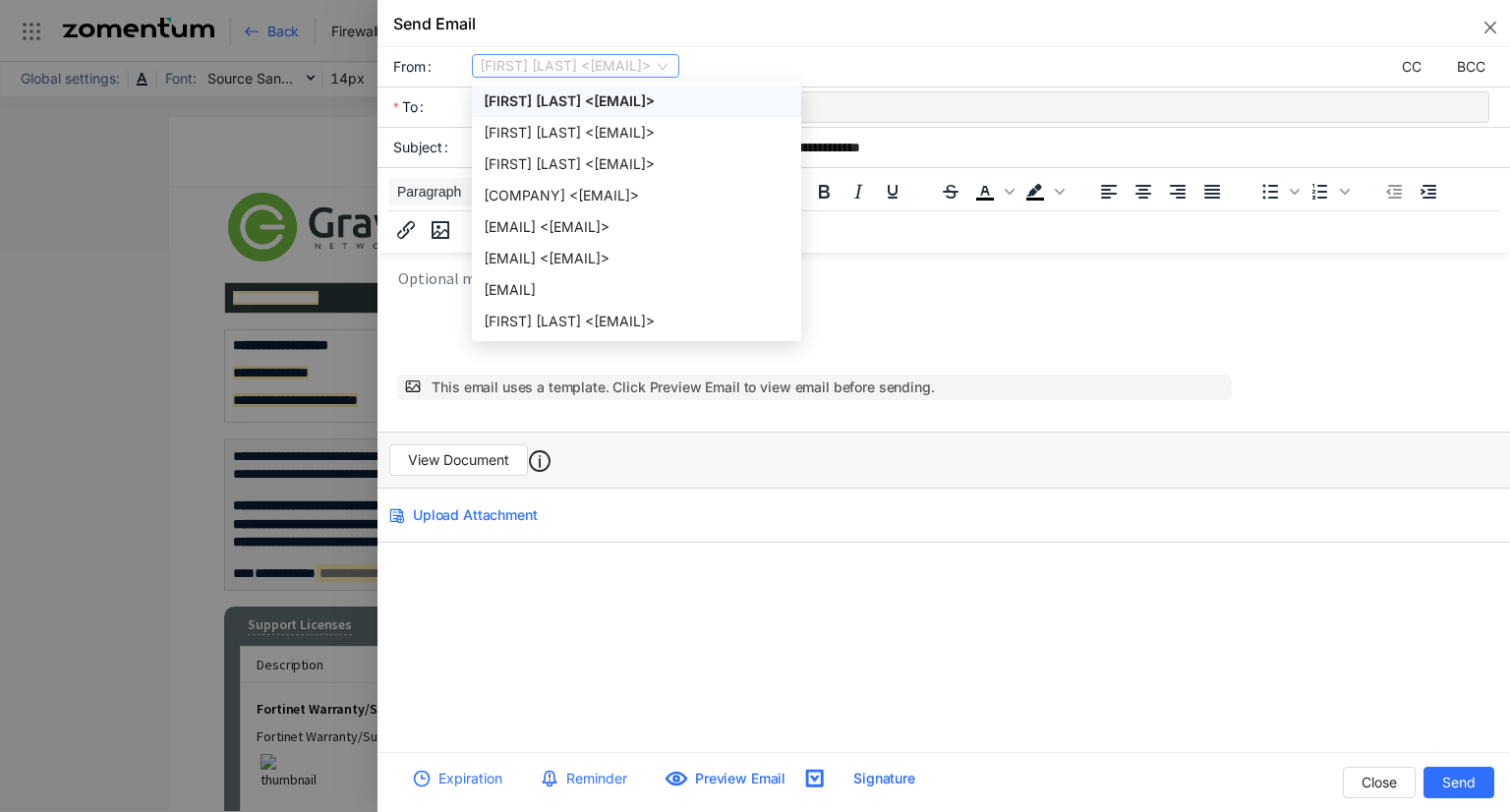 click on "[FIRST] [LAST] <[EMAIL]>" at bounding box center (575, 66) 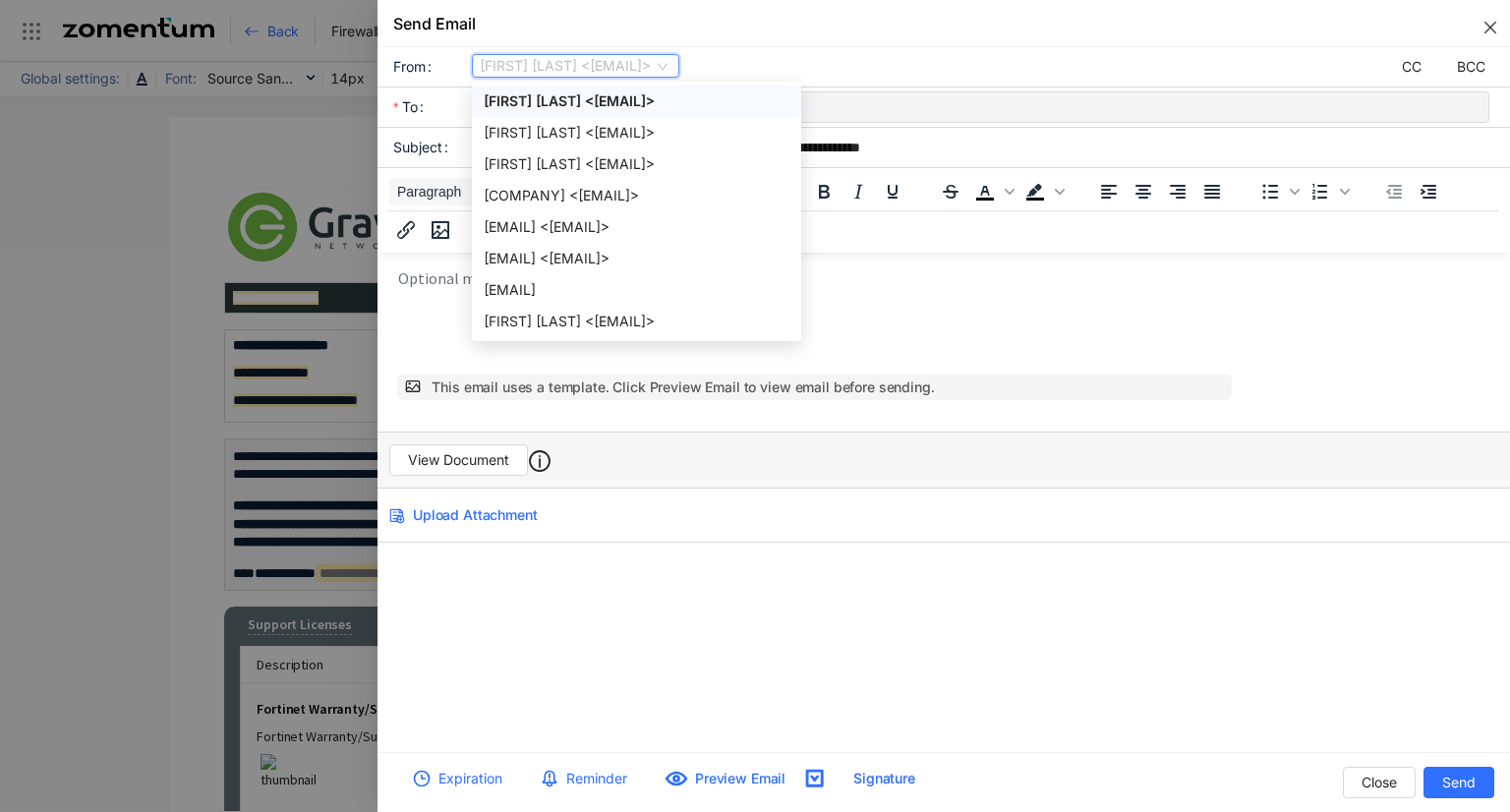 click 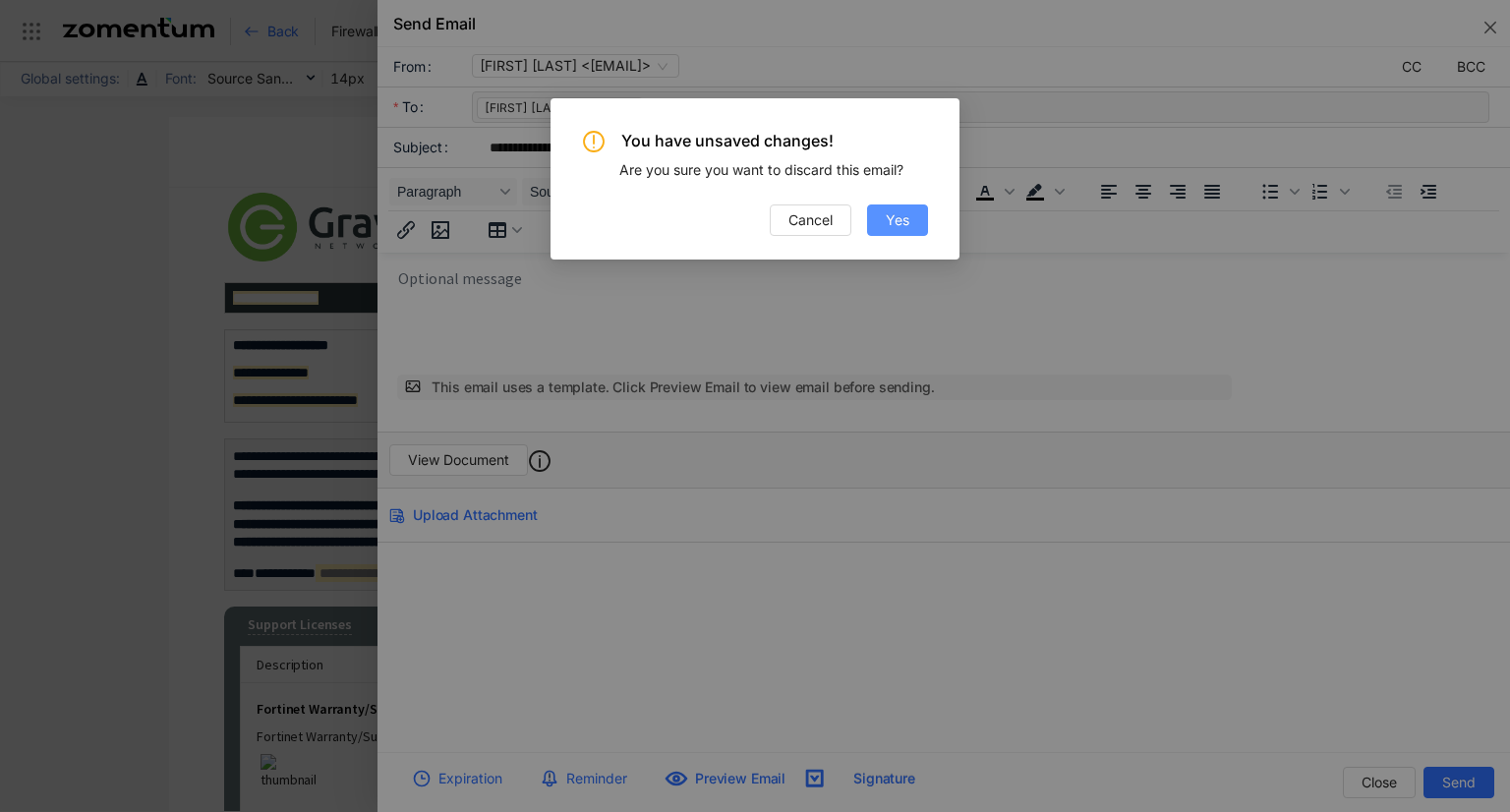 click on "Yes" at bounding box center (898, 220) 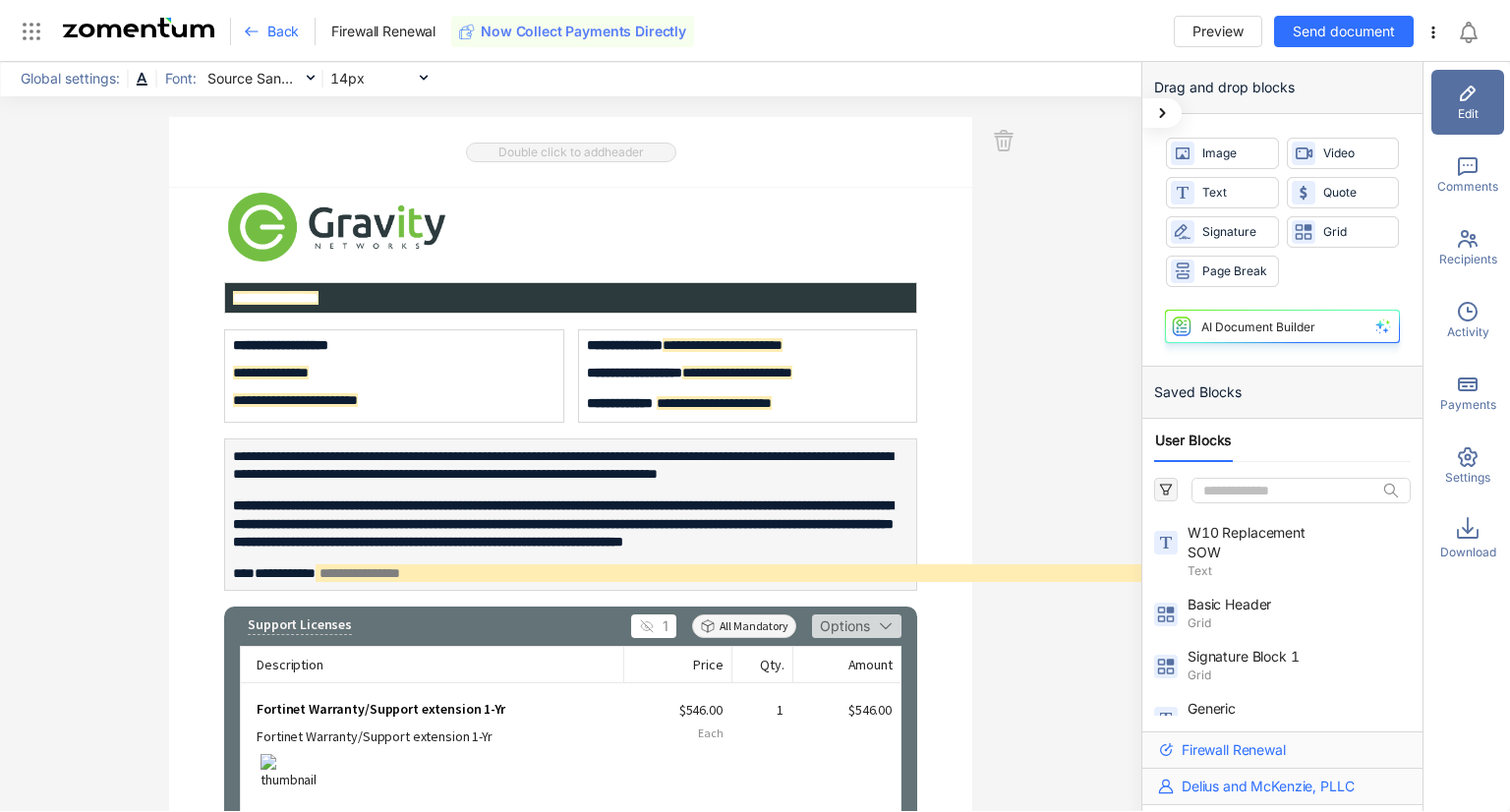 click on "Back" at bounding box center (279, 31) 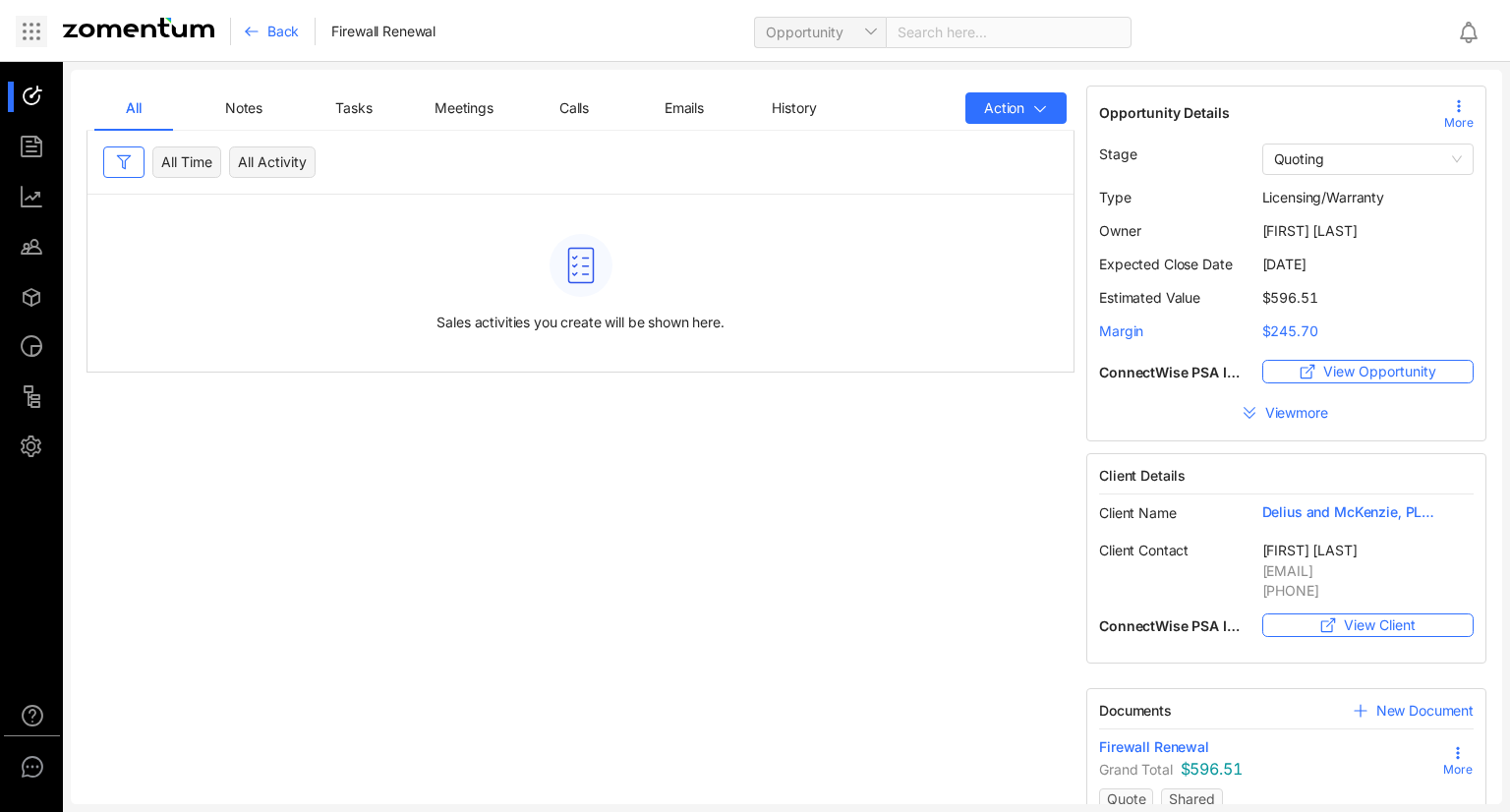 click 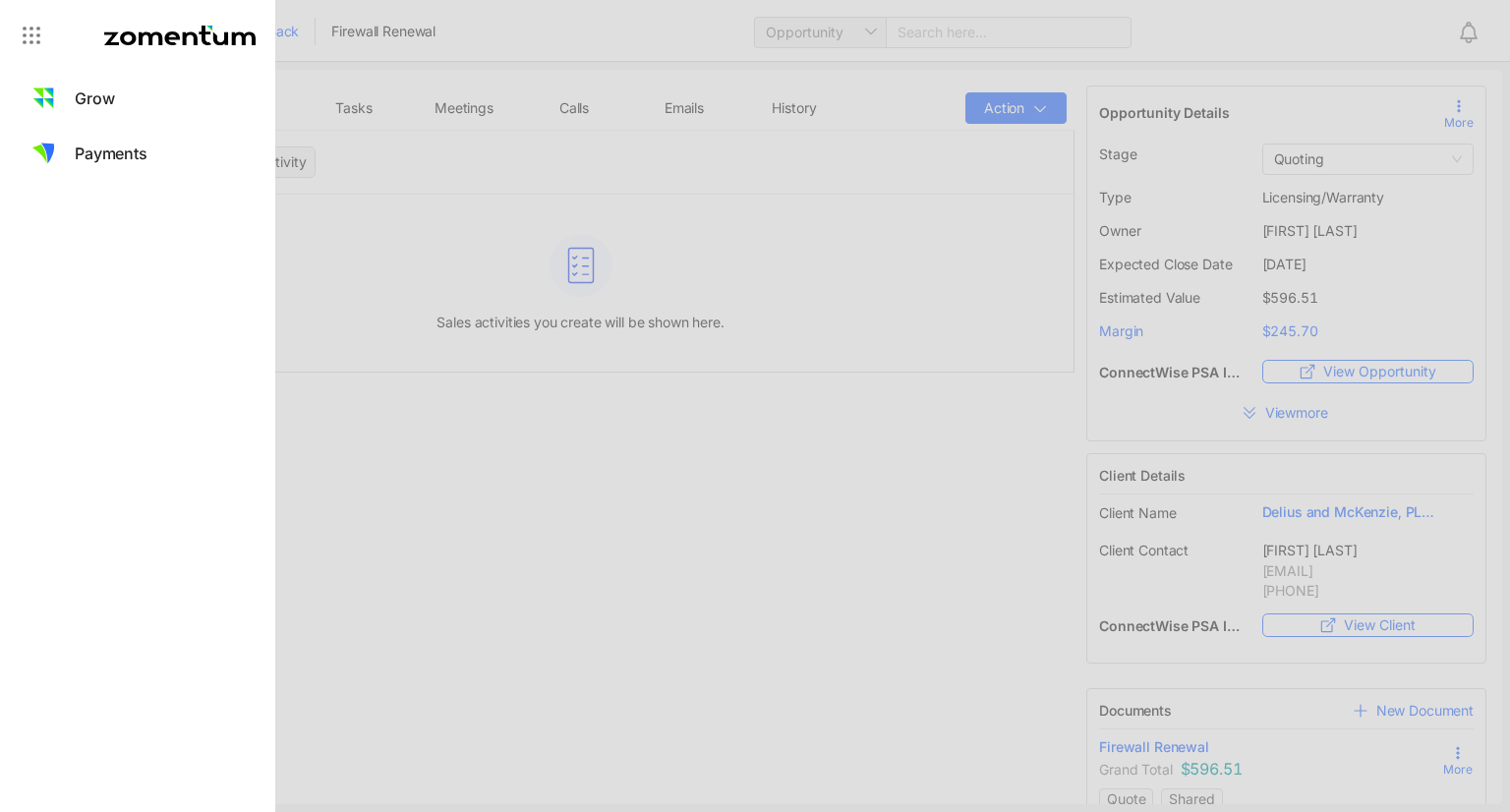 click at bounding box center (755, 406) 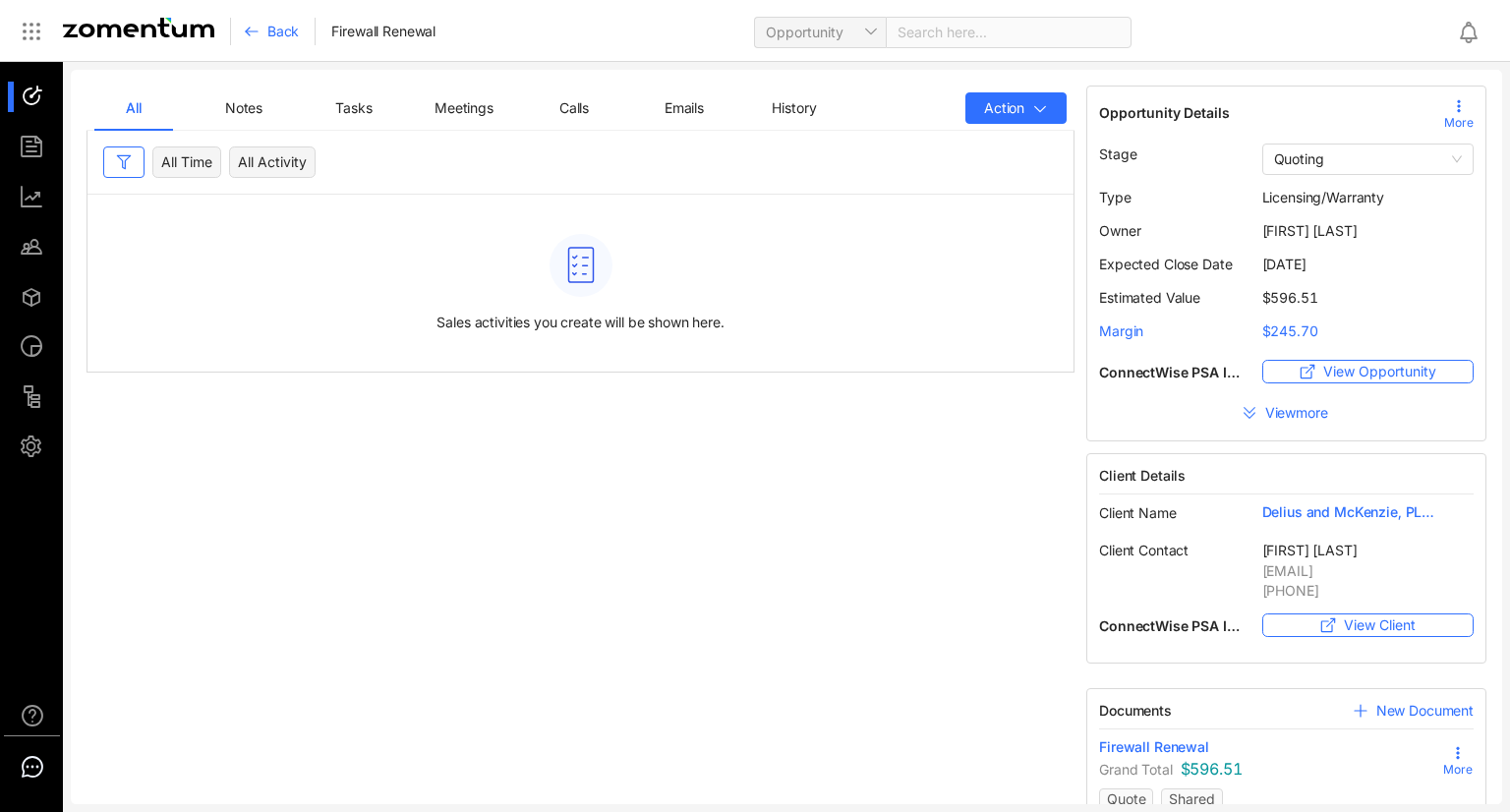 click 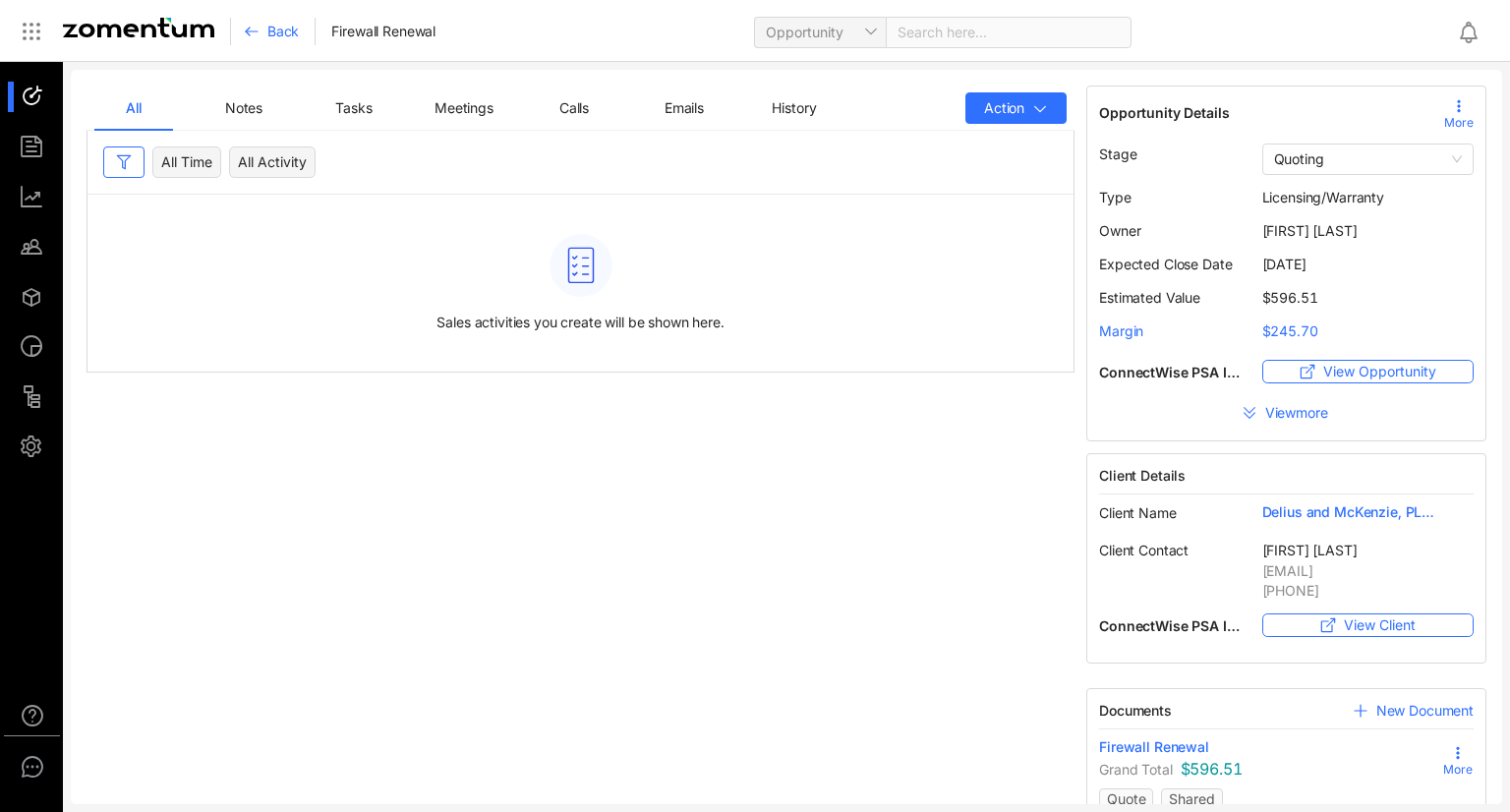 click on "All Notes Tasks Meetings Calls Emails History Action All Time All Activity Sales activities you create will be shown here." at bounding box center (580, 460) 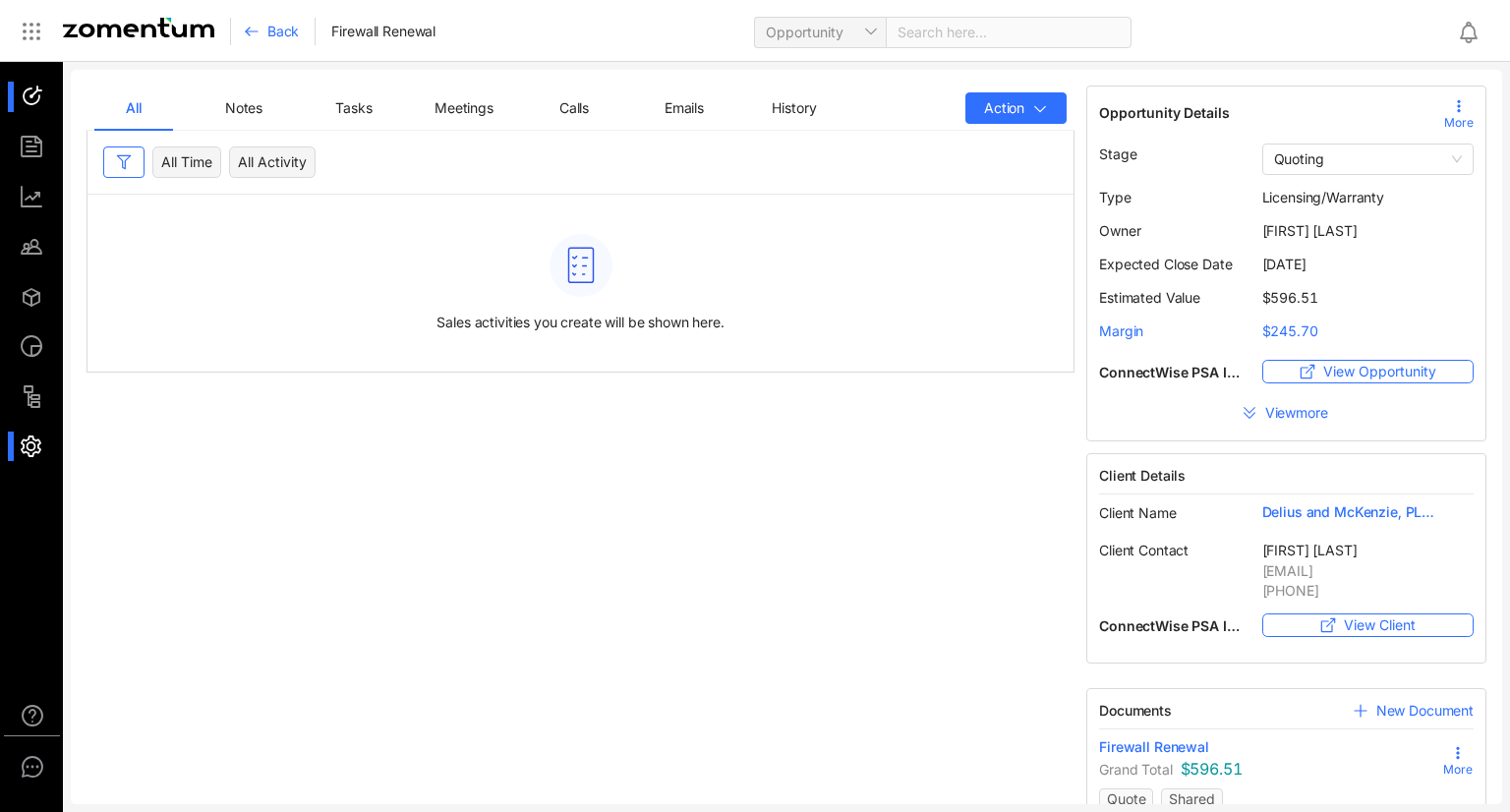 click at bounding box center (40, 446) 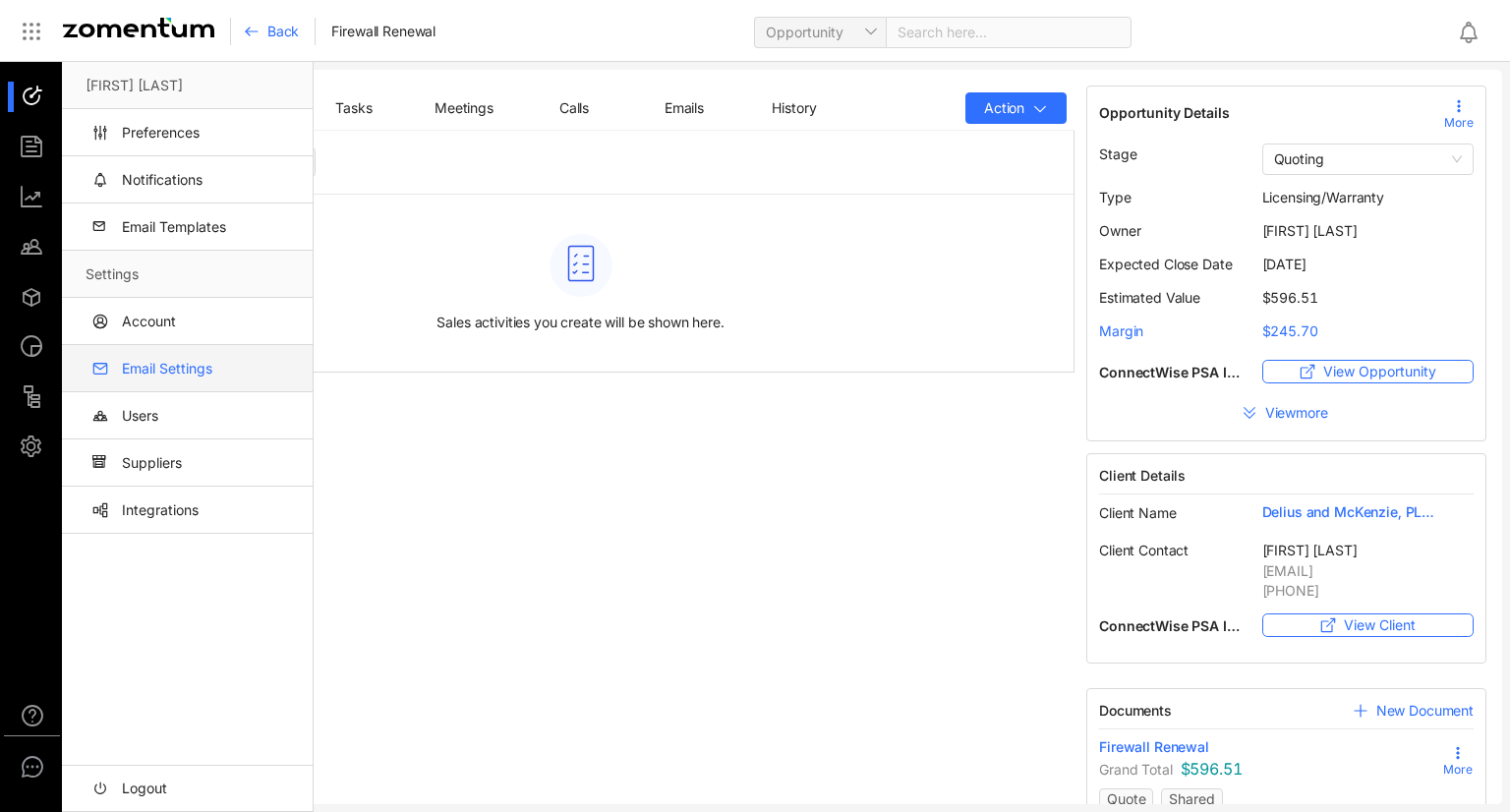click on "Email Settings" at bounding box center [191, 369] 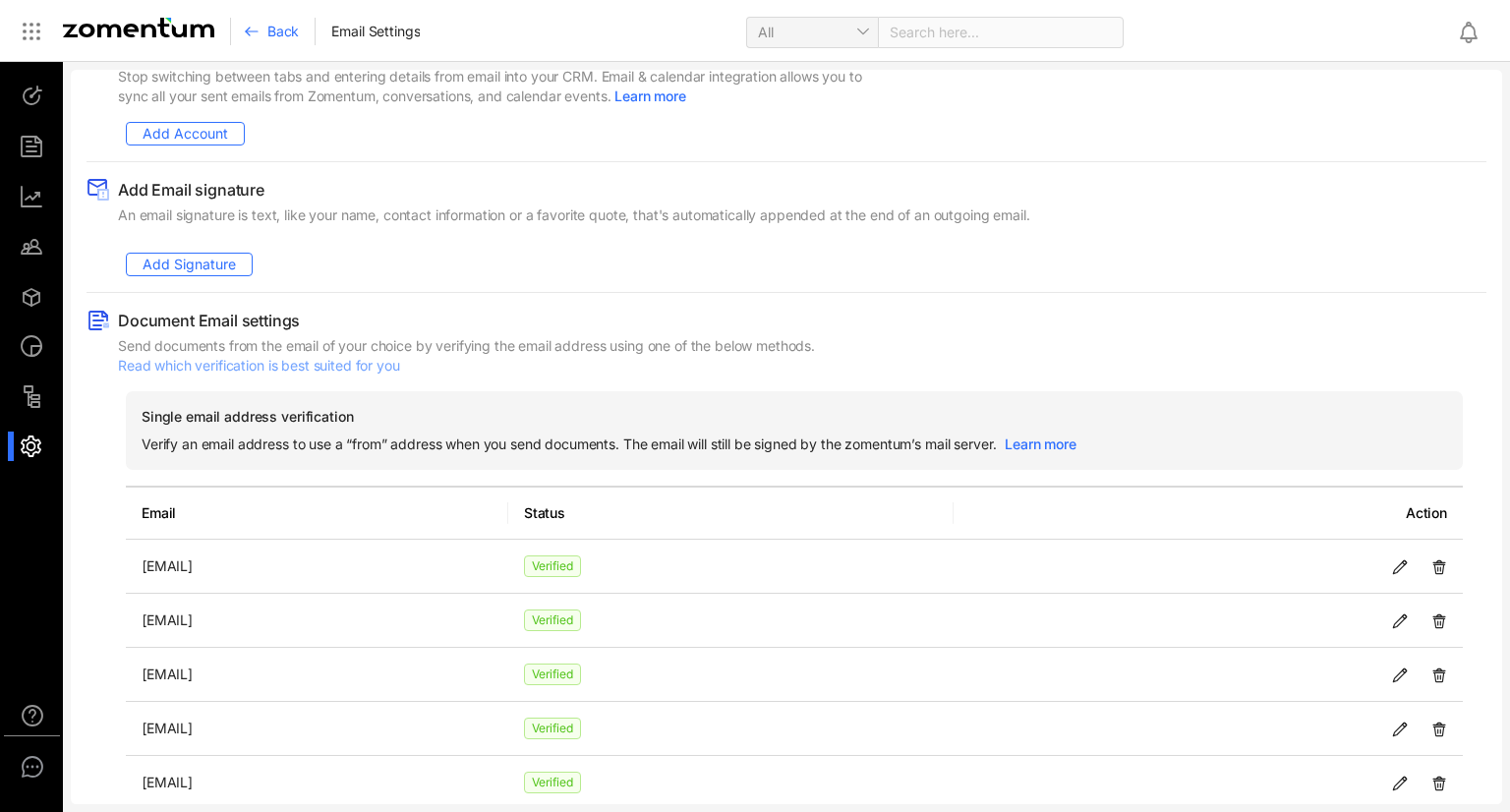 scroll, scrollTop: 197, scrollLeft: 0, axis: vertical 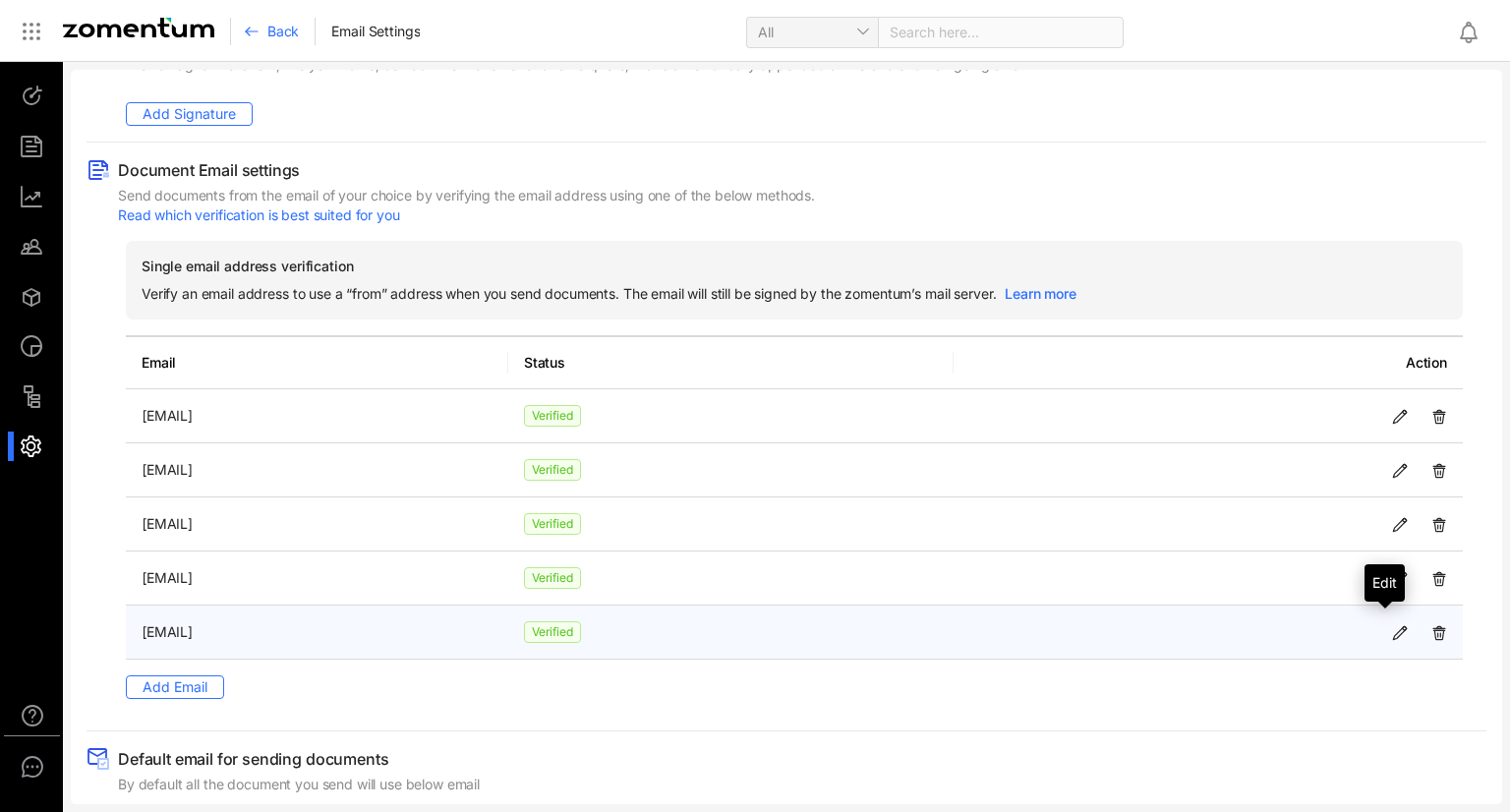 click 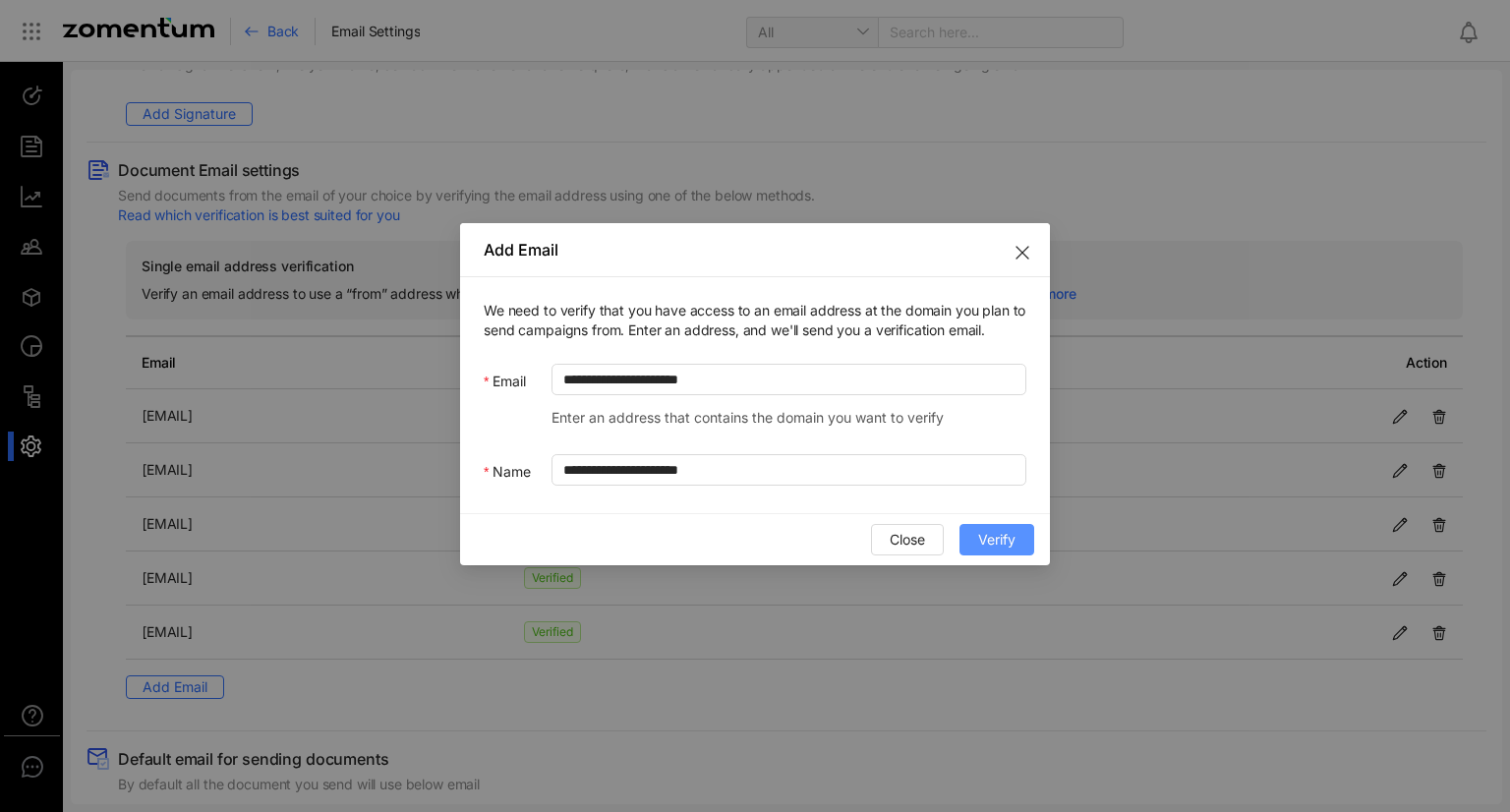 click on "Verify" at bounding box center [997, 540] 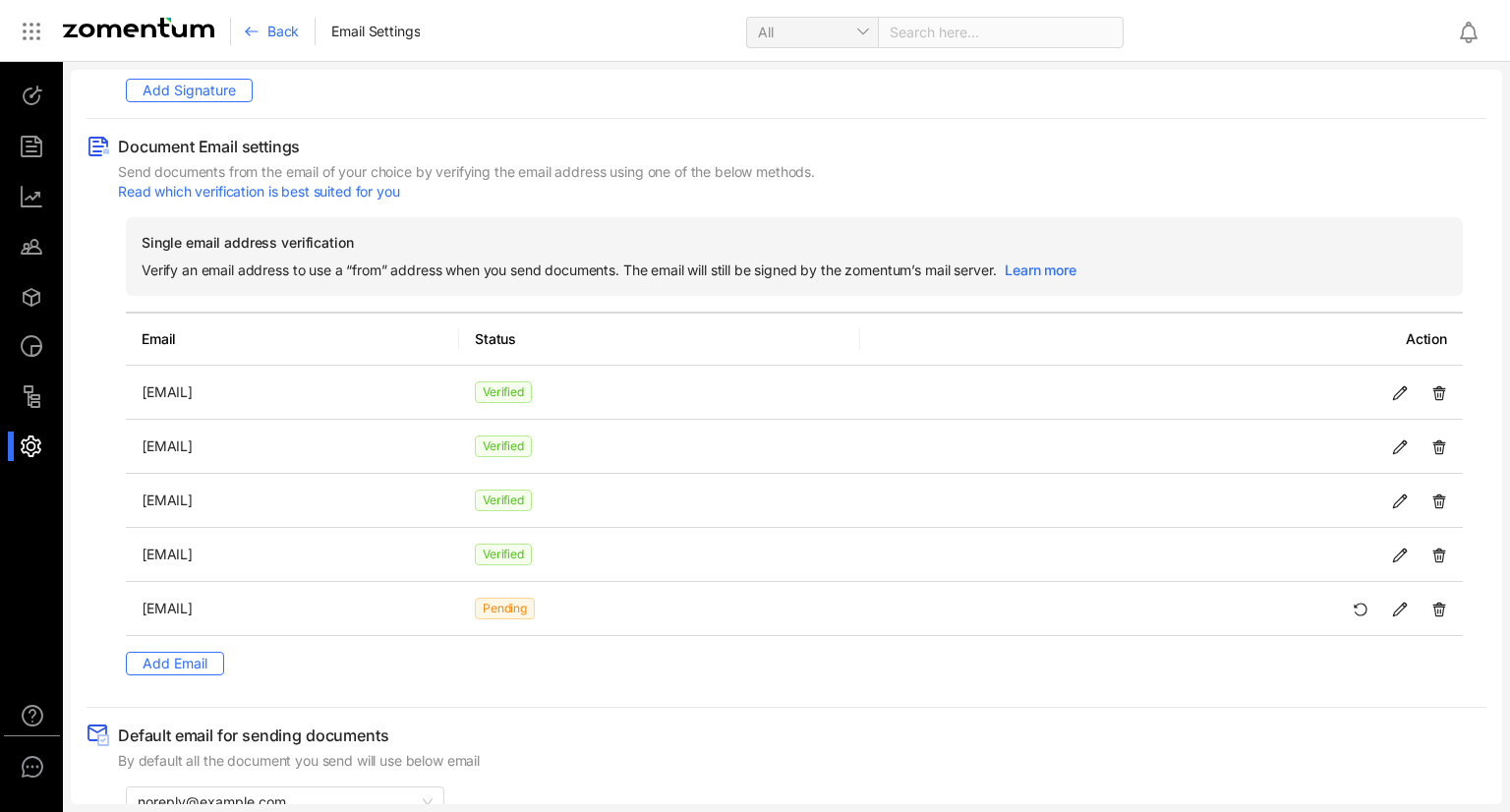 scroll, scrollTop: 261, scrollLeft: 0, axis: vertical 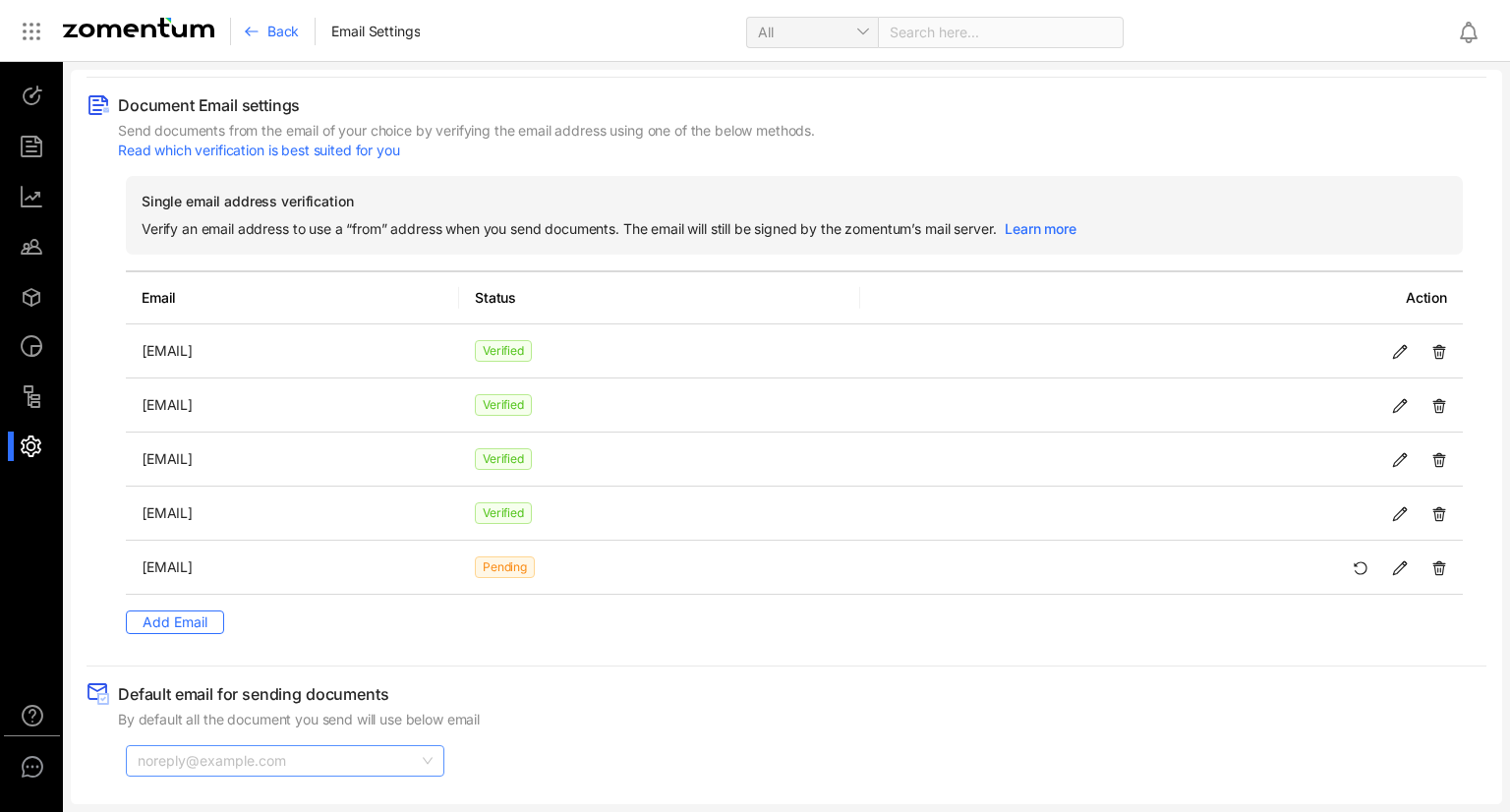 click on "noreply@example.com" at bounding box center [285, 761] 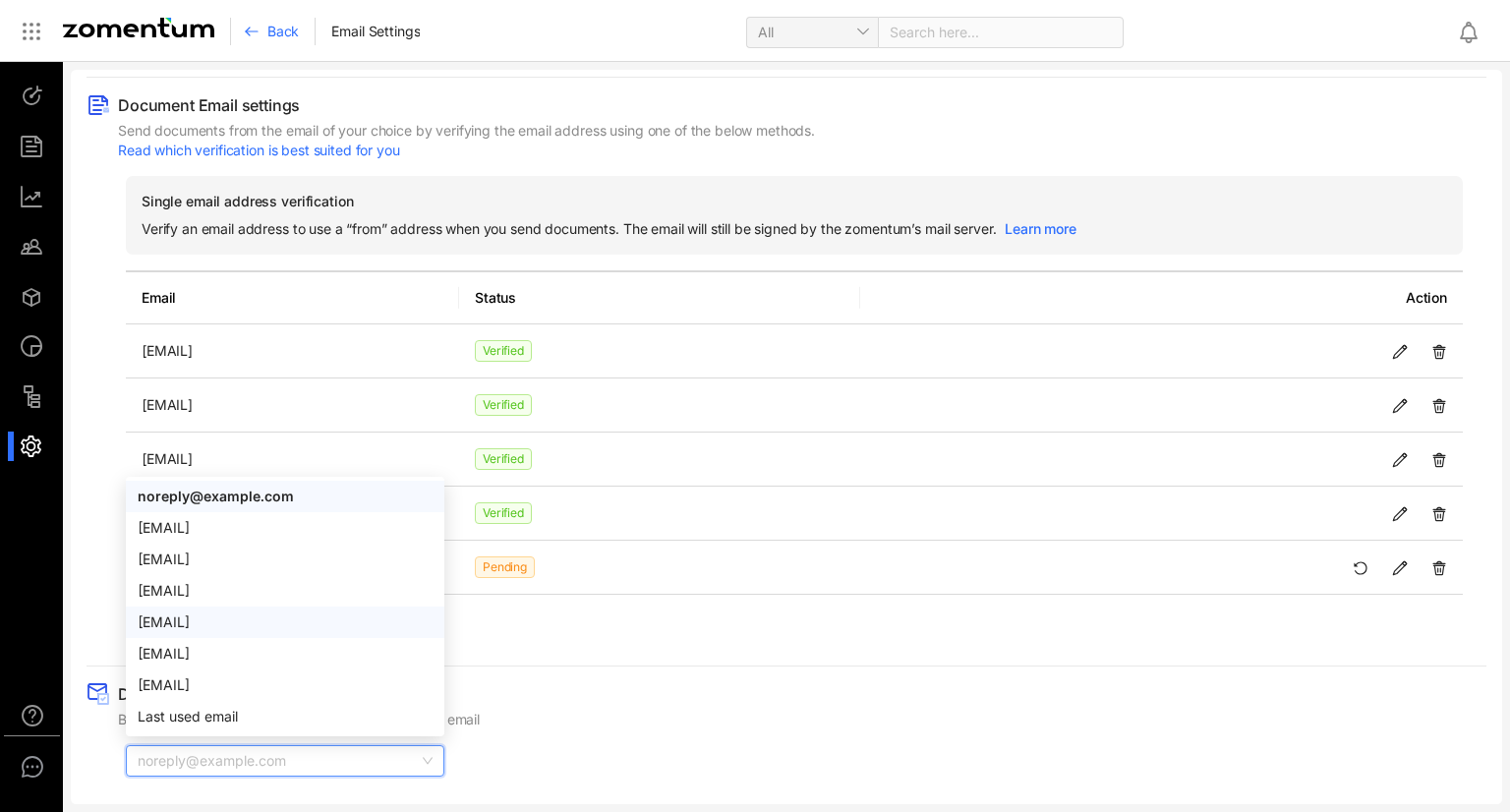 click on "[EMAIL]" at bounding box center [285, 622] 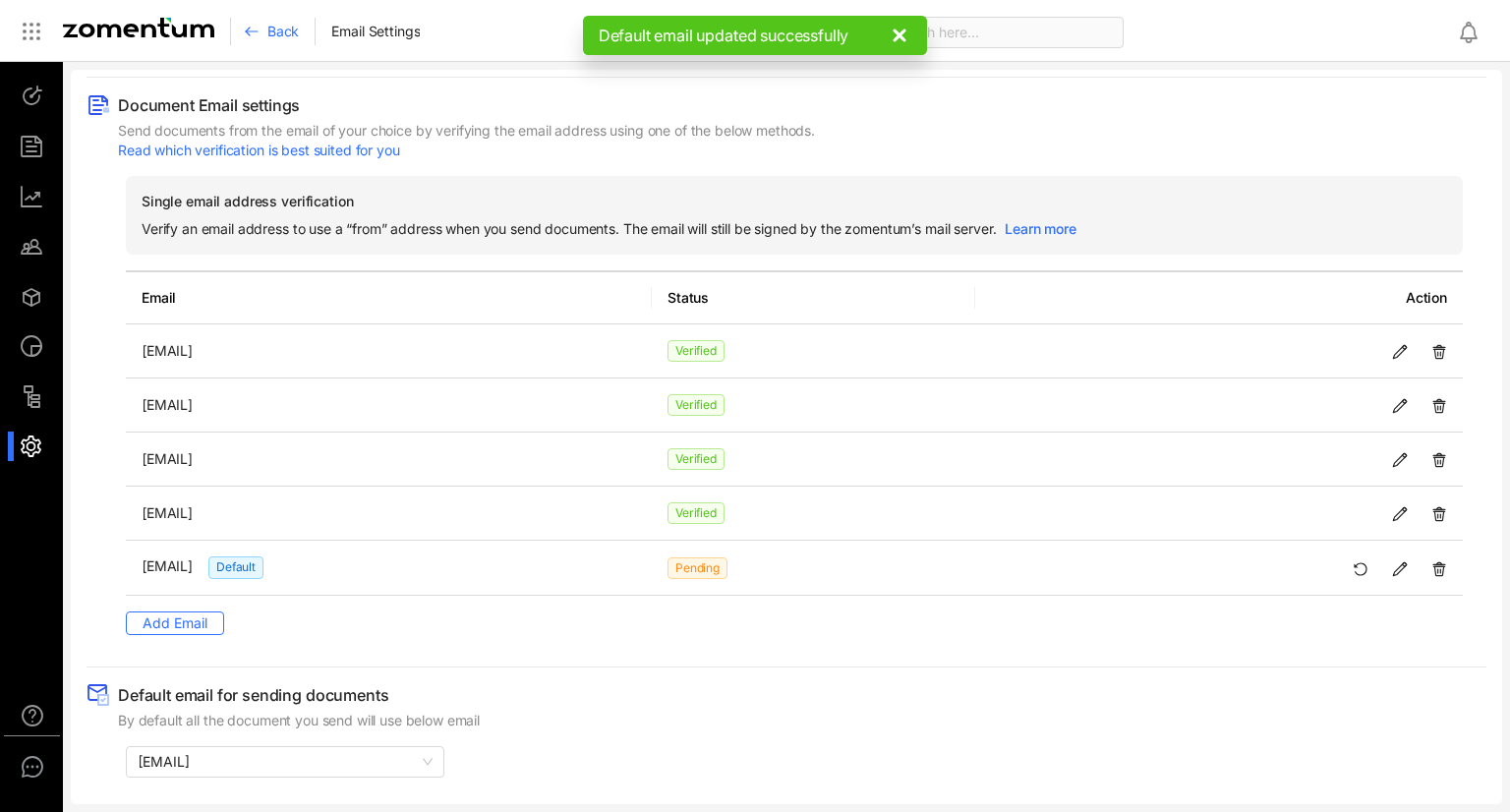 click at bounding box center (786, 738) 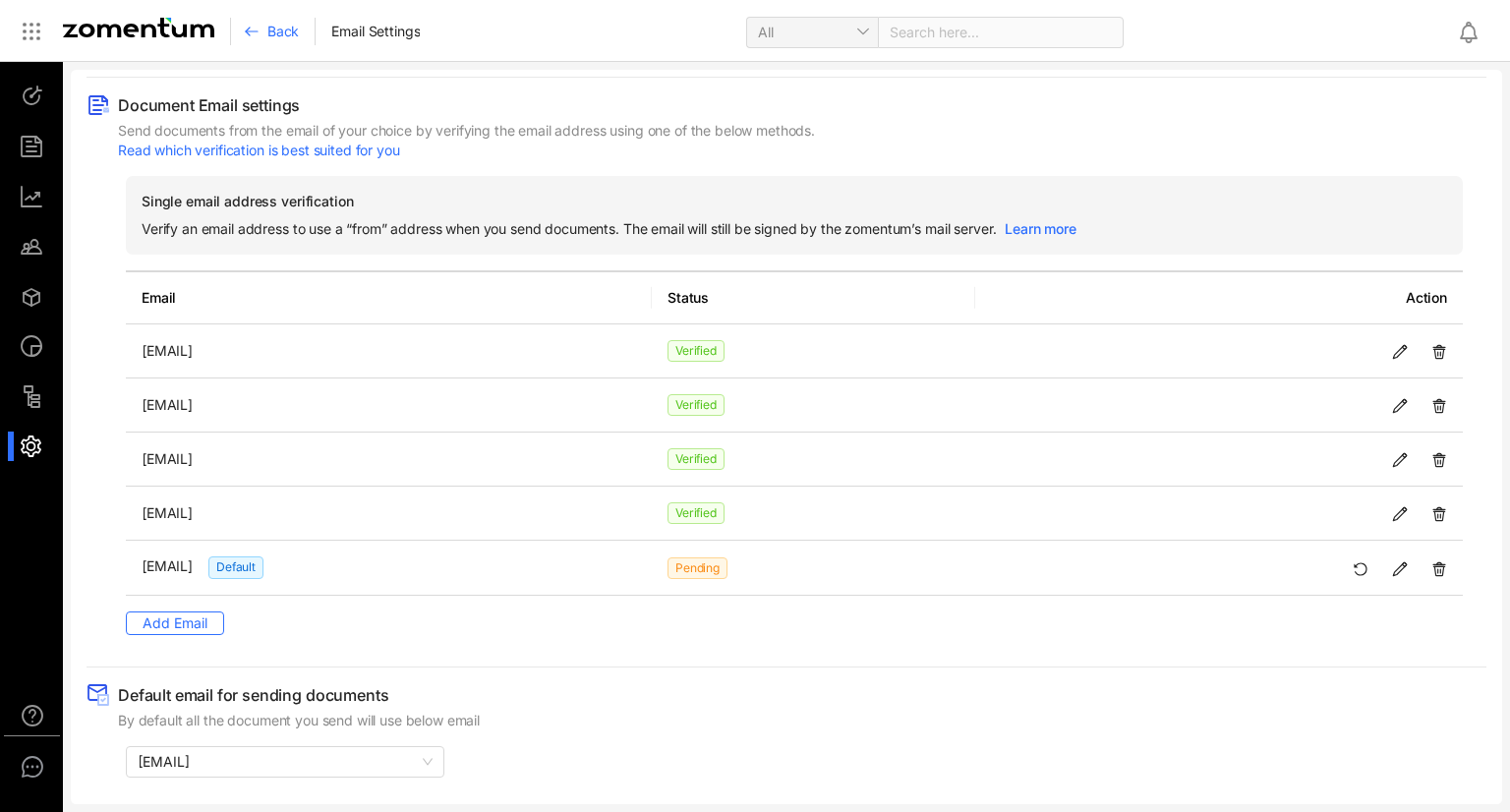 click on "Default email for sending documents By default all the document you send will use below email" at bounding box center (786, 707) 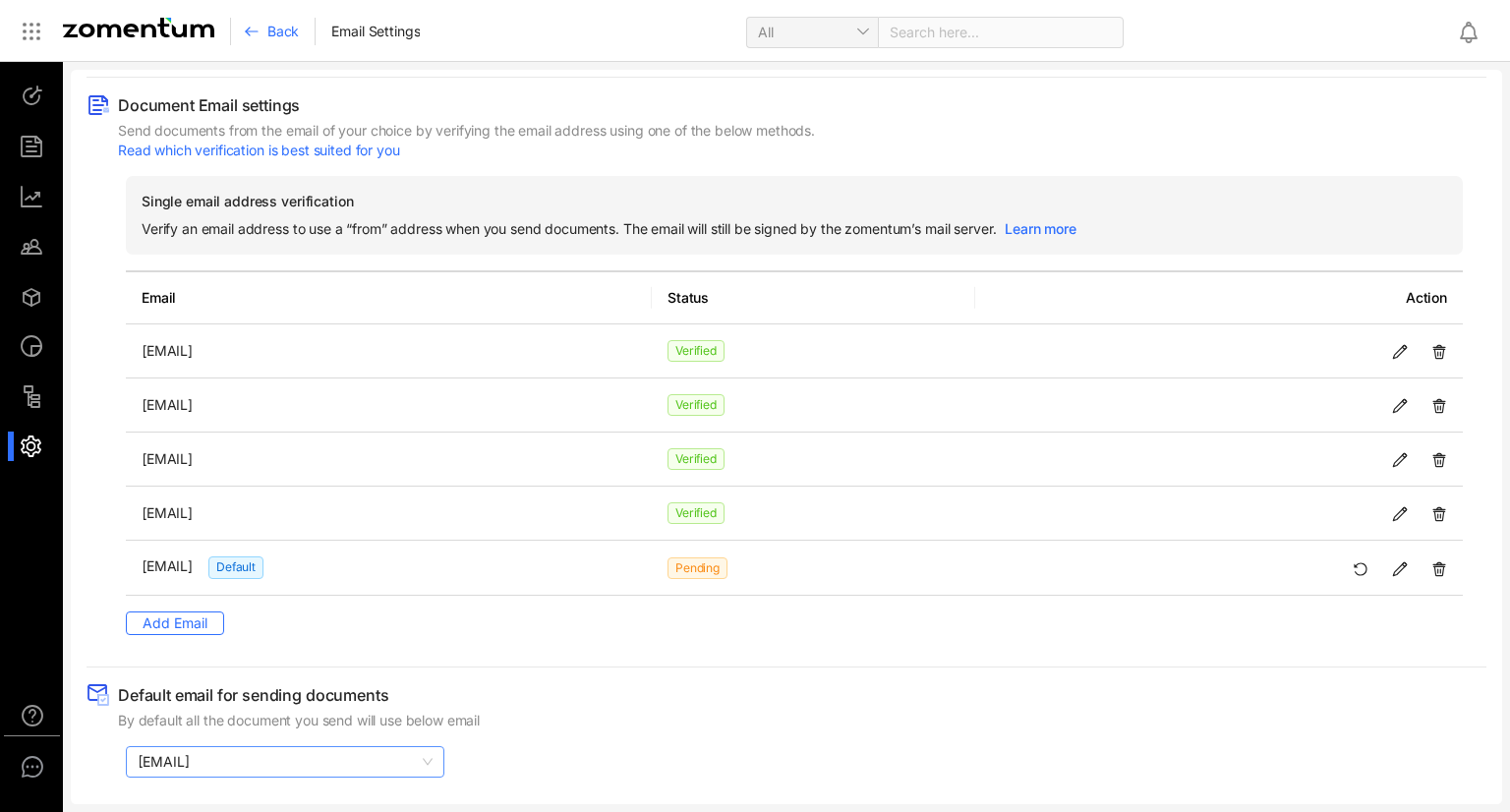 click on "[EMAIL]" at bounding box center [285, 762] 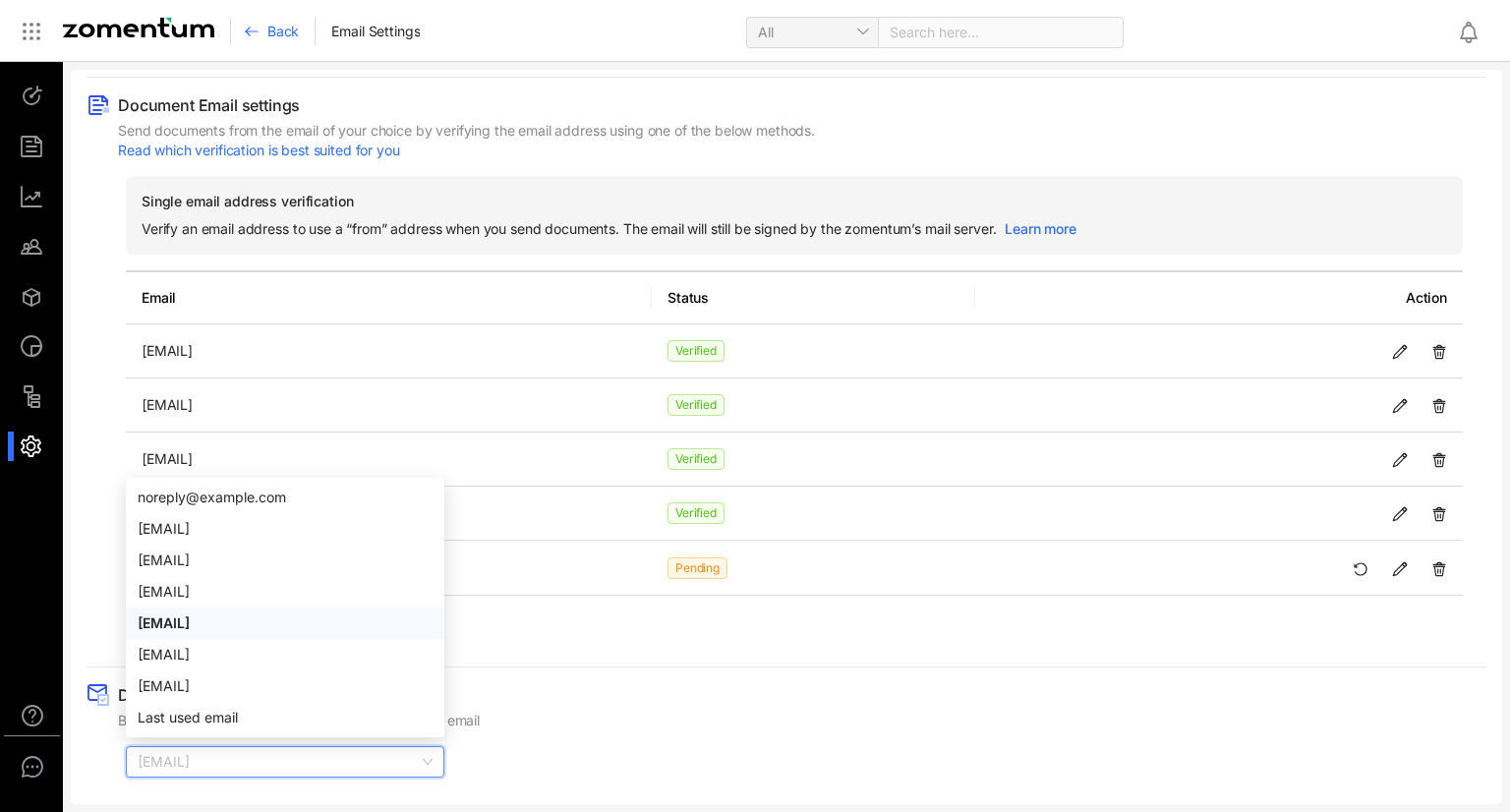 click on "Default email for sending documents By default all the document you send will use below email" at bounding box center (786, 707) 